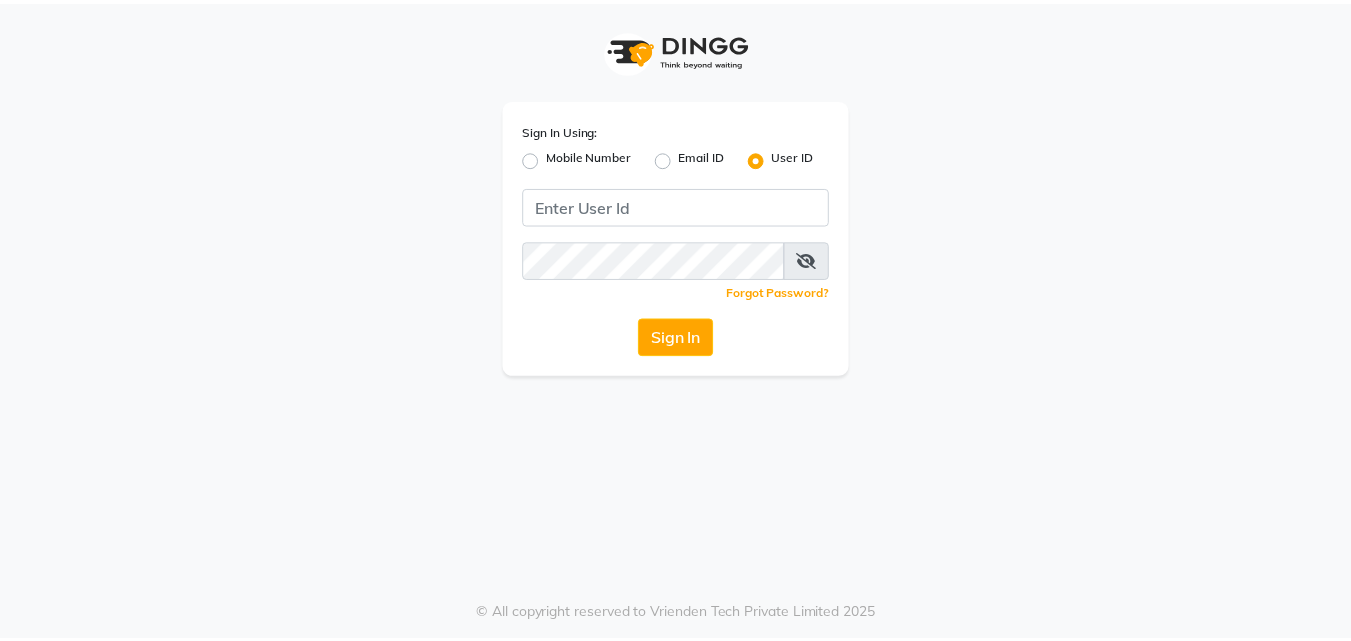 scroll, scrollTop: 0, scrollLeft: 0, axis: both 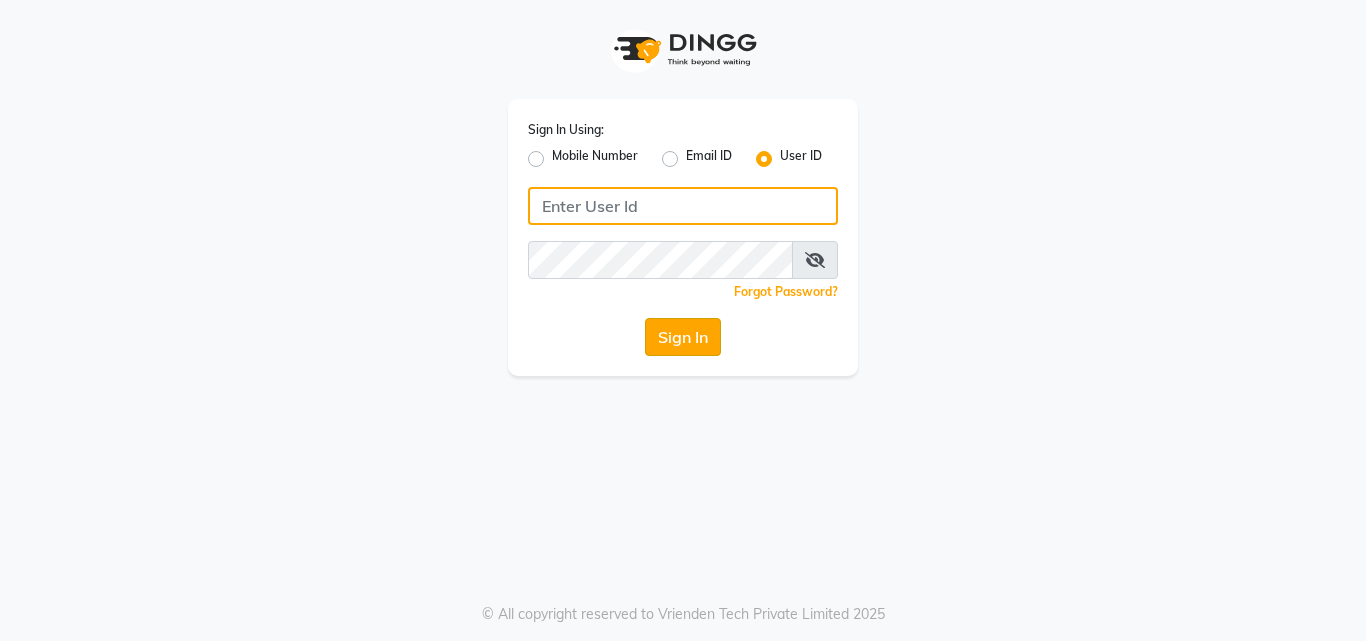 type on "moksha" 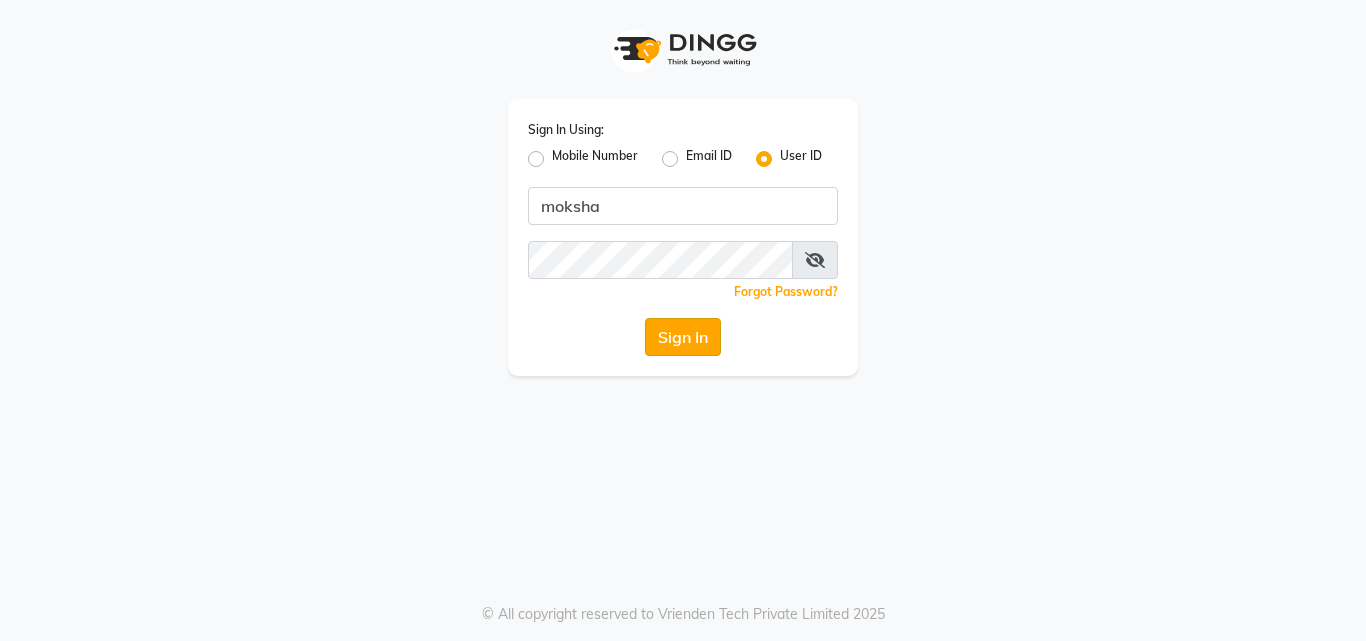 click on "Sign In" 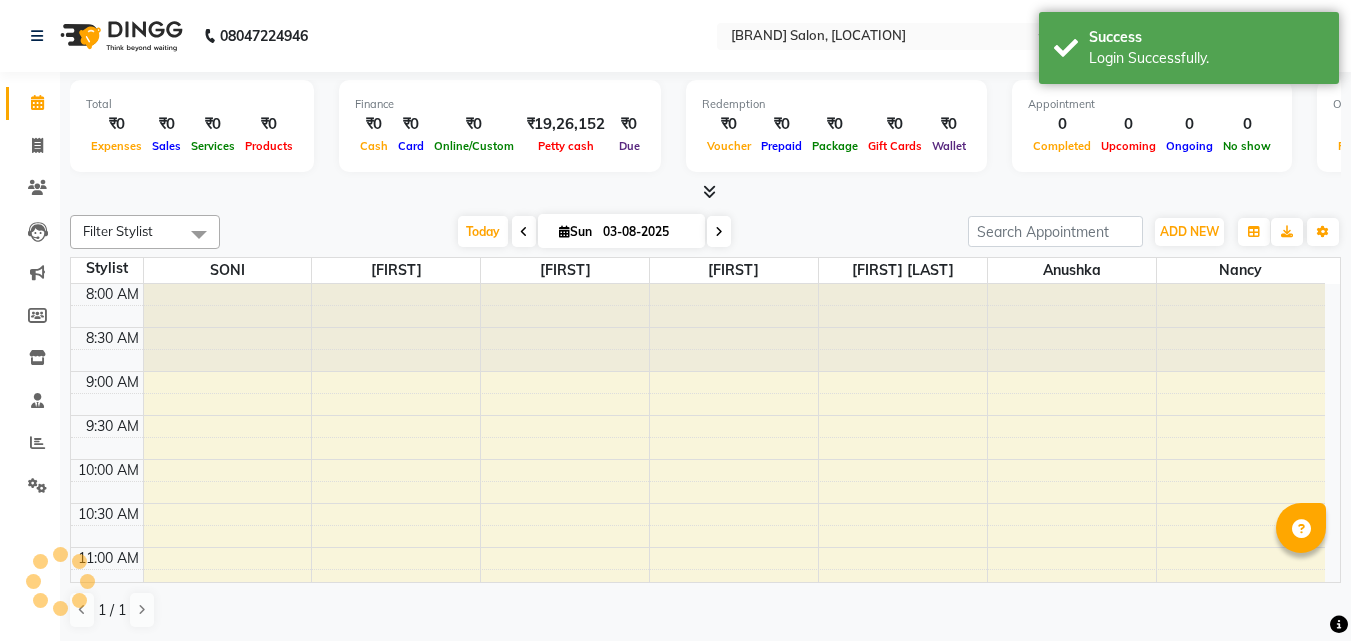 scroll, scrollTop: 0, scrollLeft: 0, axis: both 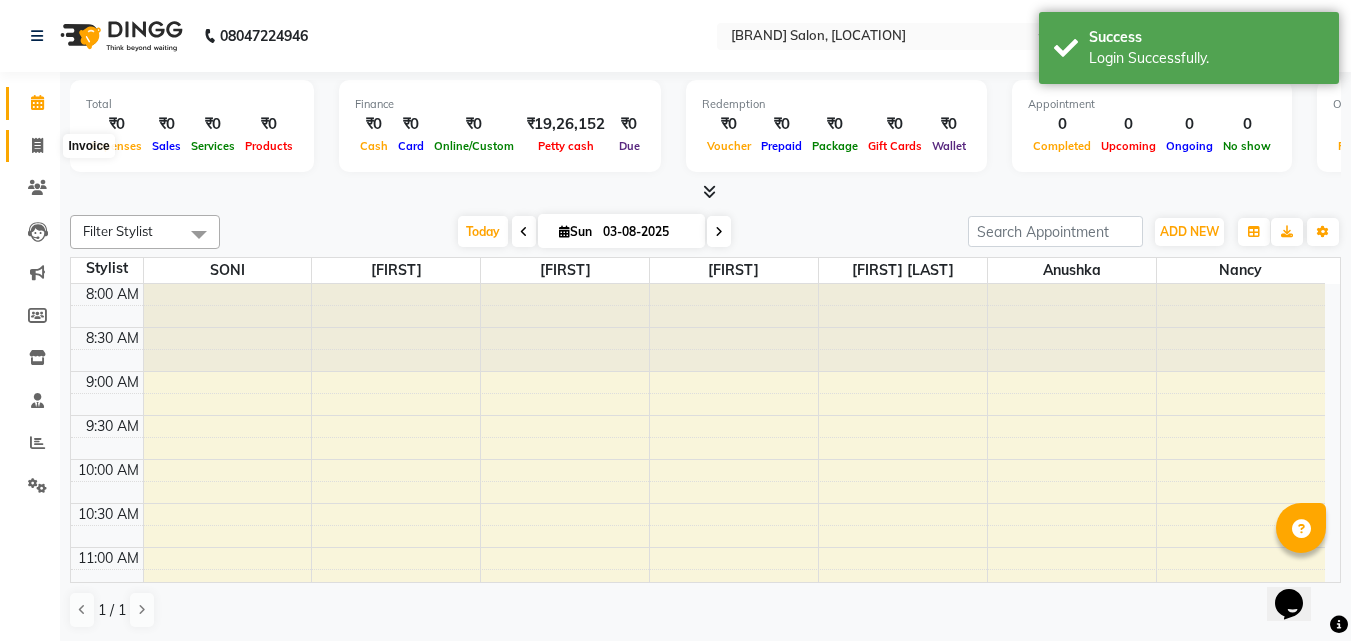 click 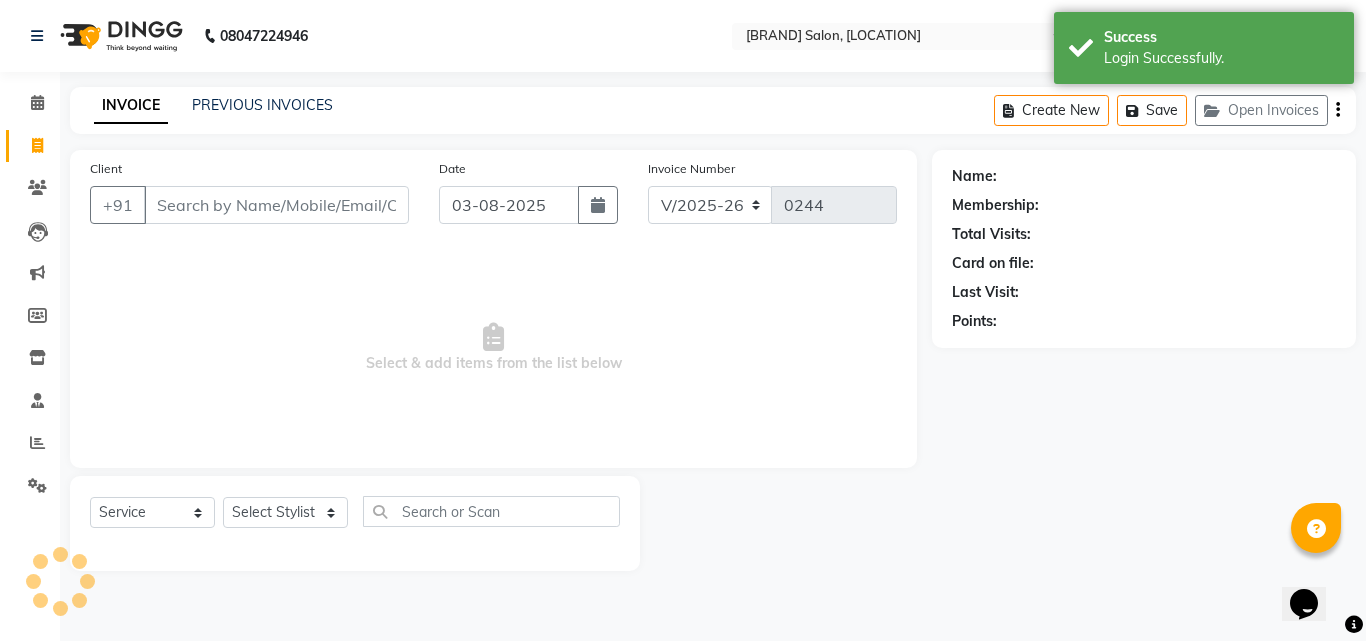 click on "Client" at bounding box center (276, 205) 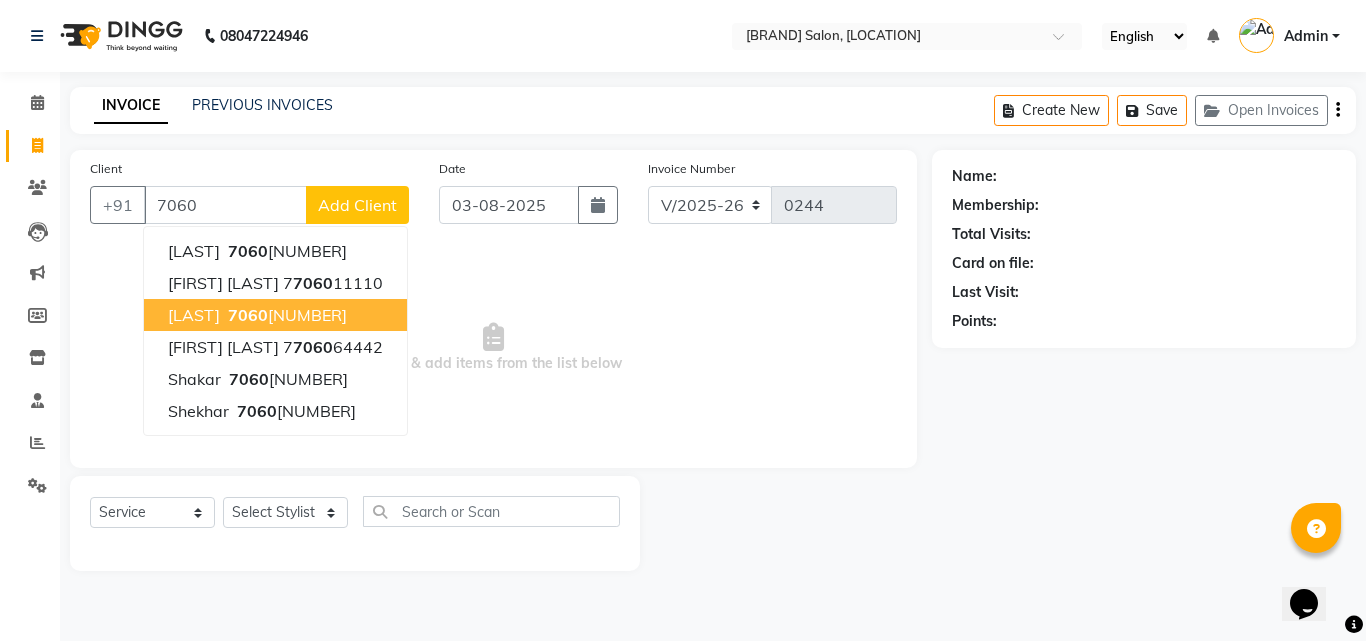 click on "7060" at bounding box center (248, 315) 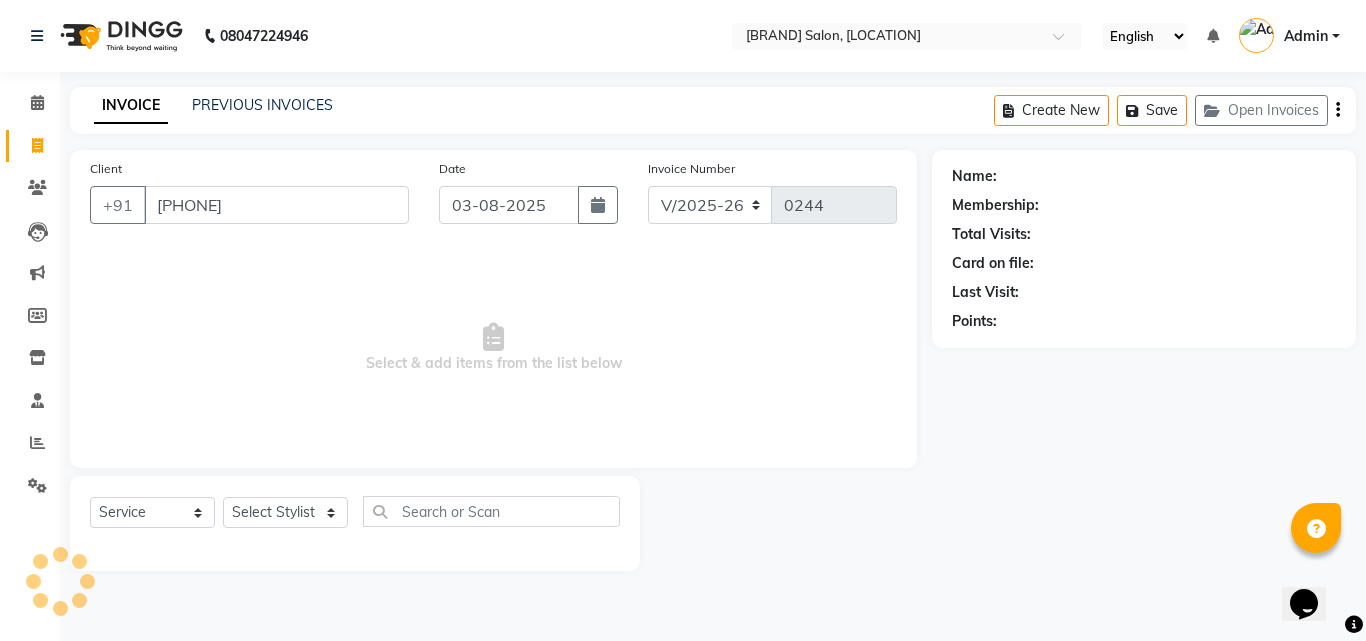 type on "[PHONE]" 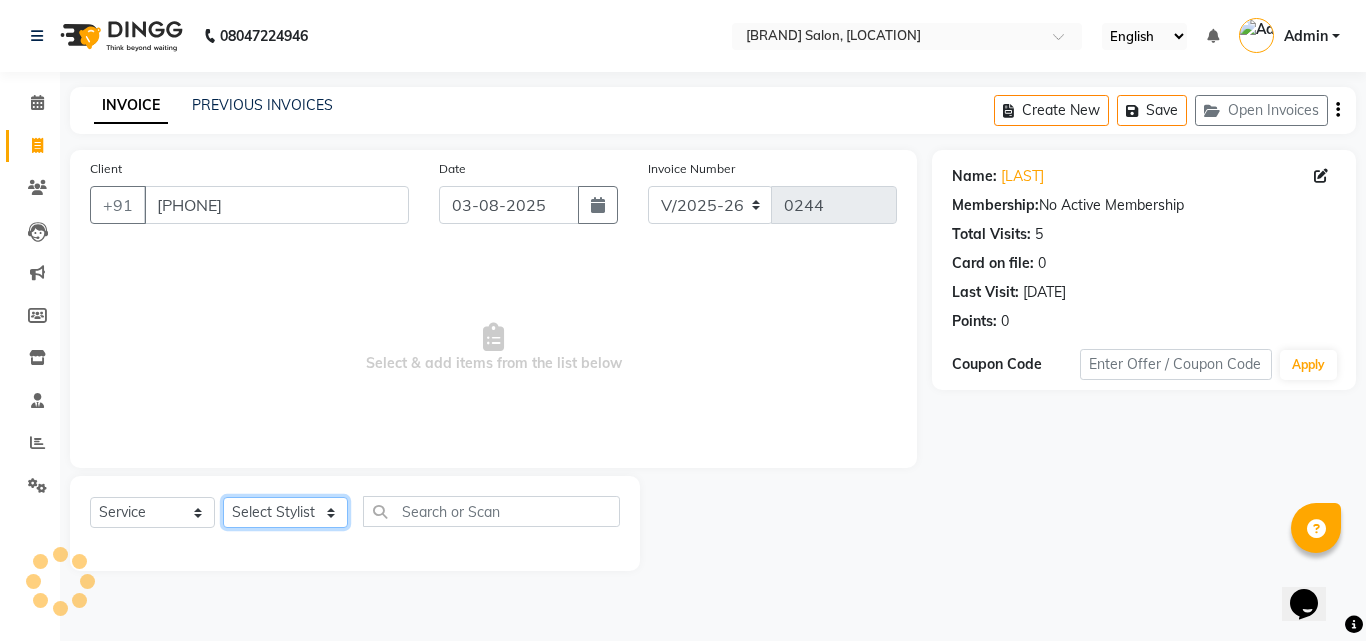 click on "Select Stylist Anushka [LAST] Nancy SHAMEEM SHIV SONI SURENDRA KUMAR" 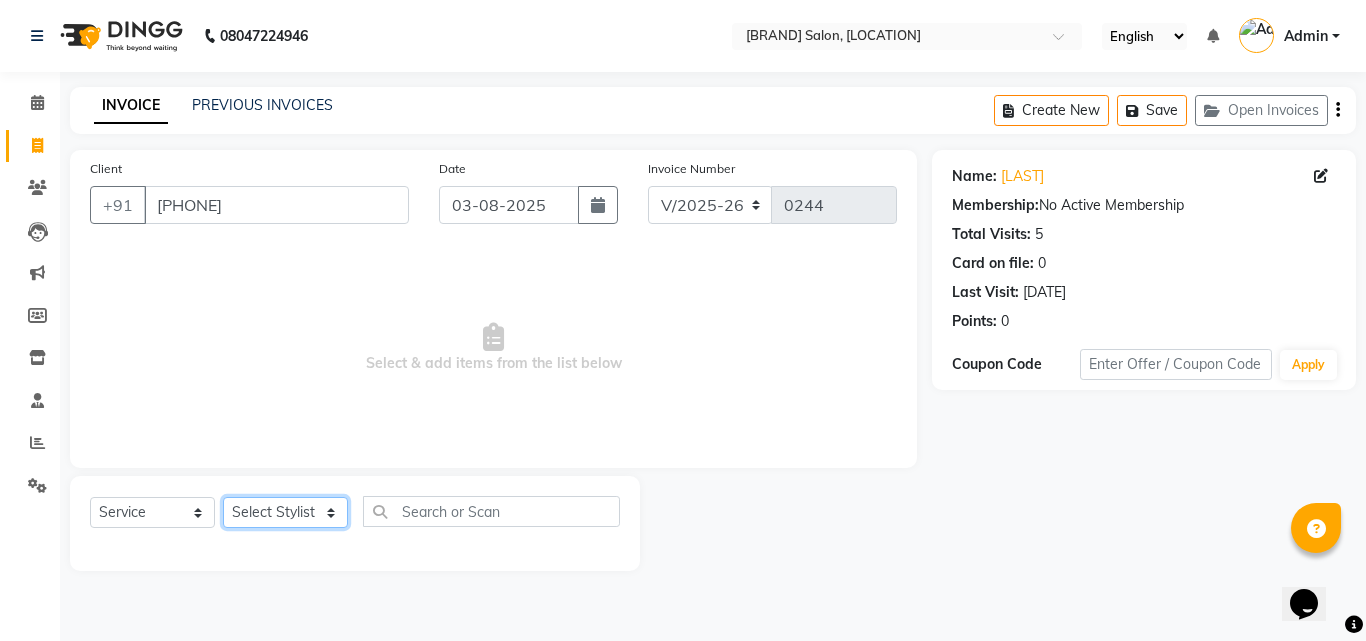 select on "20794" 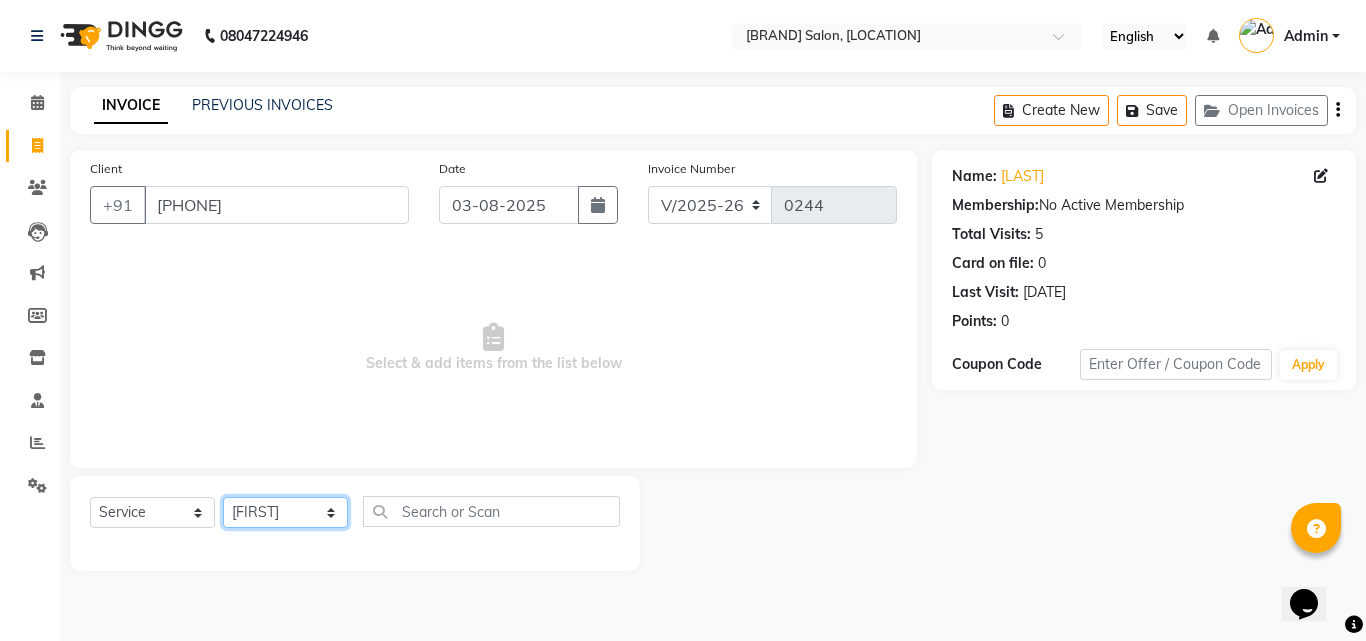 click on "Select Stylist Anushka [LAST] Nancy SHAMEEM SHIV SONI SURENDRA KUMAR" 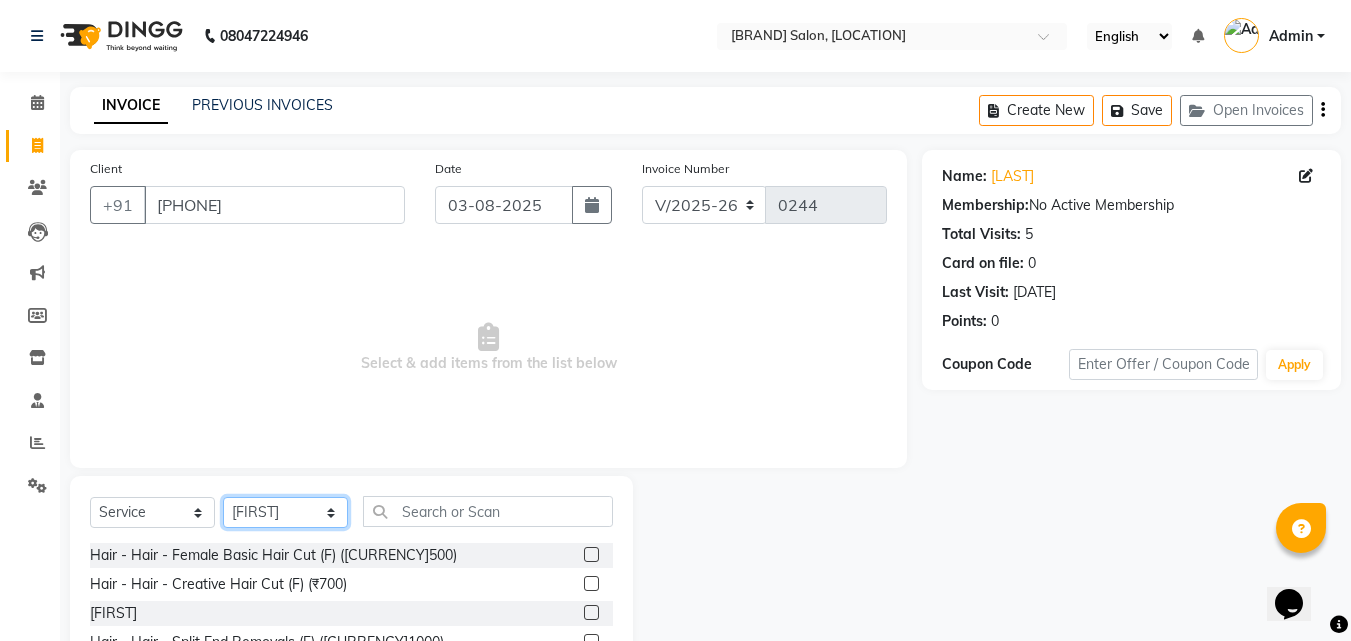 scroll, scrollTop: 160, scrollLeft: 0, axis: vertical 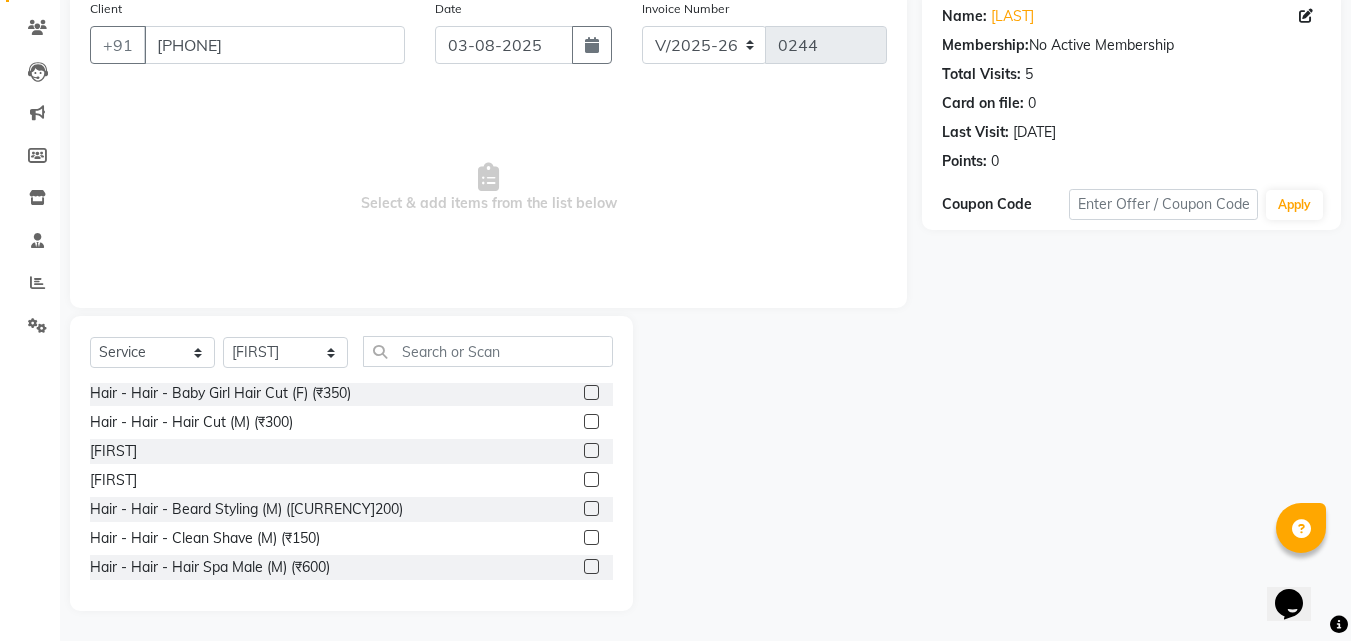 click 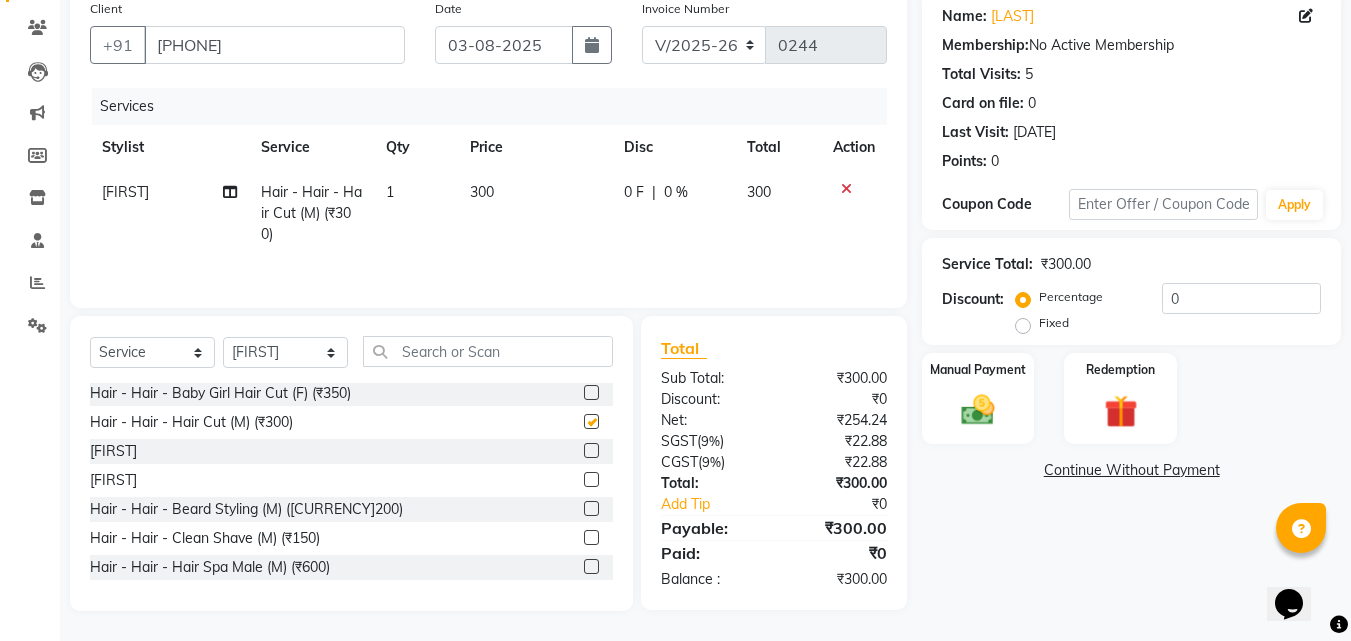 checkbox on "false" 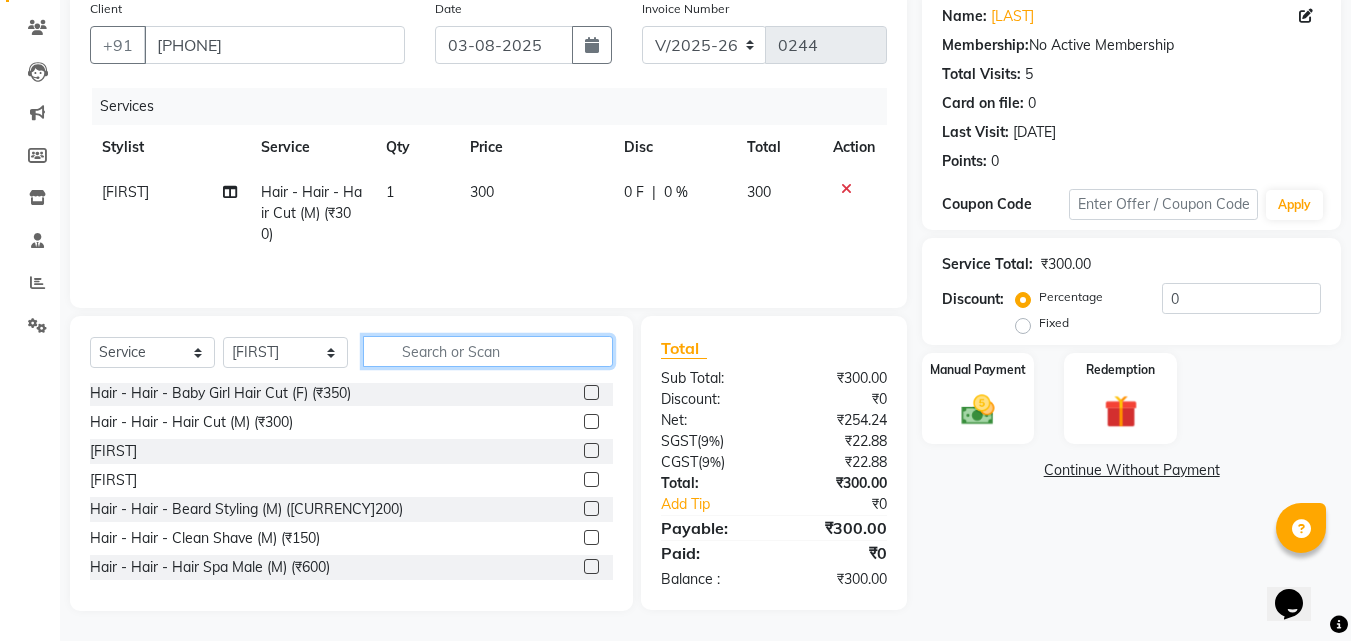 click 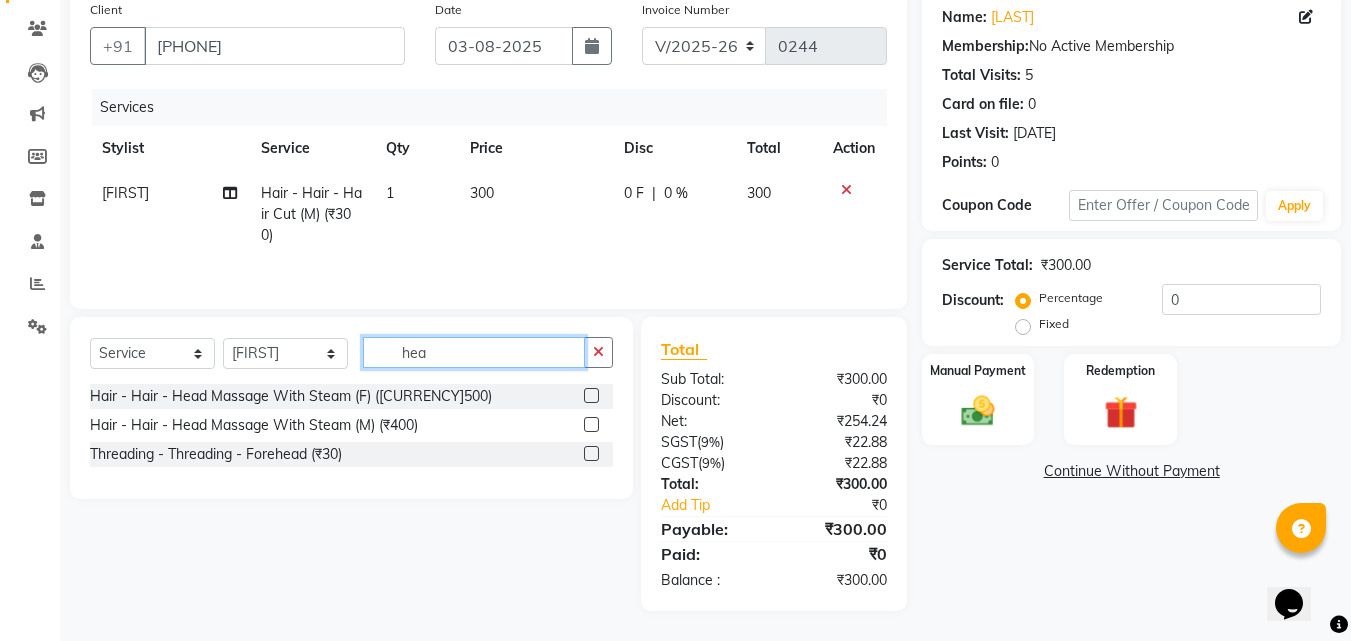 scroll, scrollTop: 0, scrollLeft: 0, axis: both 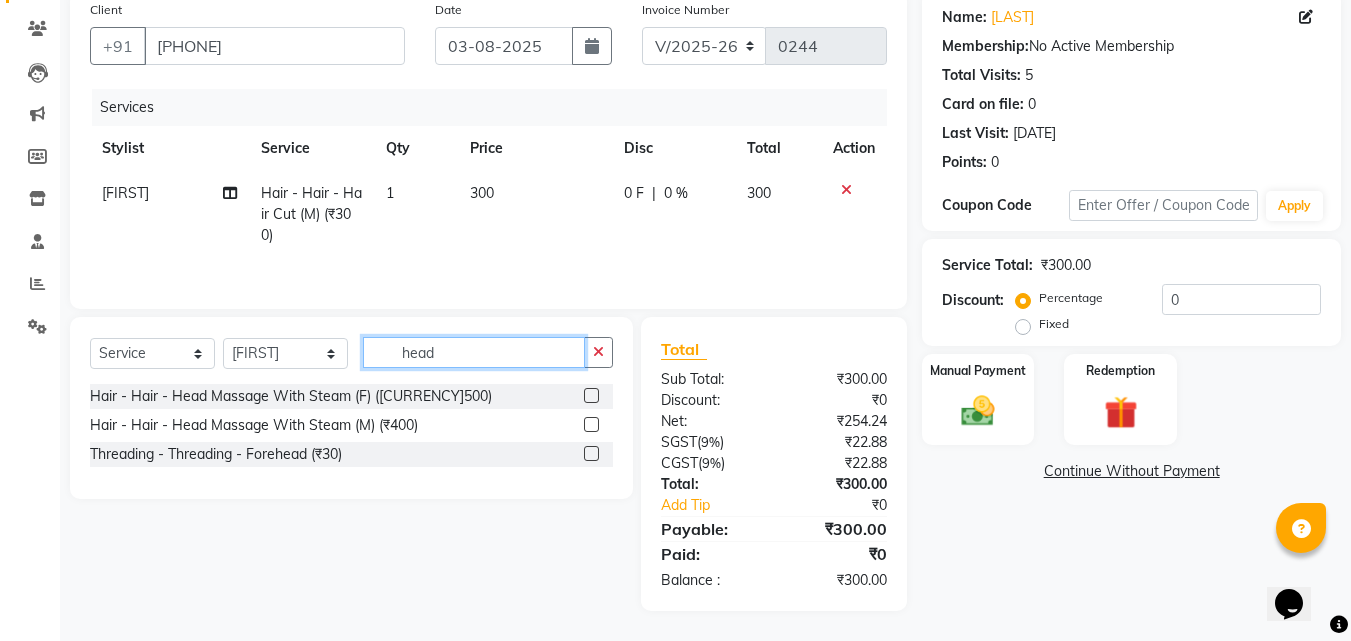 type on "head" 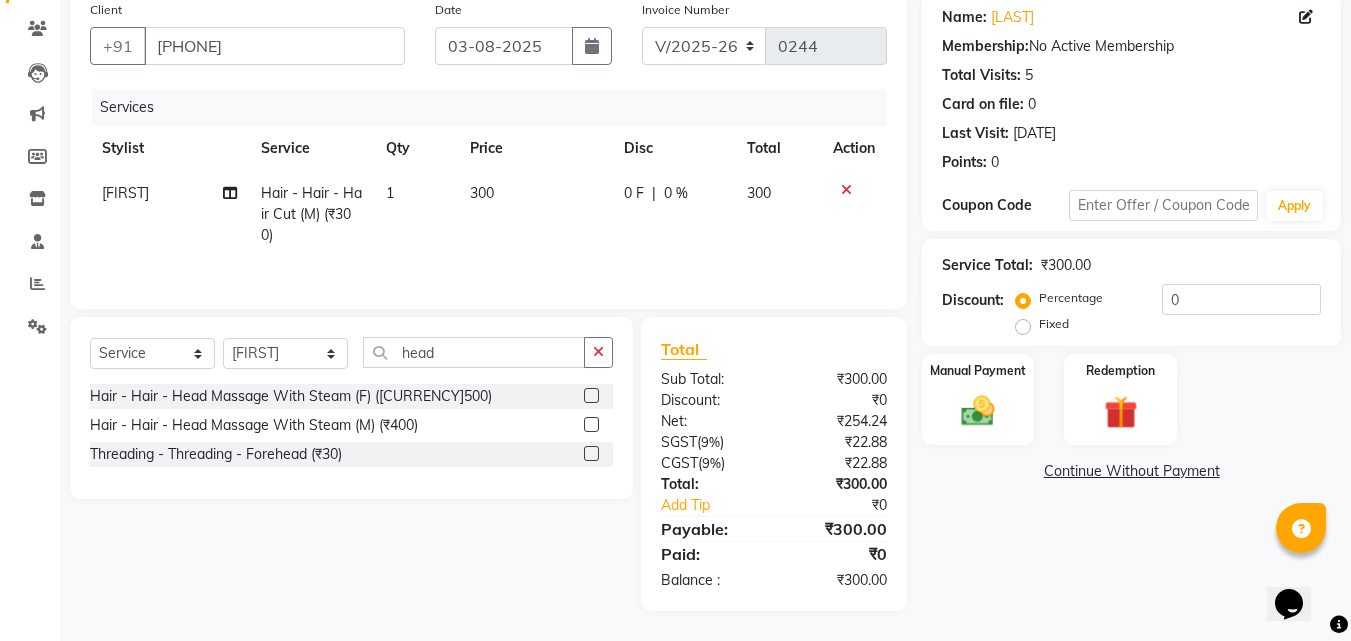 click 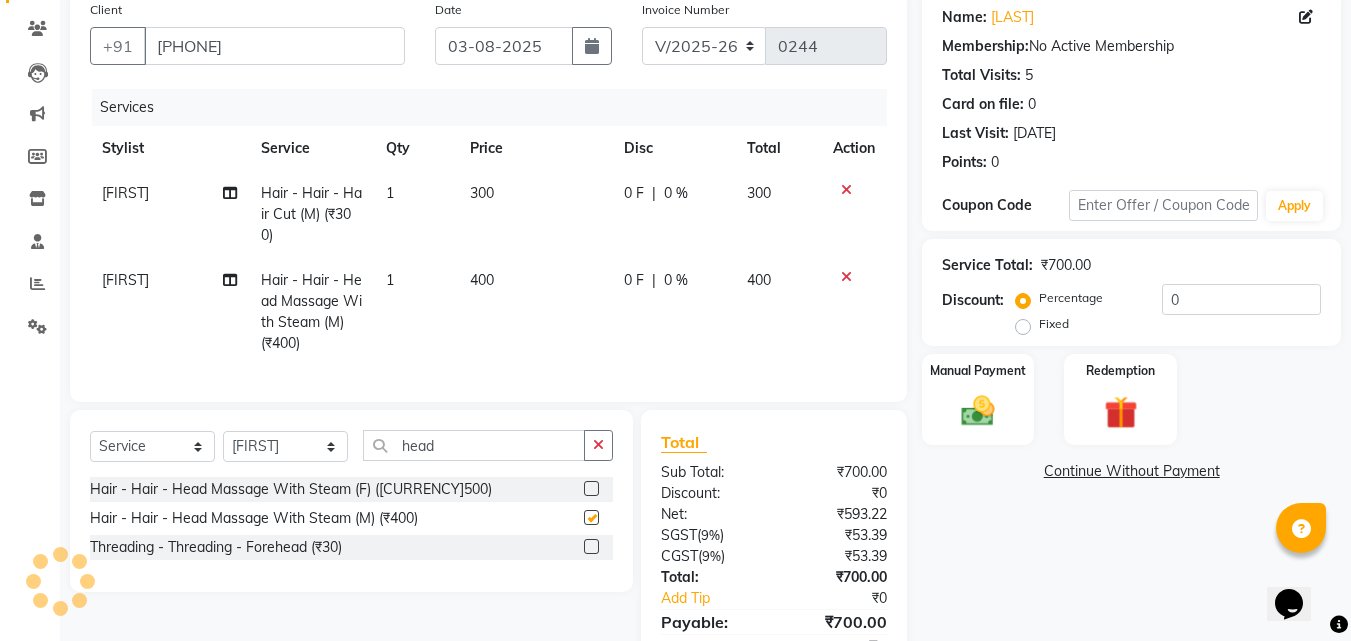 checkbox on "false" 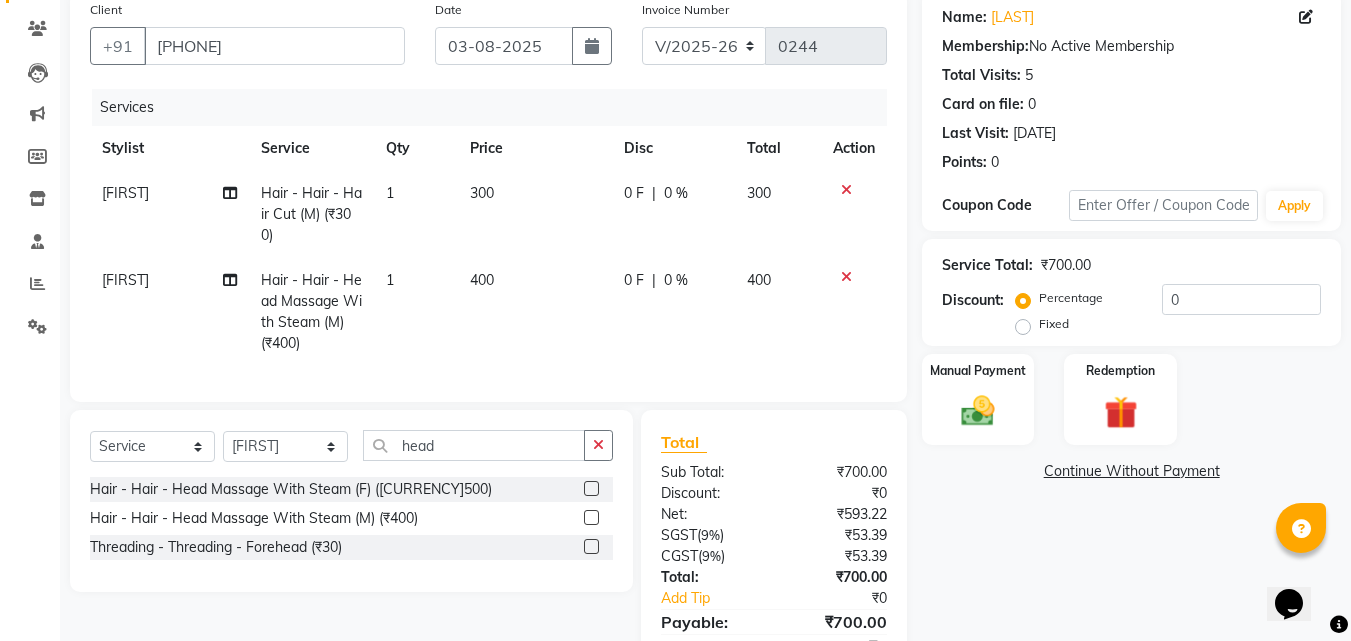 scroll, scrollTop: 0, scrollLeft: 0, axis: both 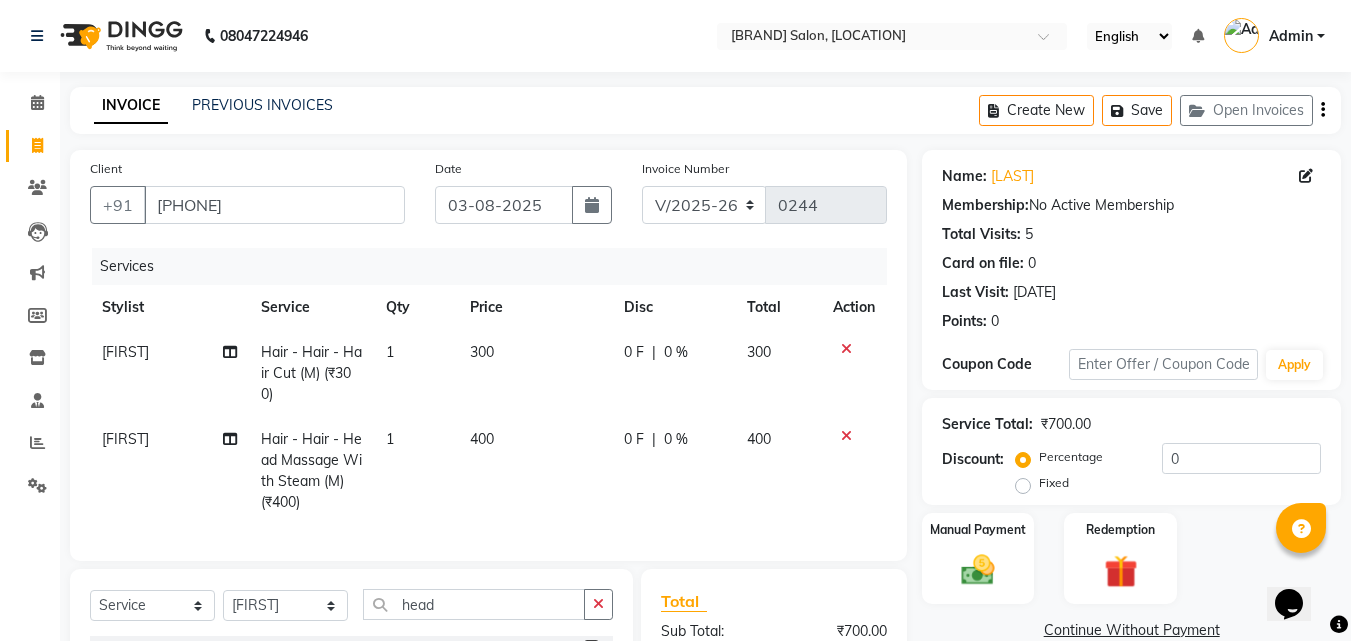 click 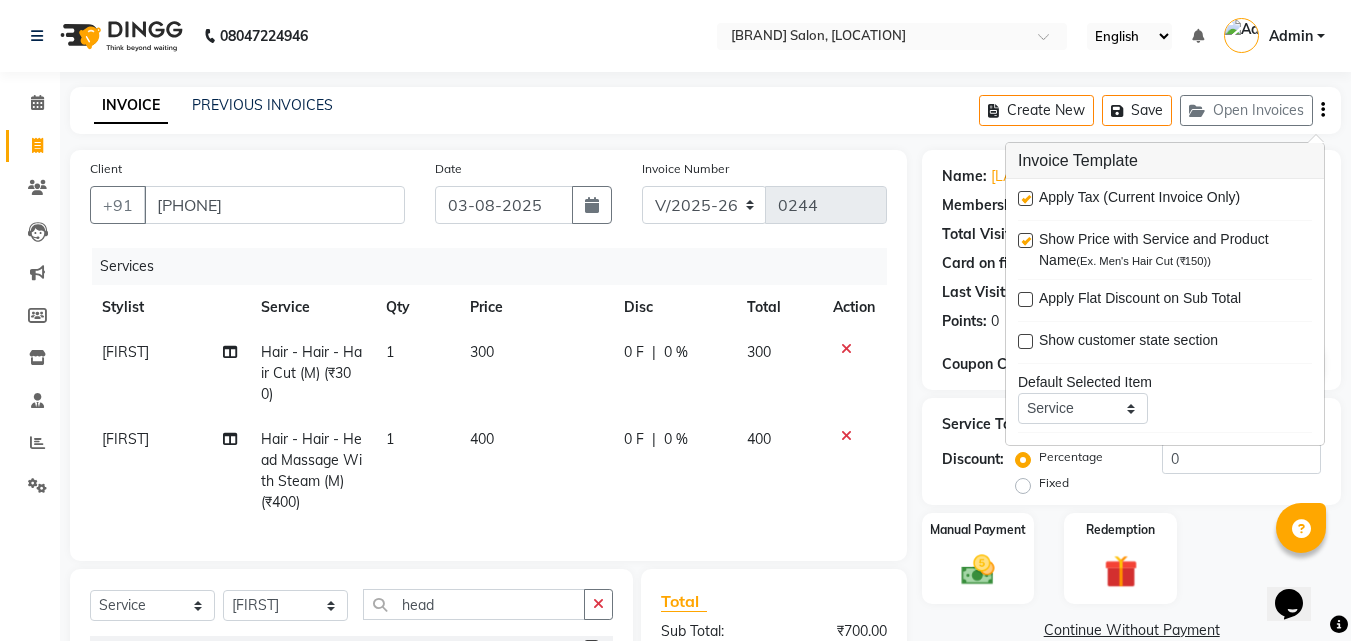 click at bounding box center (1025, 198) 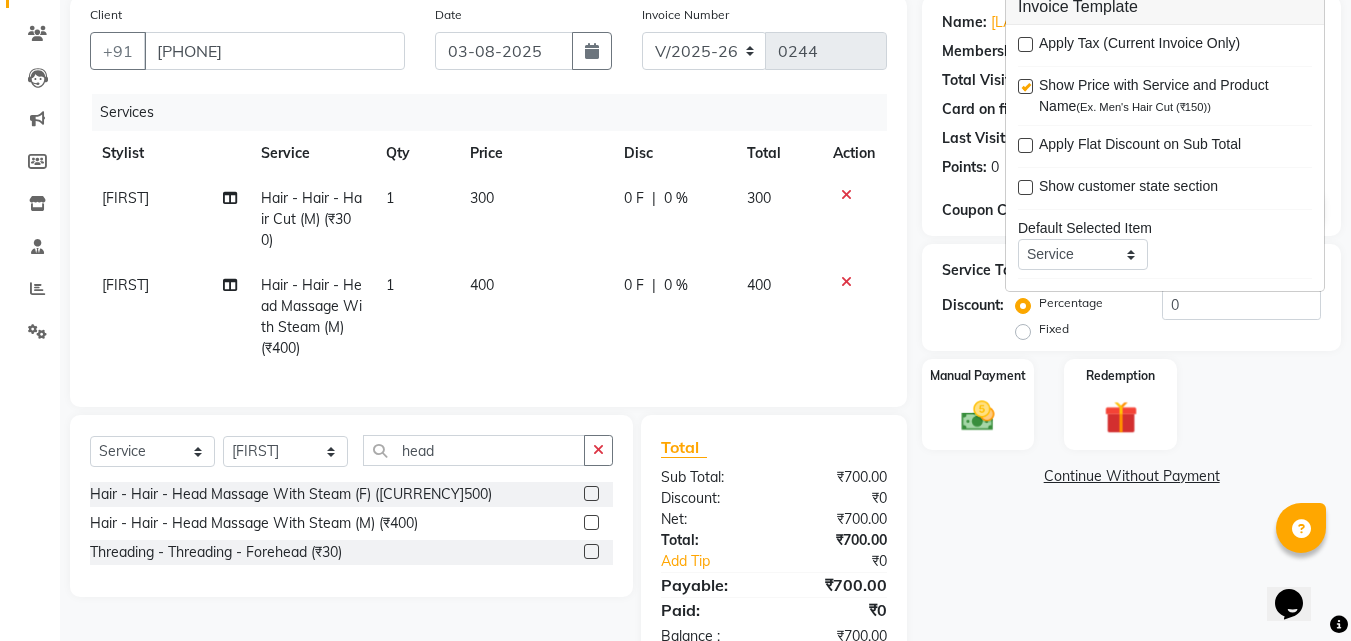 scroll, scrollTop: 225, scrollLeft: 0, axis: vertical 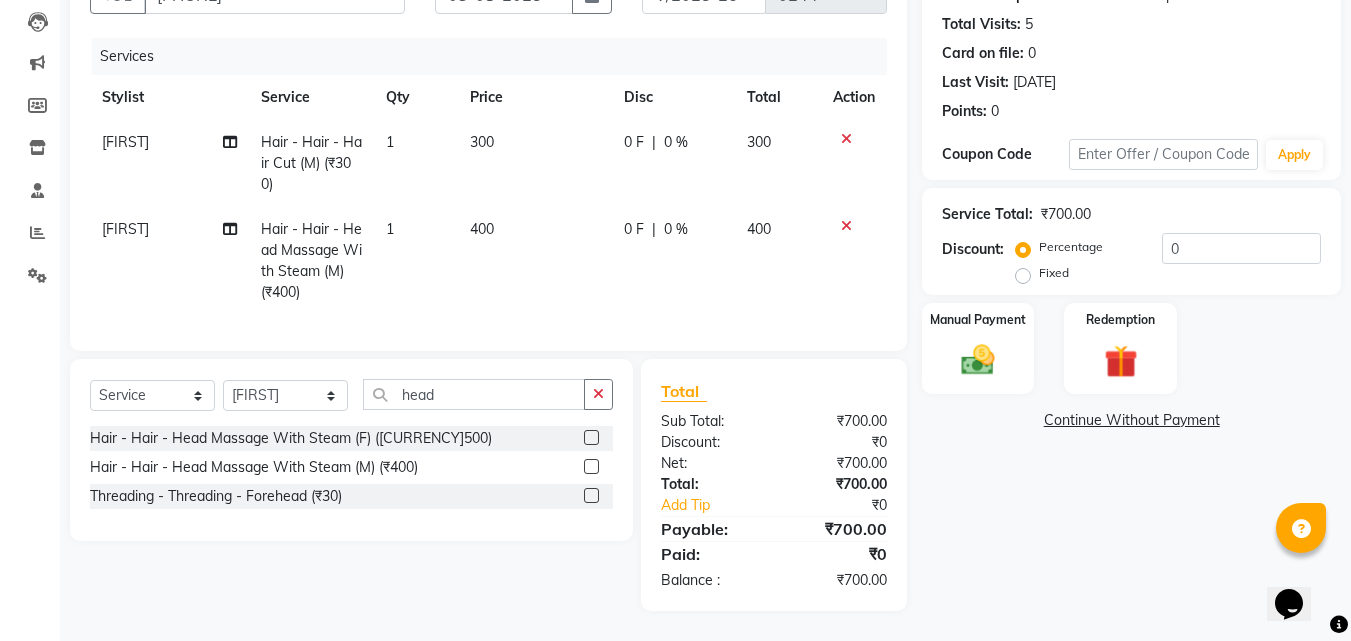 click on "Fixed" 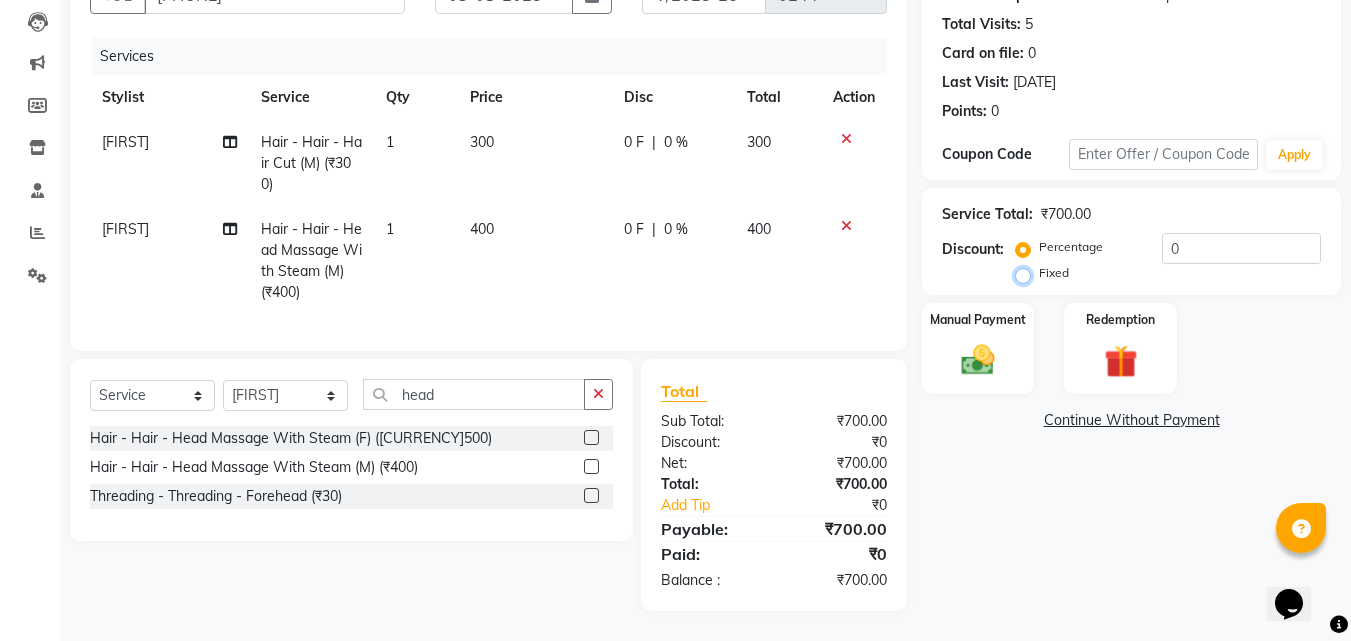 click on "Fixed" at bounding box center (1027, 273) 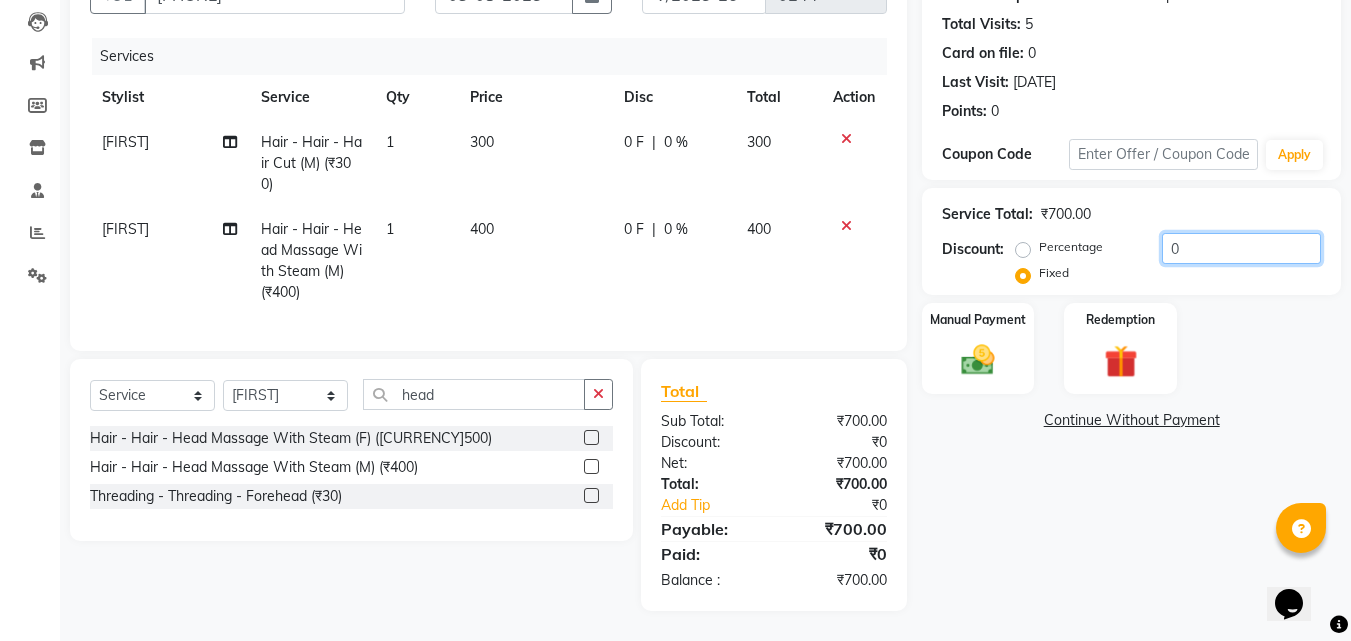 click on "0" 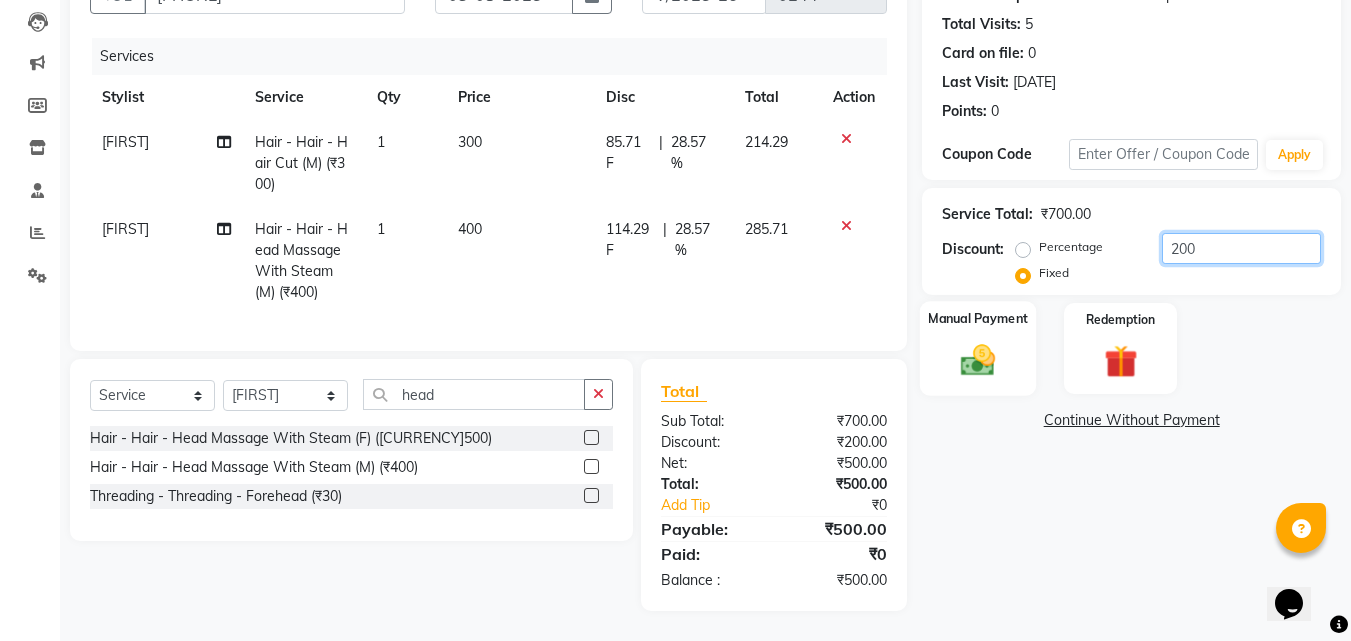 type on "200" 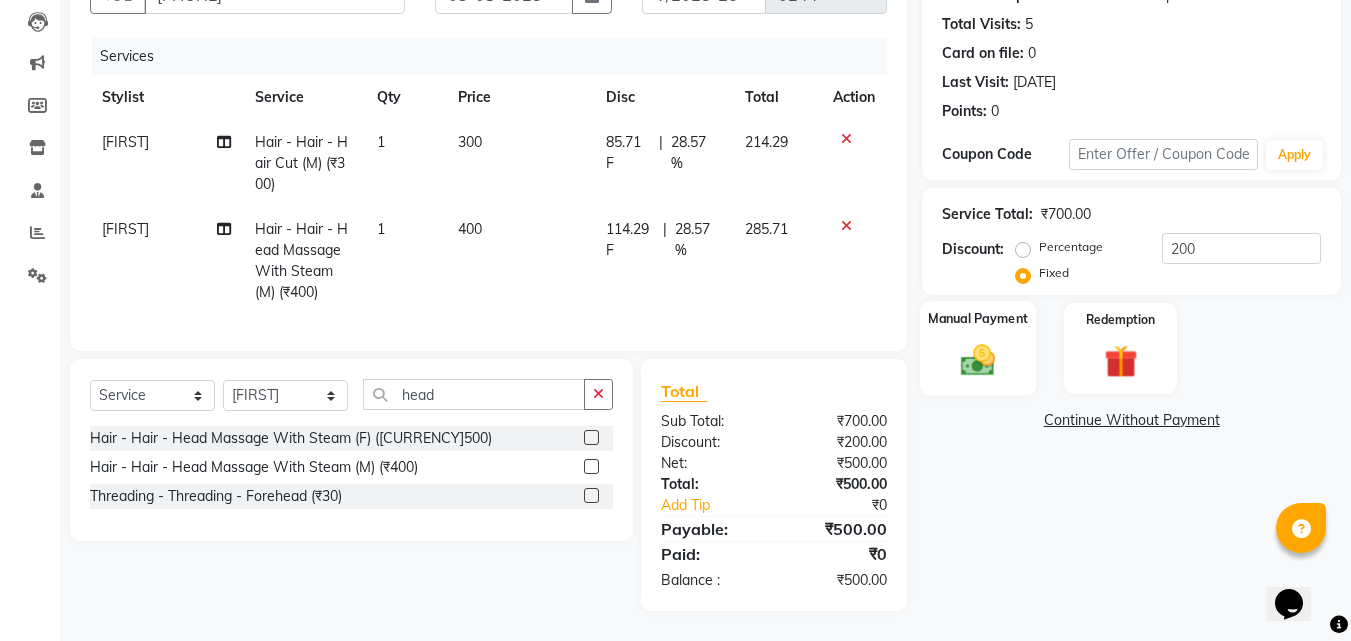 click 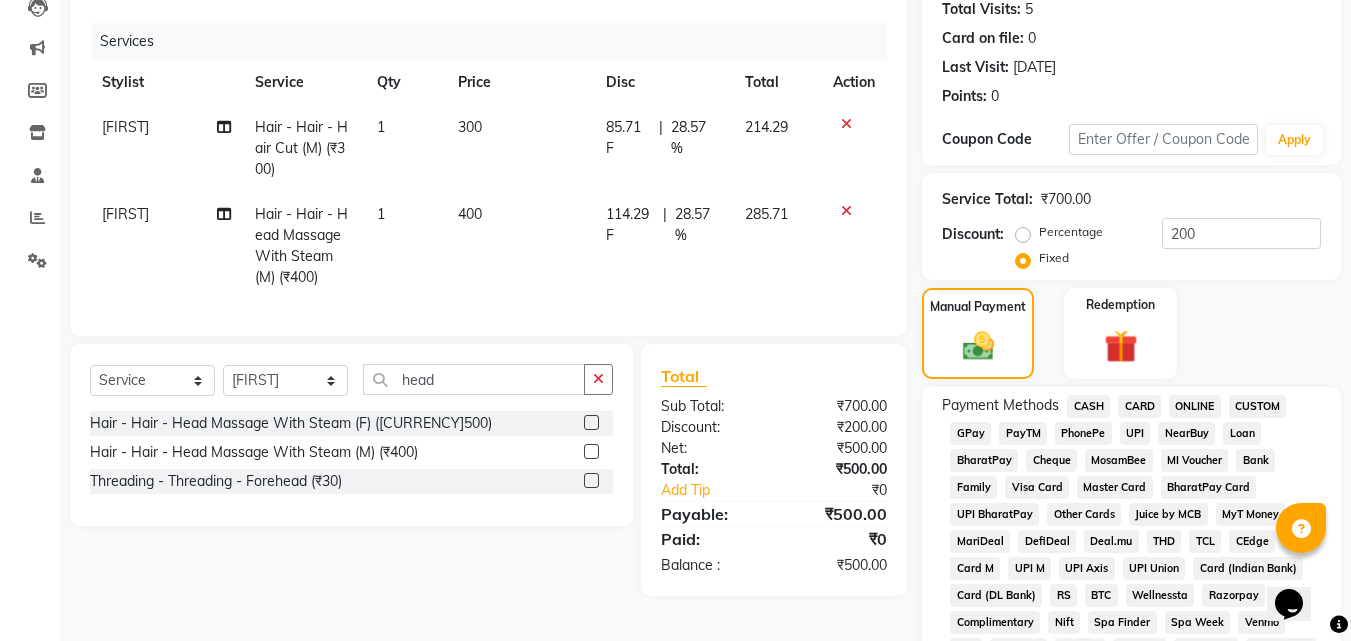 click on "ONLINE" 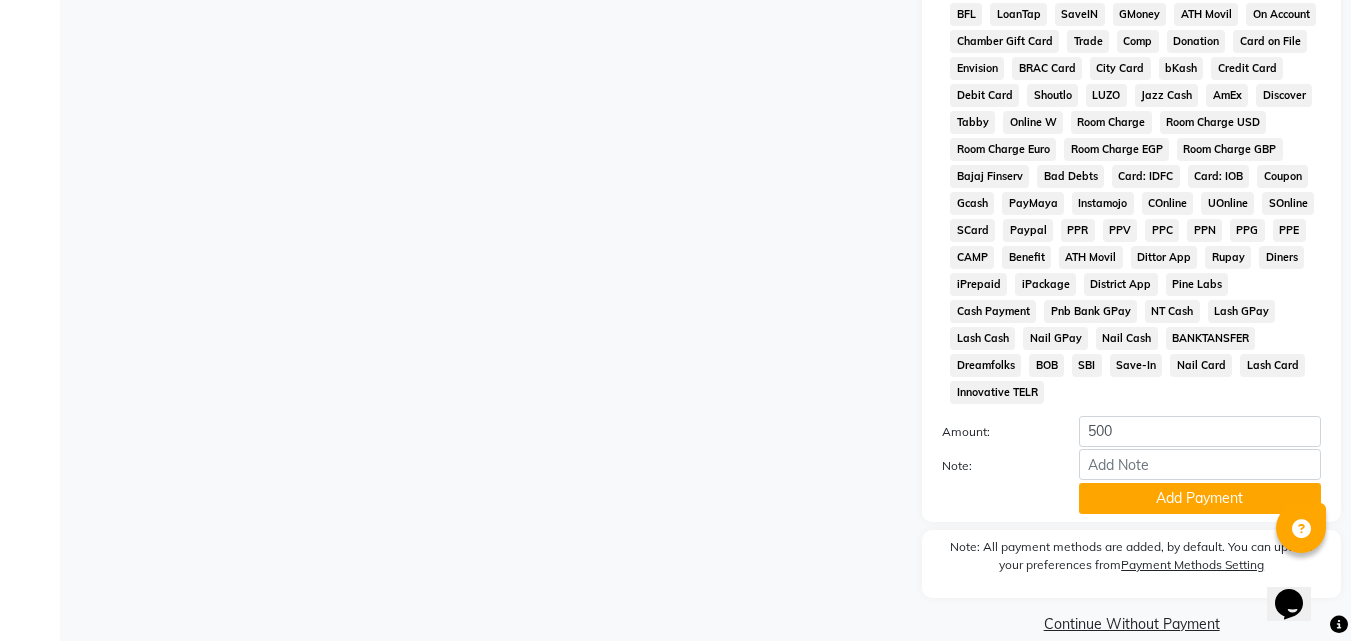 scroll, scrollTop: 861, scrollLeft: 0, axis: vertical 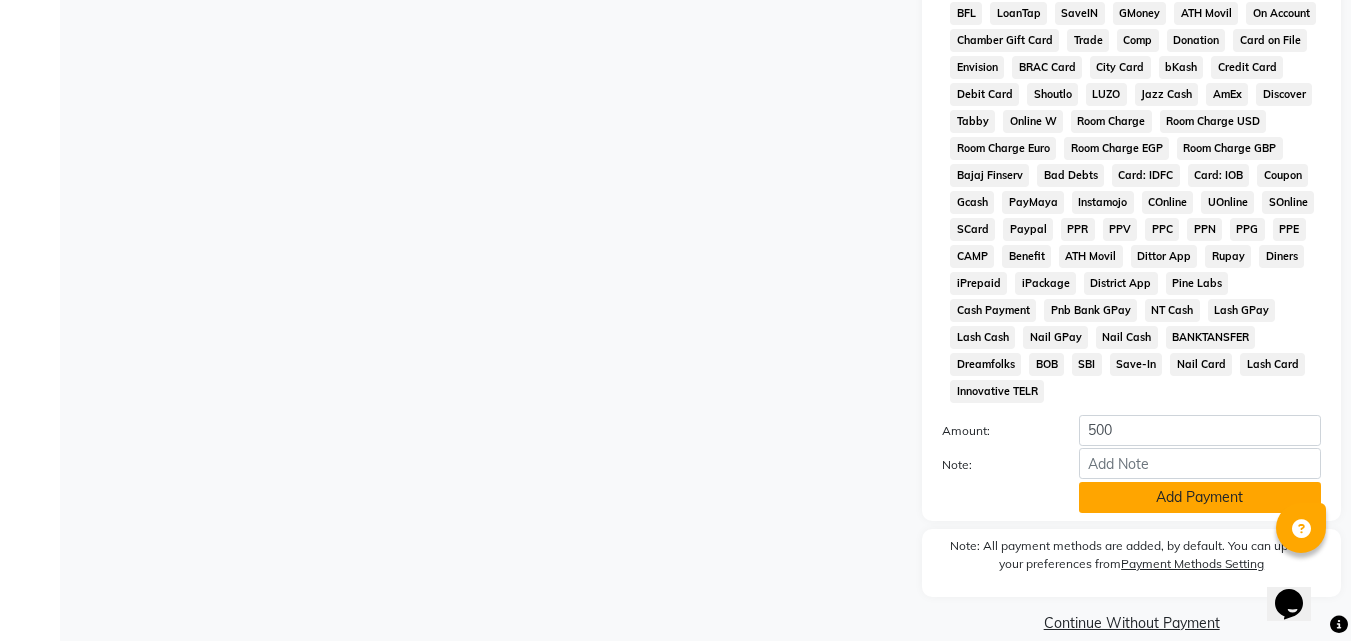 click on "Add Payment" 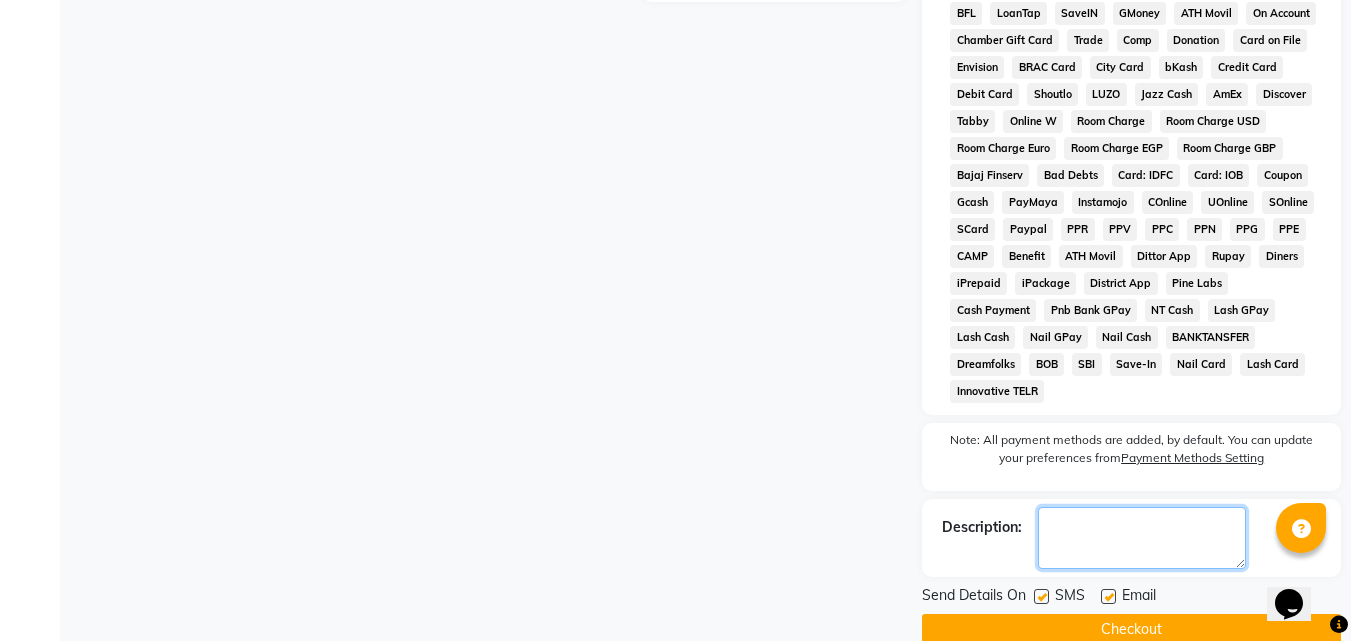 click 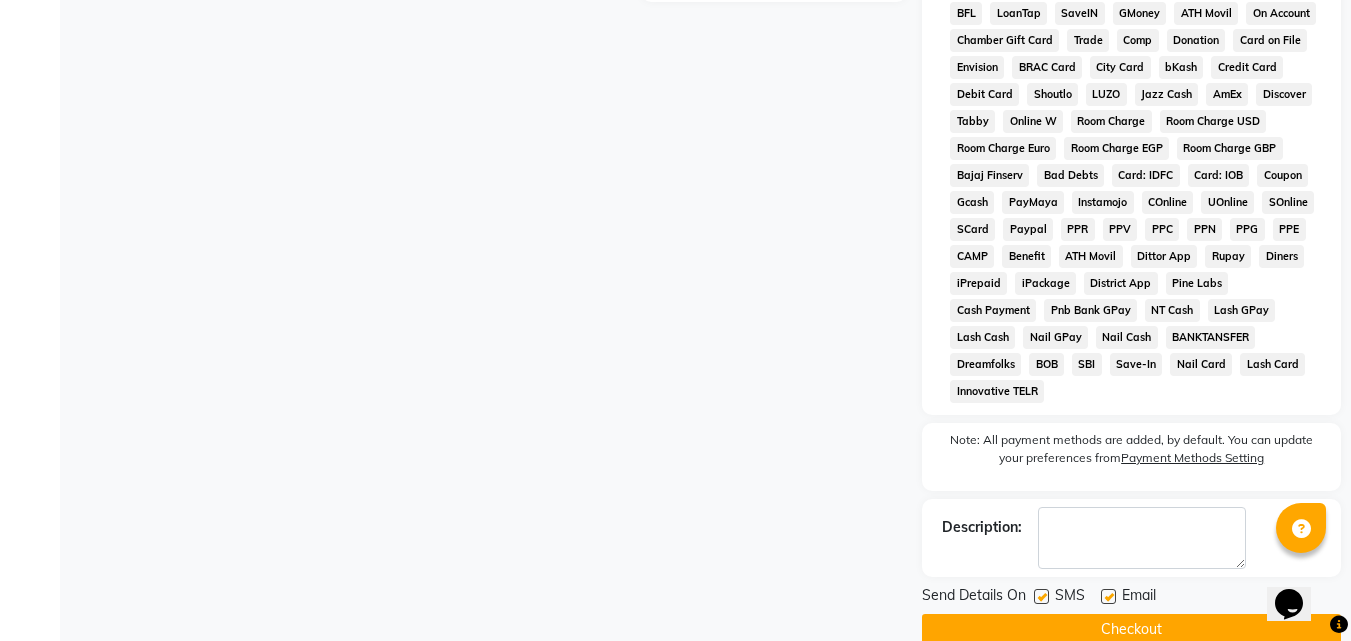 click 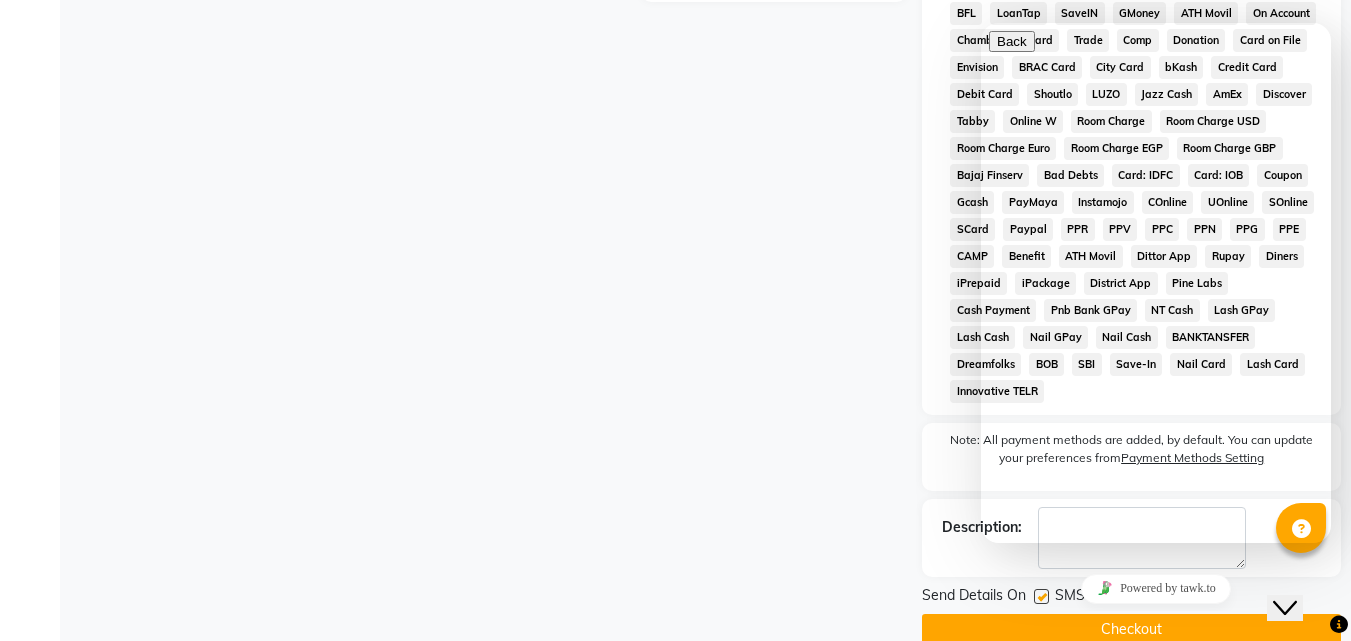 click on "Client +91 [PHONE] Date [DATE] Invoice Number V/2025 V/2025-26 0244 Services Stylist Service Qty Price Disc Total Action [LAST] Hair - Hair - Hair Cut (M) (₹300) 1 300 85.71 F | 28.57 % 214.29 [LAST] Hair - Hair - Head Massage With Steam (M) (₹400) 1 400 114.29 F | 28.57 % 285.71 Select Service Product Membership Package Voucher Prepaid Gift Card Select Stylist Anushka BUSHRA Nancy [LAST] [LAST] [LAST] head Hair - Hair - Head Massage With Steam (F) (₹500) Hair - Hair - Head Massage With Steam (M) (₹400) Threading - Threading - Forehead (₹30) Total Sub Total: ₹700.00 Discount: ₹200.00 Net: ₹500.00 Total: ₹500.00 Add Tip ₹0 Payable: ₹500.00 Payments ONLINE ₹500.00 Paid: ₹500.00 Balance : ₹0" 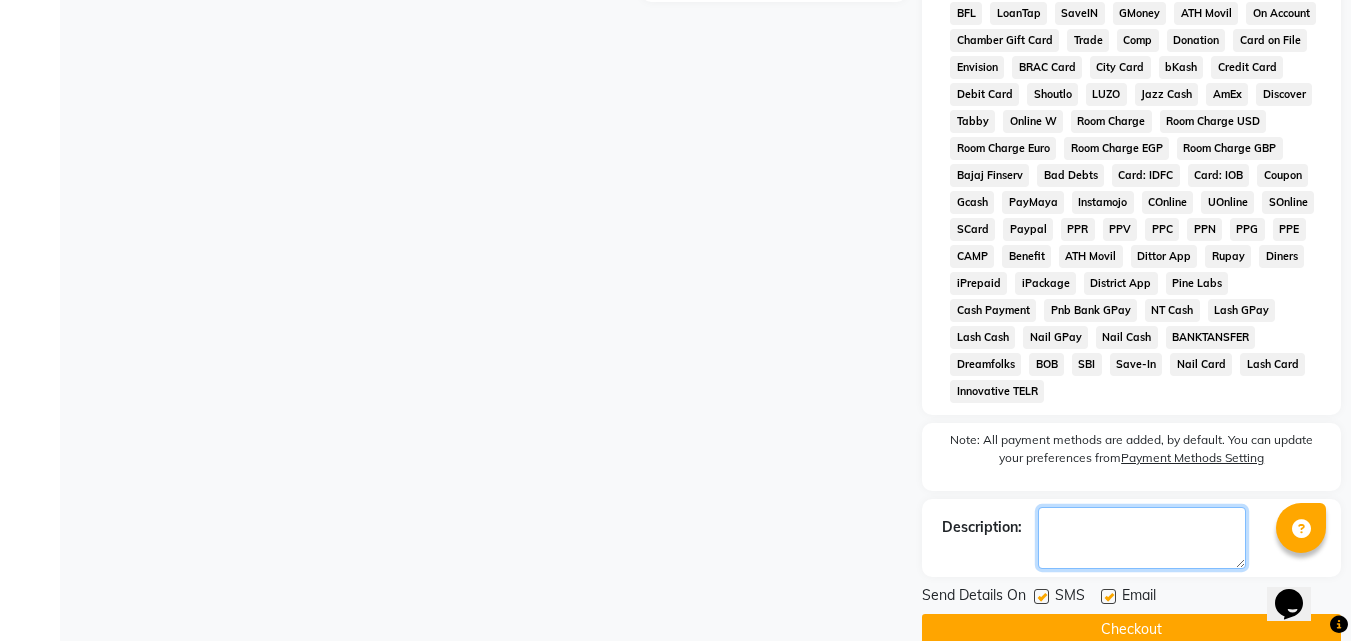 click 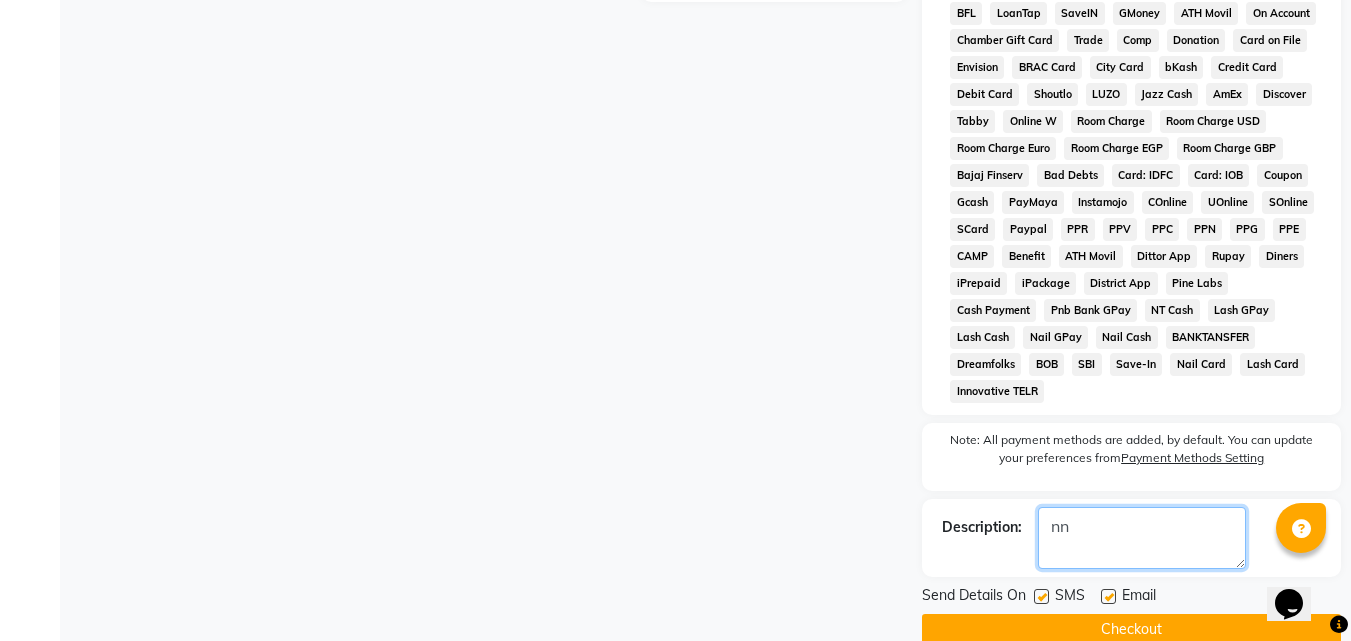 type on "n" 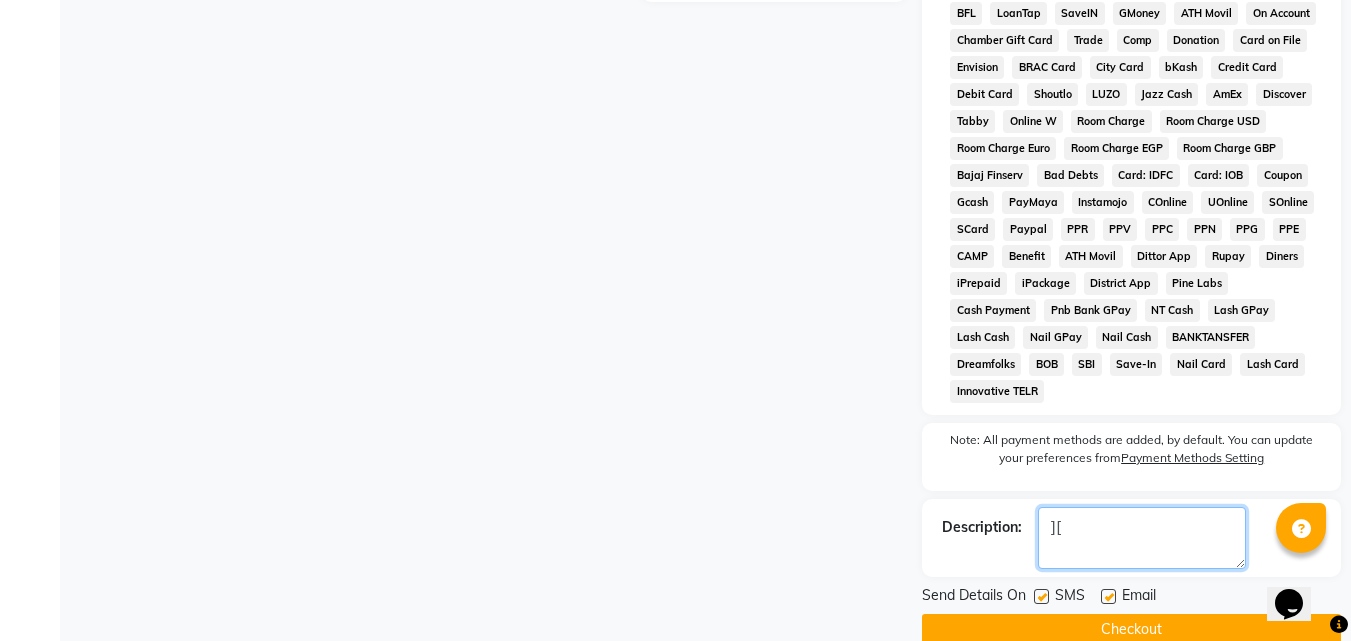 type on "]" 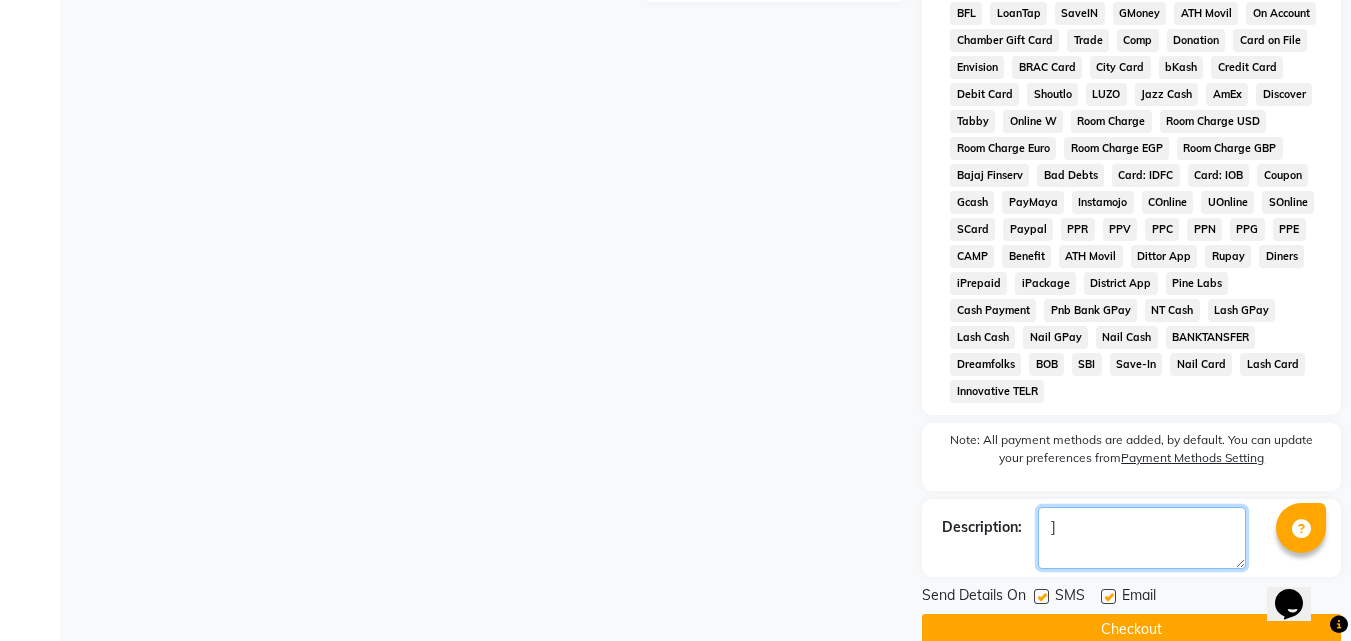 type 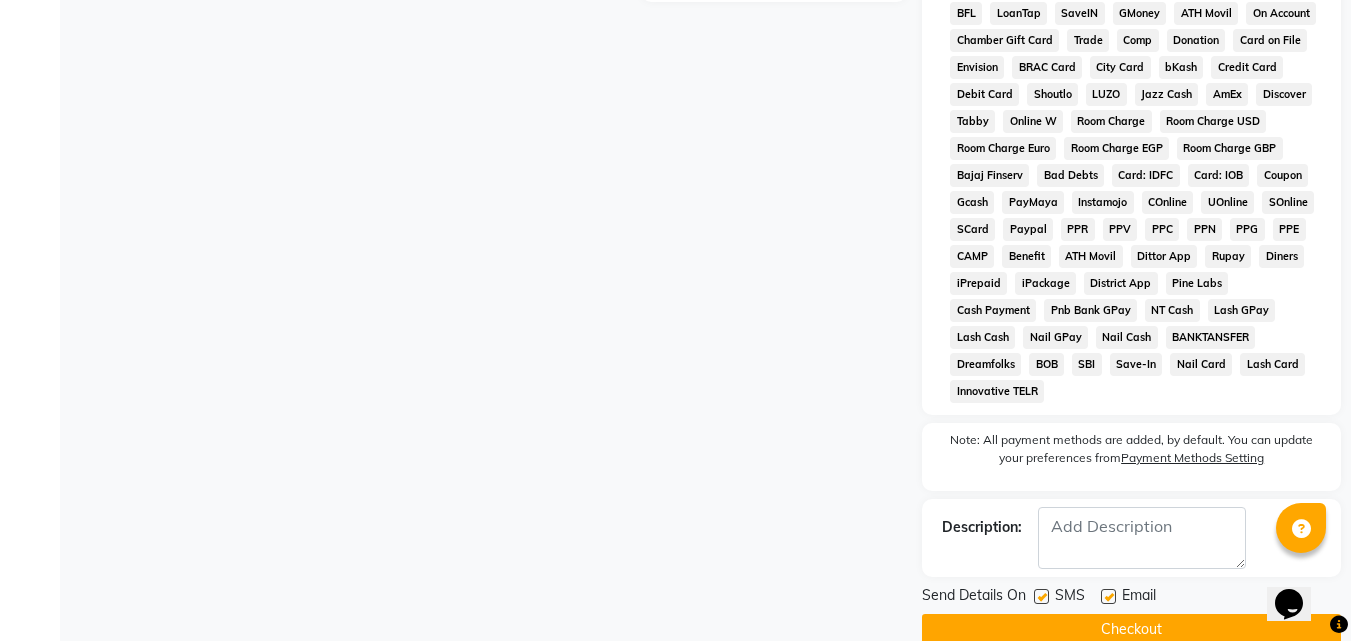 click on "Checkout" 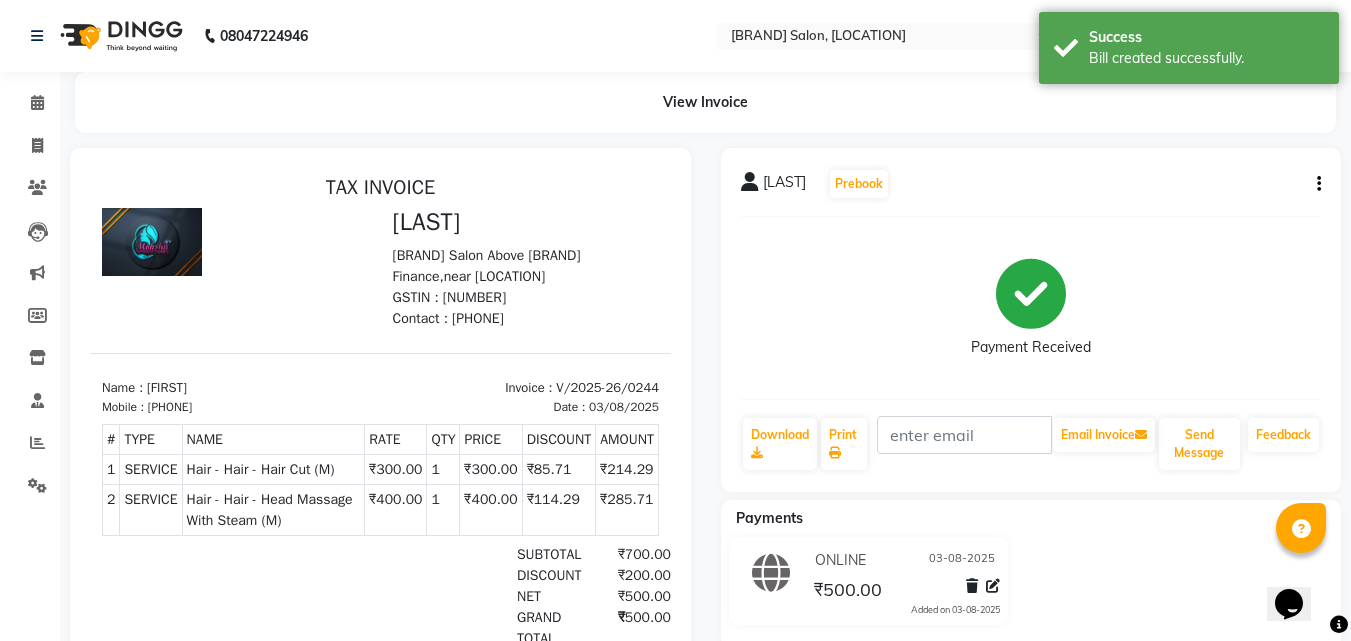 scroll, scrollTop: 0, scrollLeft: 0, axis: both 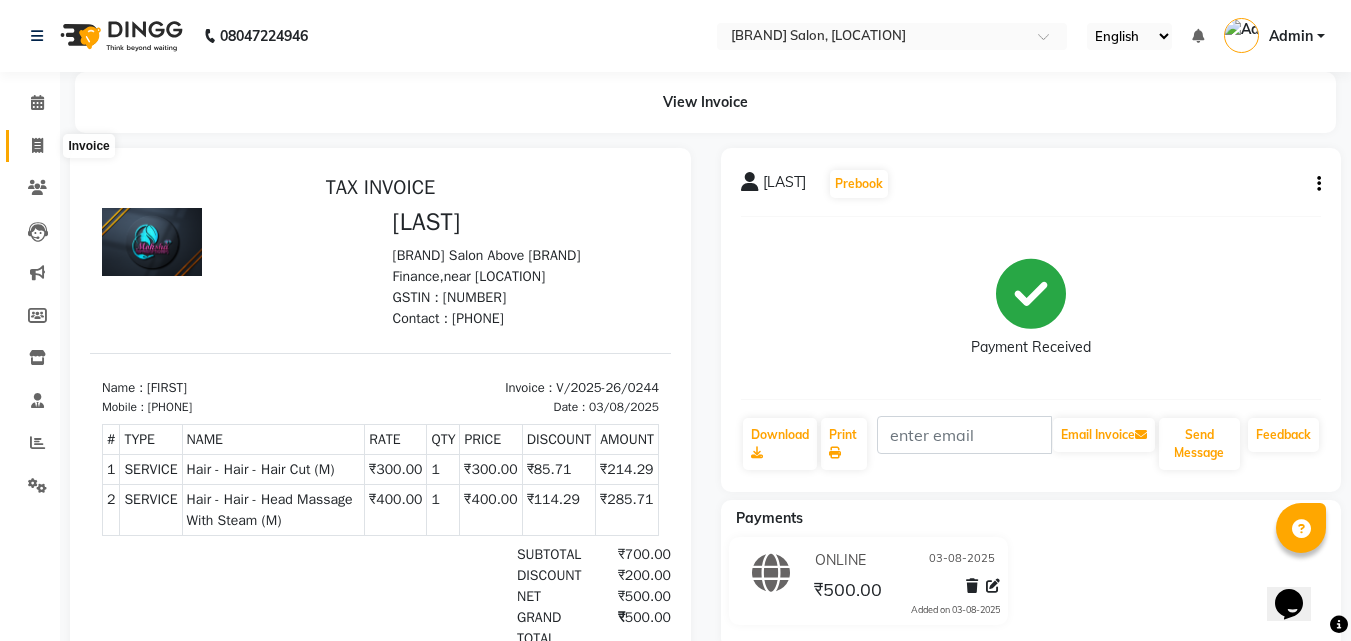 click 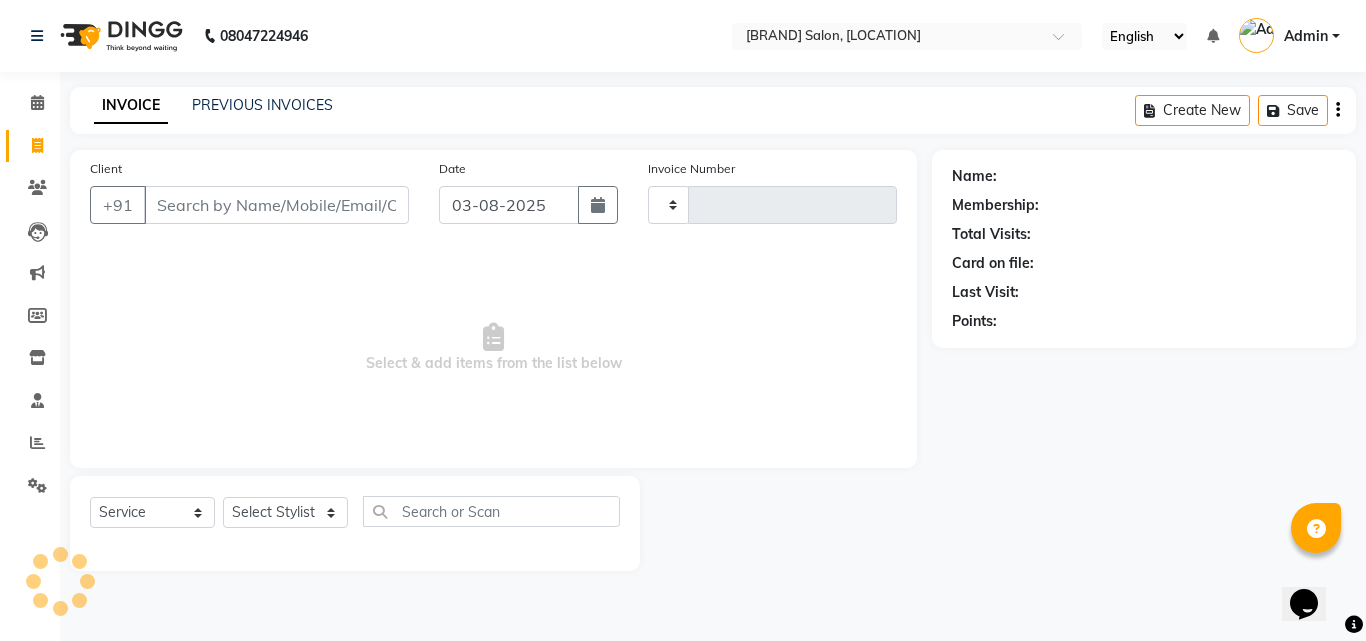 type on "0245" 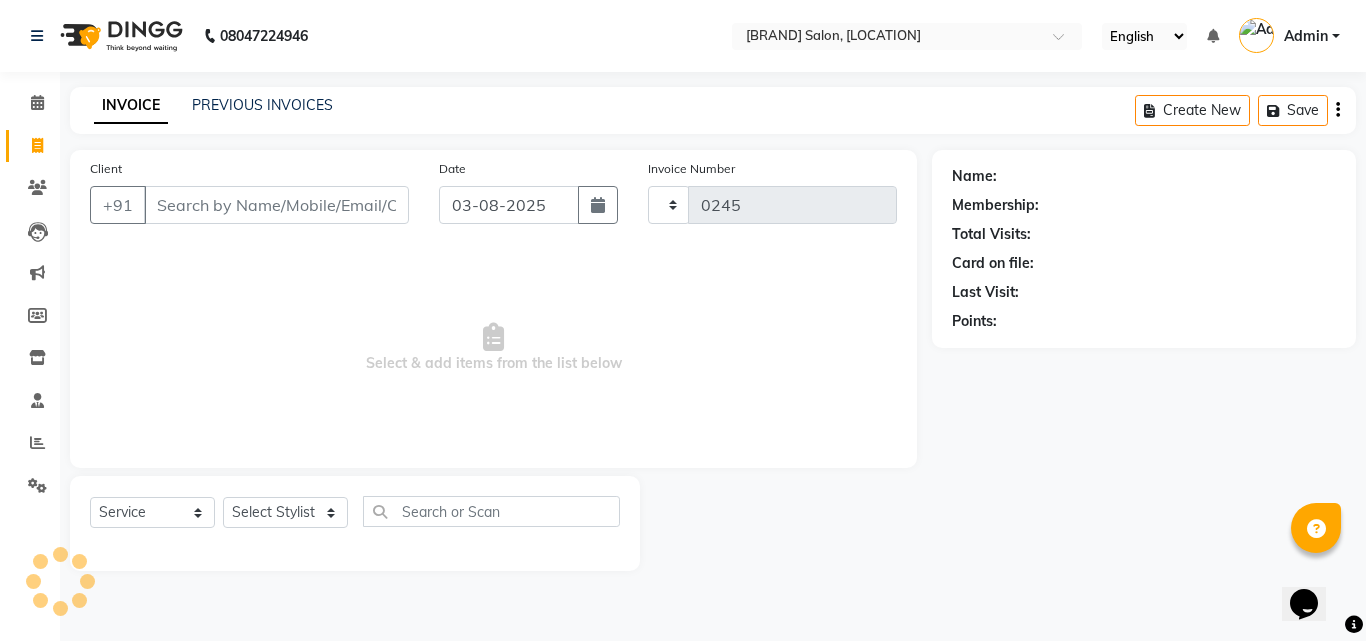 select on "4065" 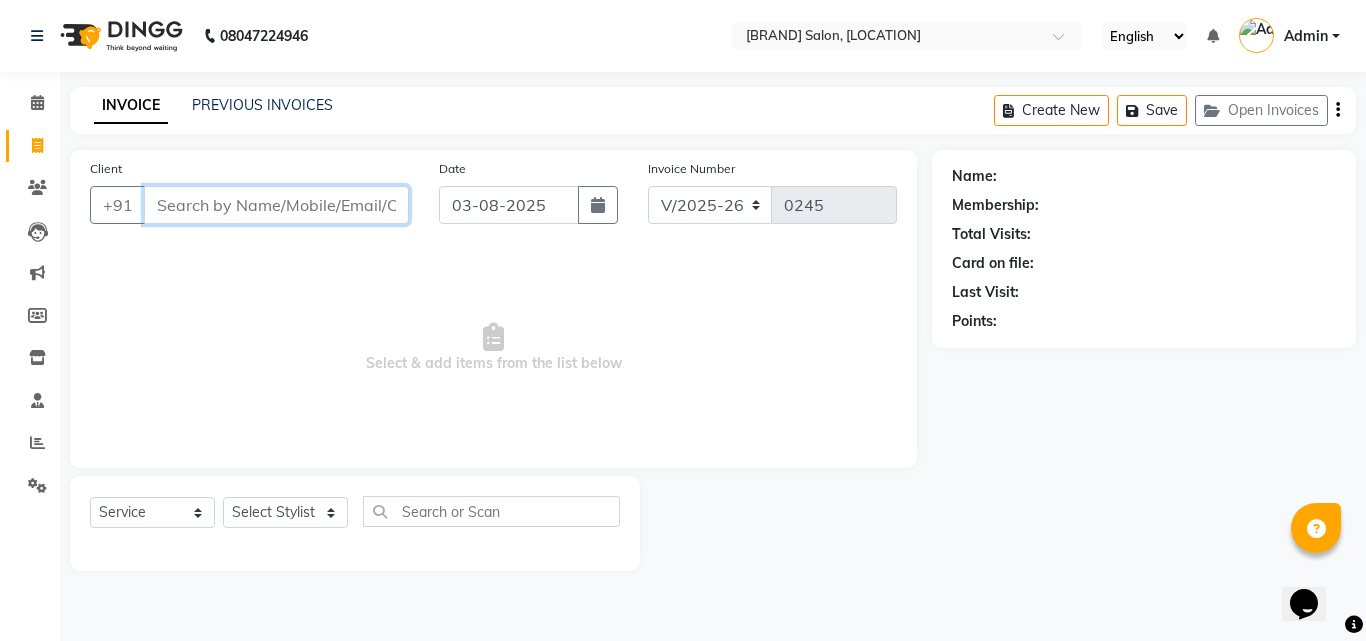 click on "Client" at bounding box center [276, 205] 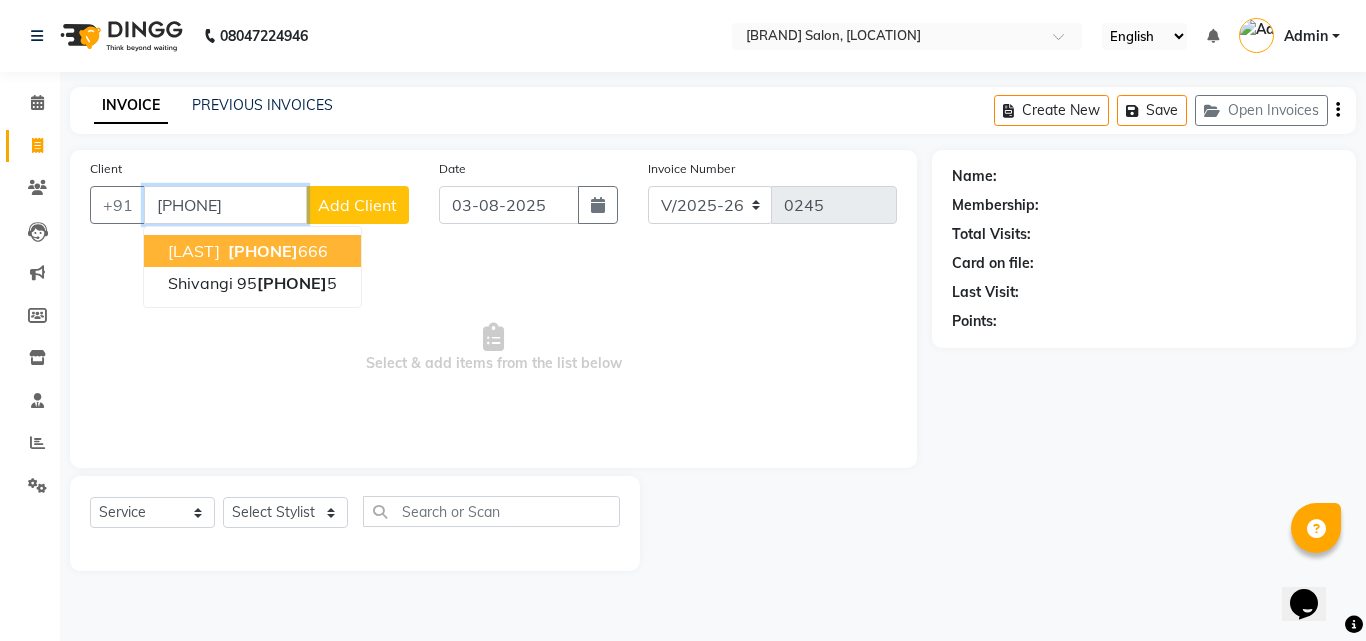 click on "[LAST]" at bounding box center (194, 251) 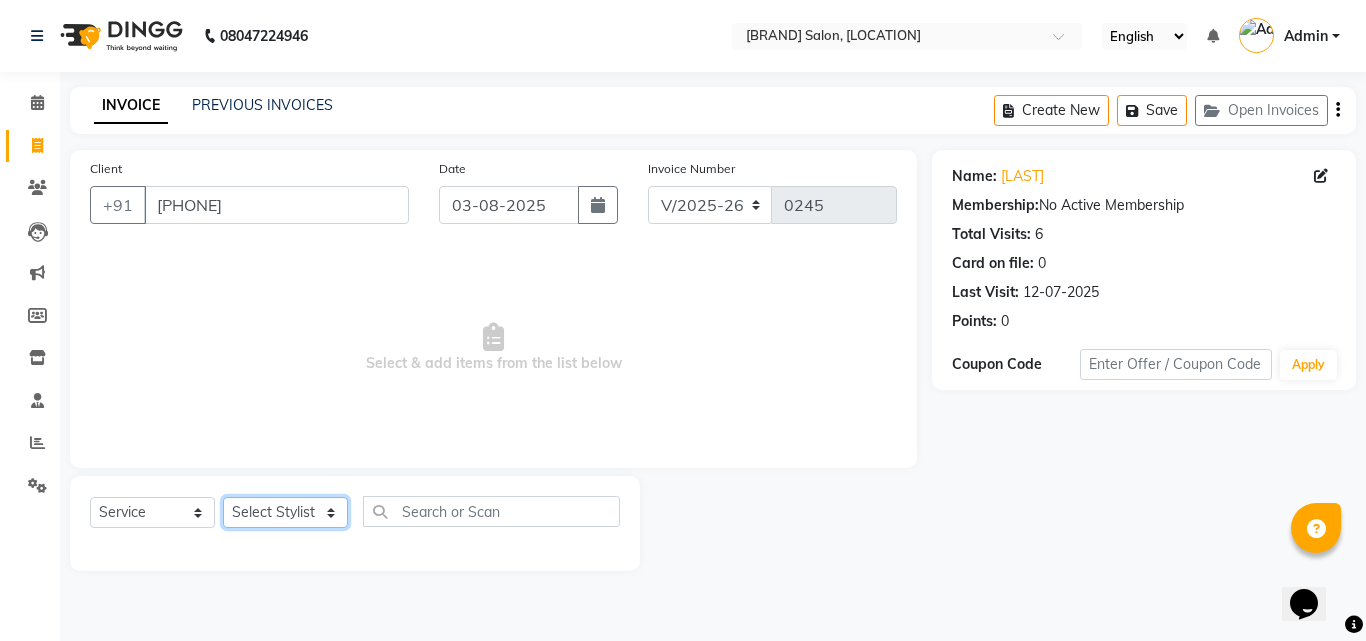 click on "Select Stylist Anushka [LAST] Nancy SHAMEEM SHIV SONI SURENDRA KUMAR" 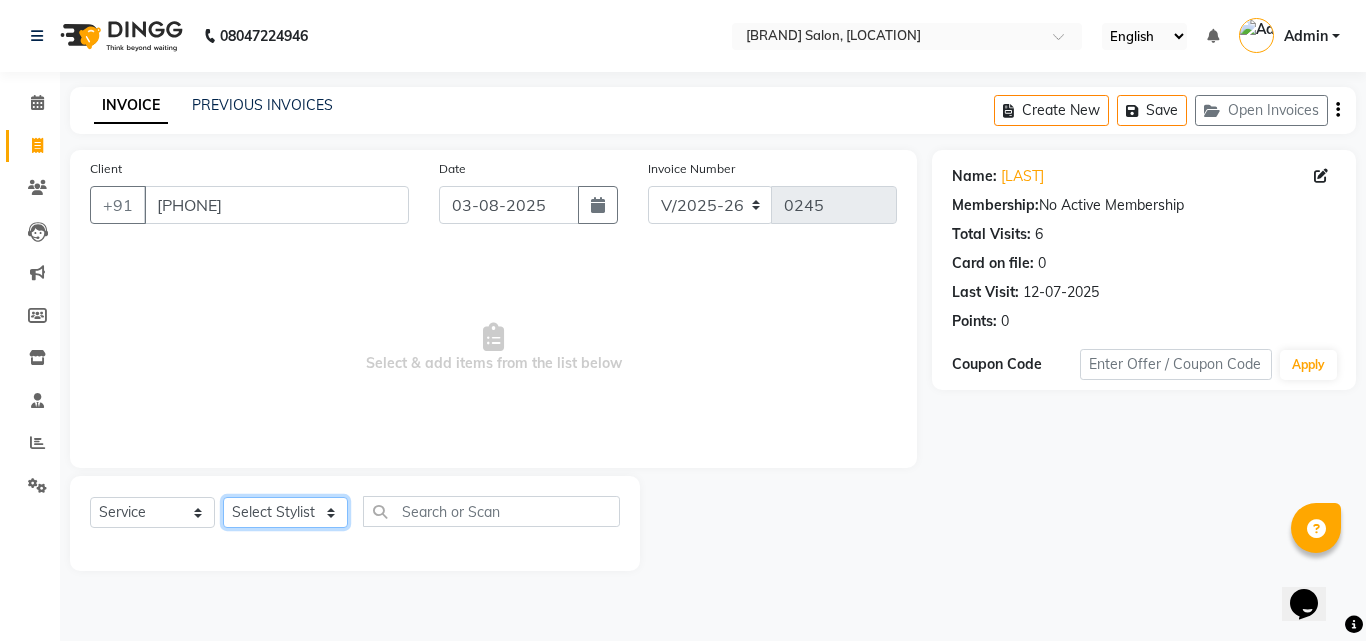 select on "20794" 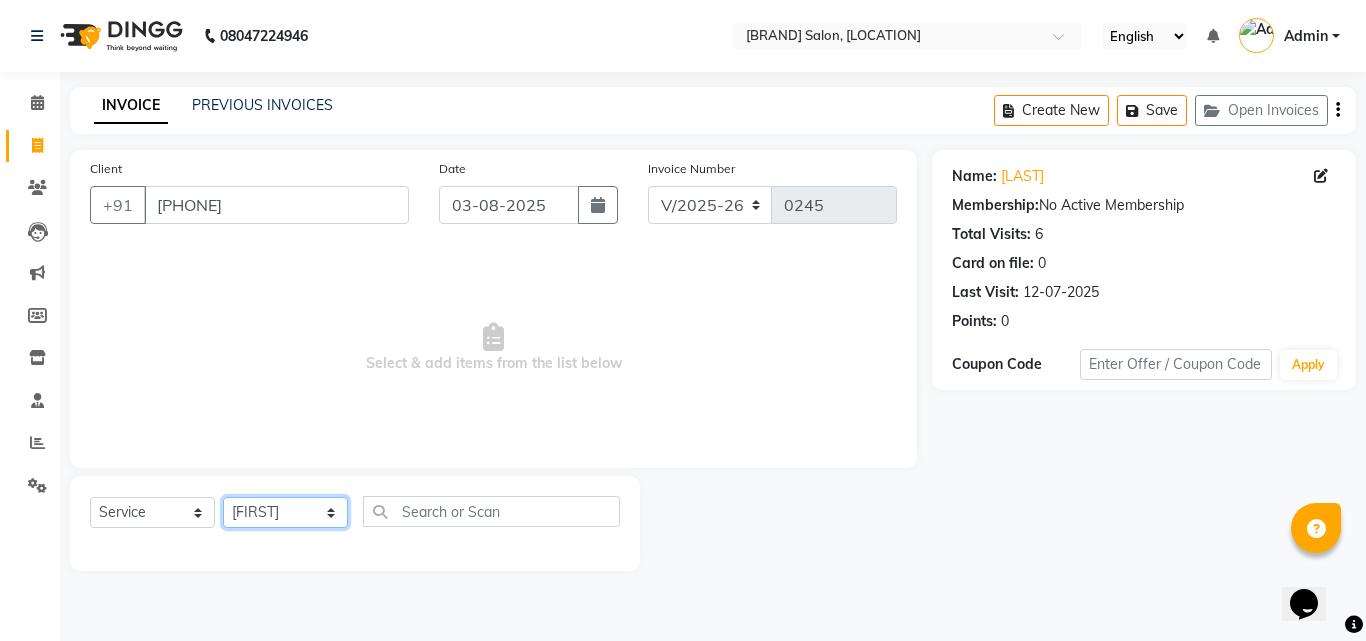click on "Select Stylist Anushka [LAST] Nancy SHAMEEM SHIV SONI SURENDRA KUMAR" 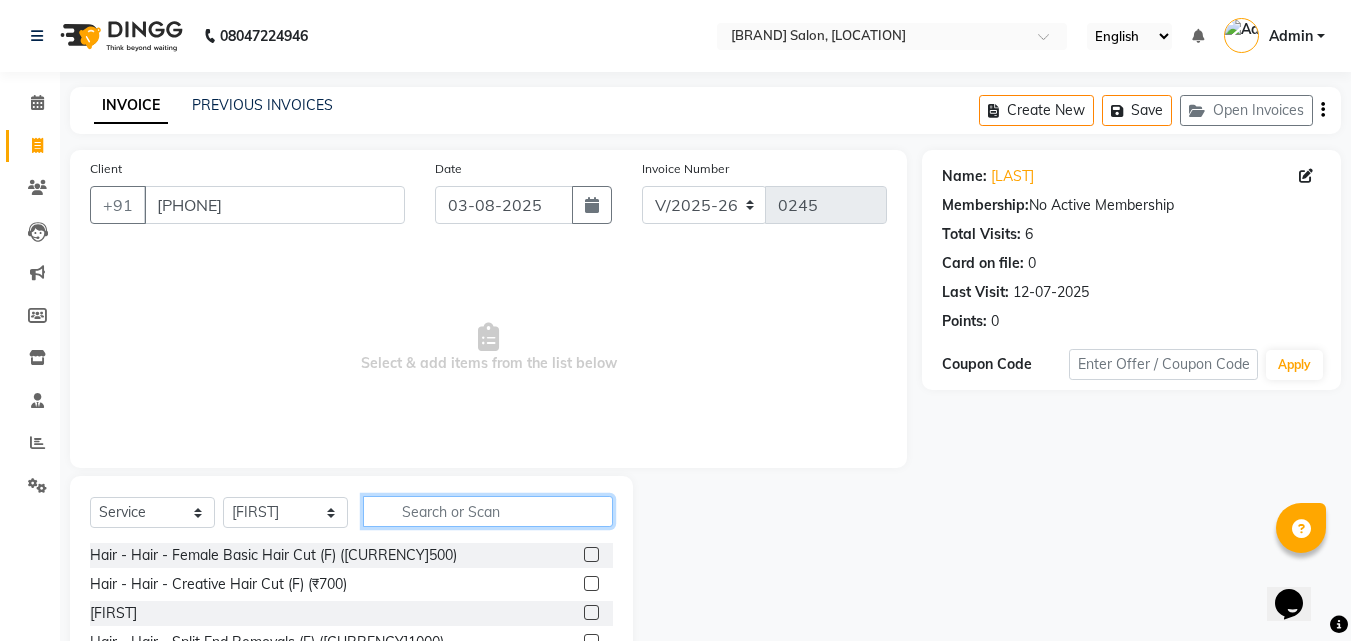 click 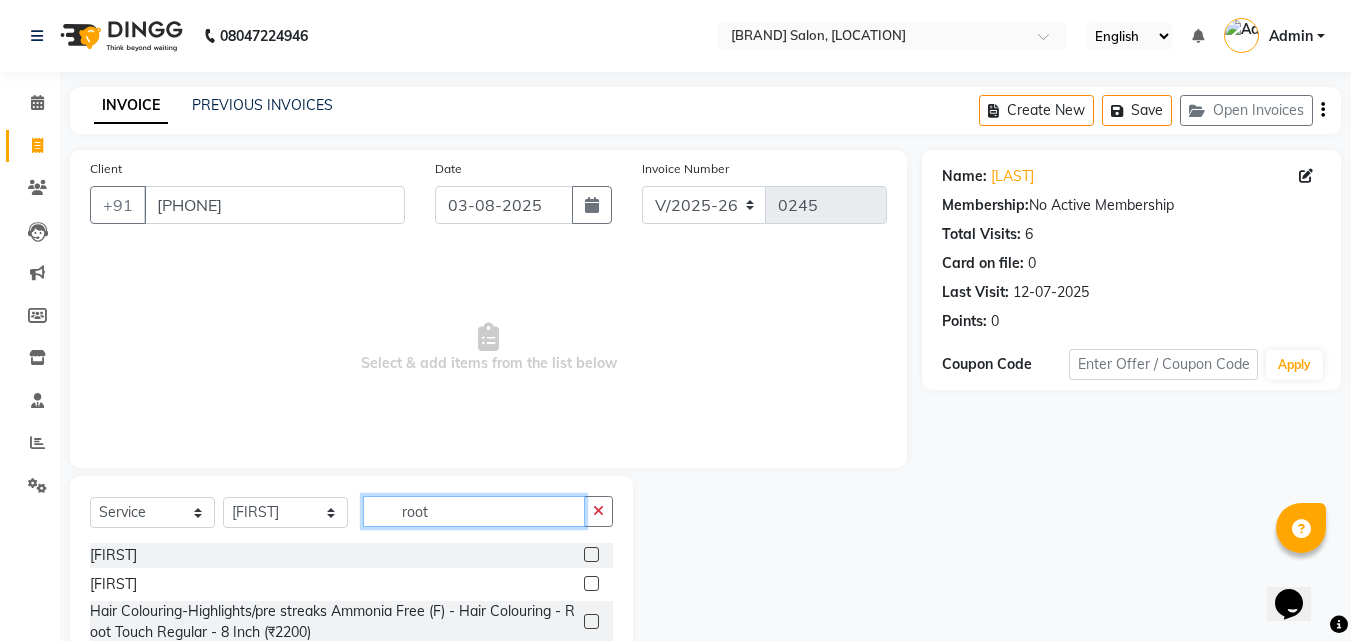 type on "root" 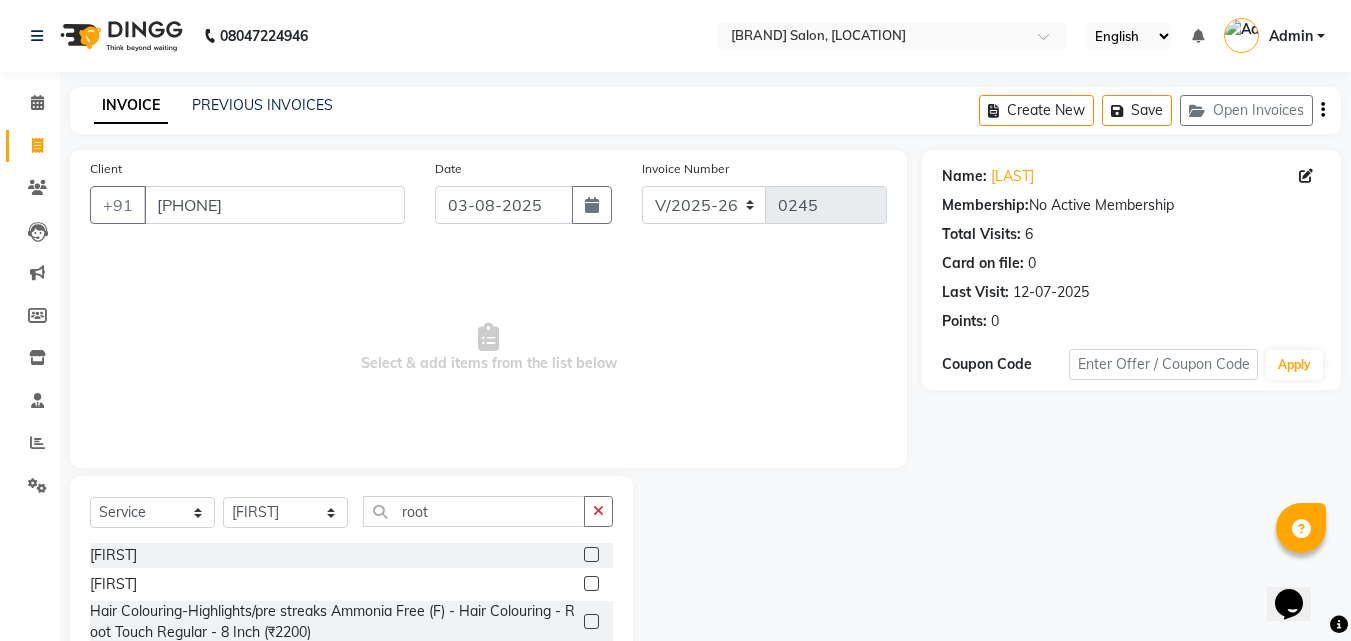 click 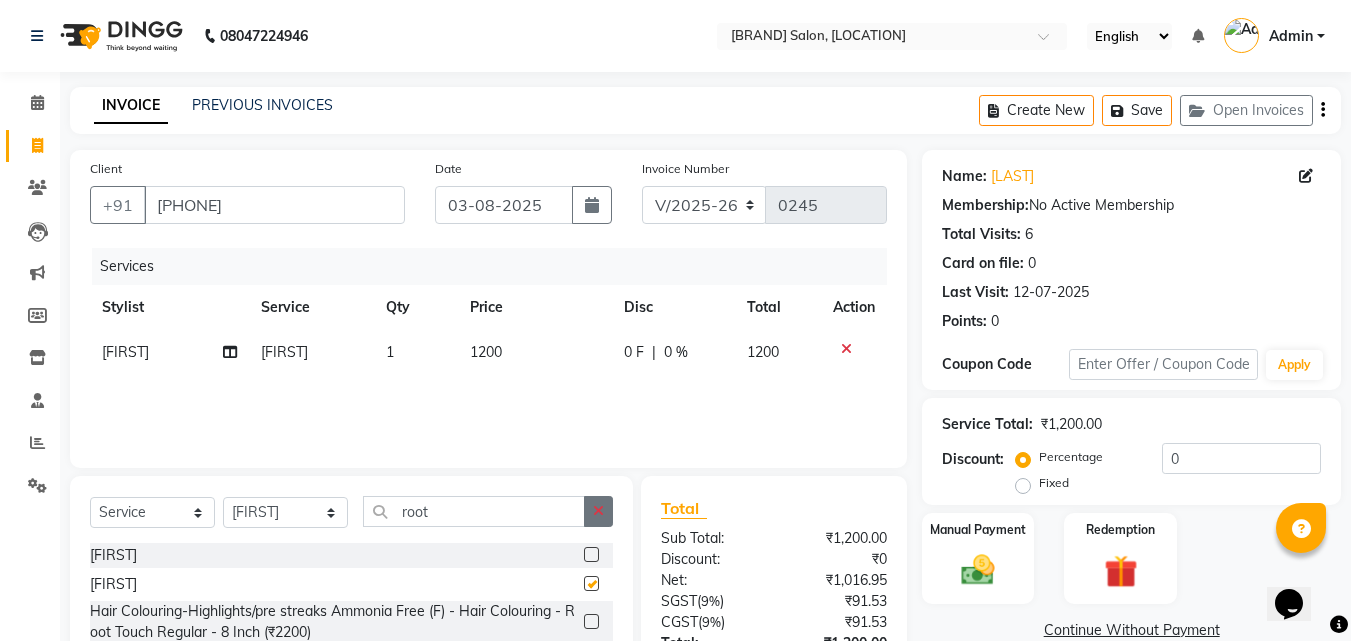checkbox on "false" 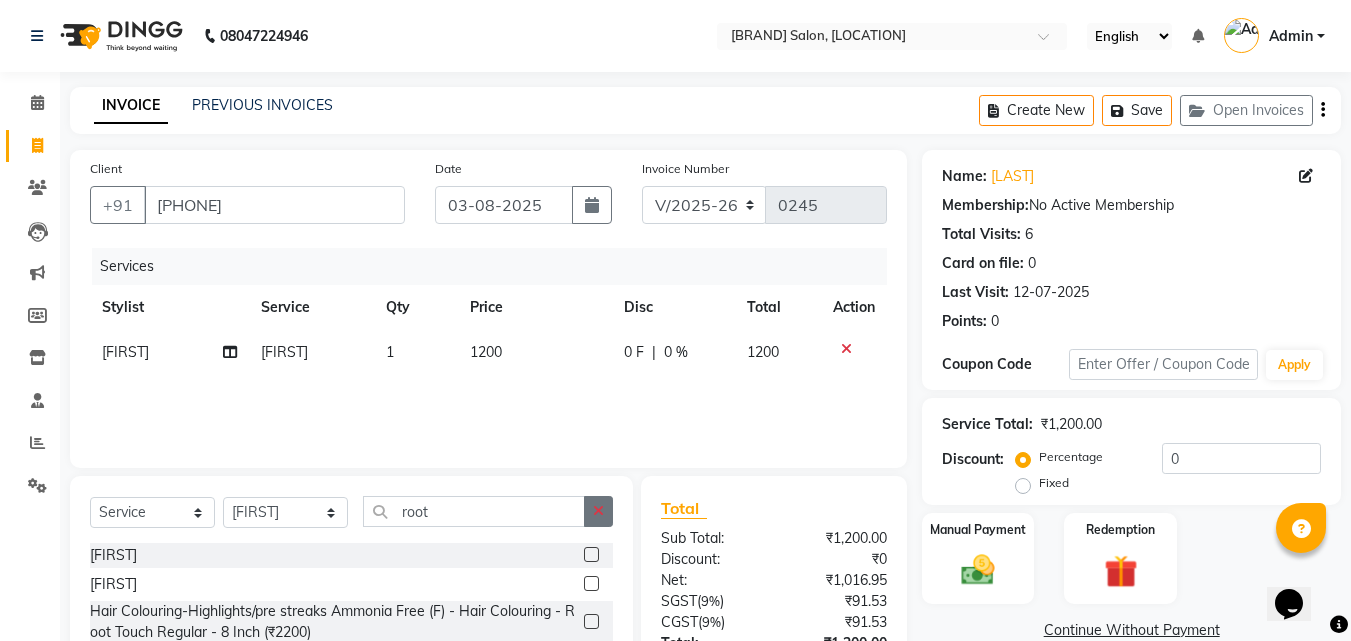 click 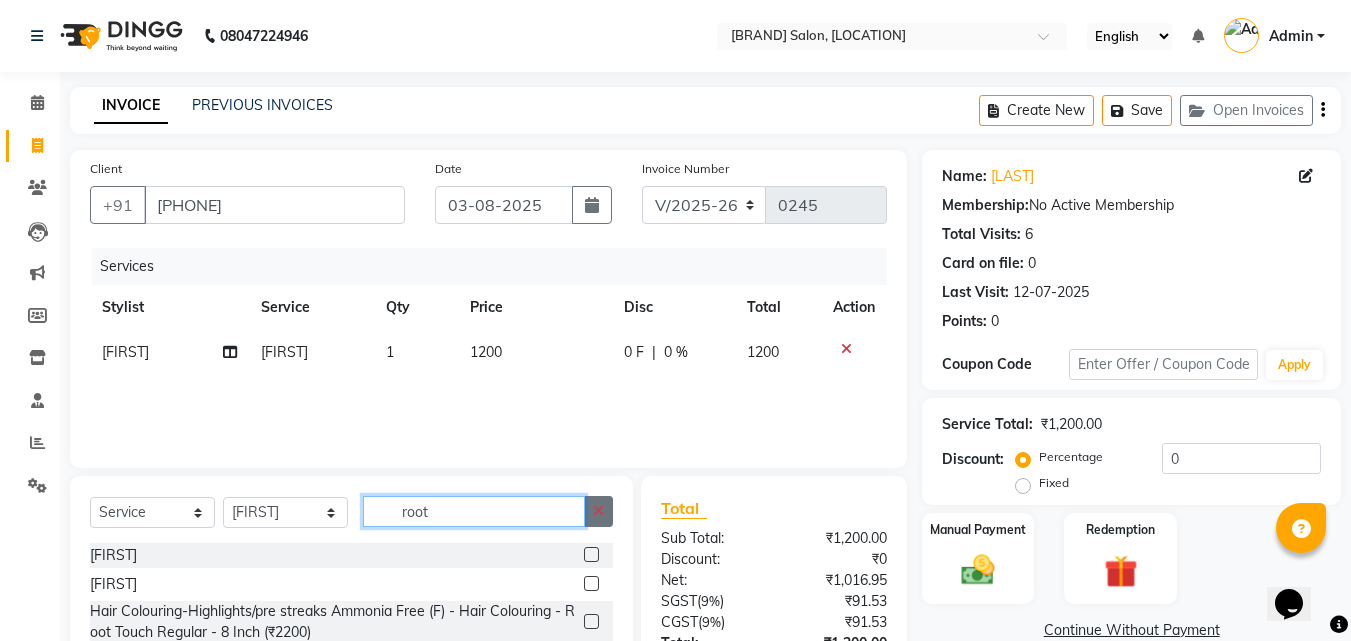 type 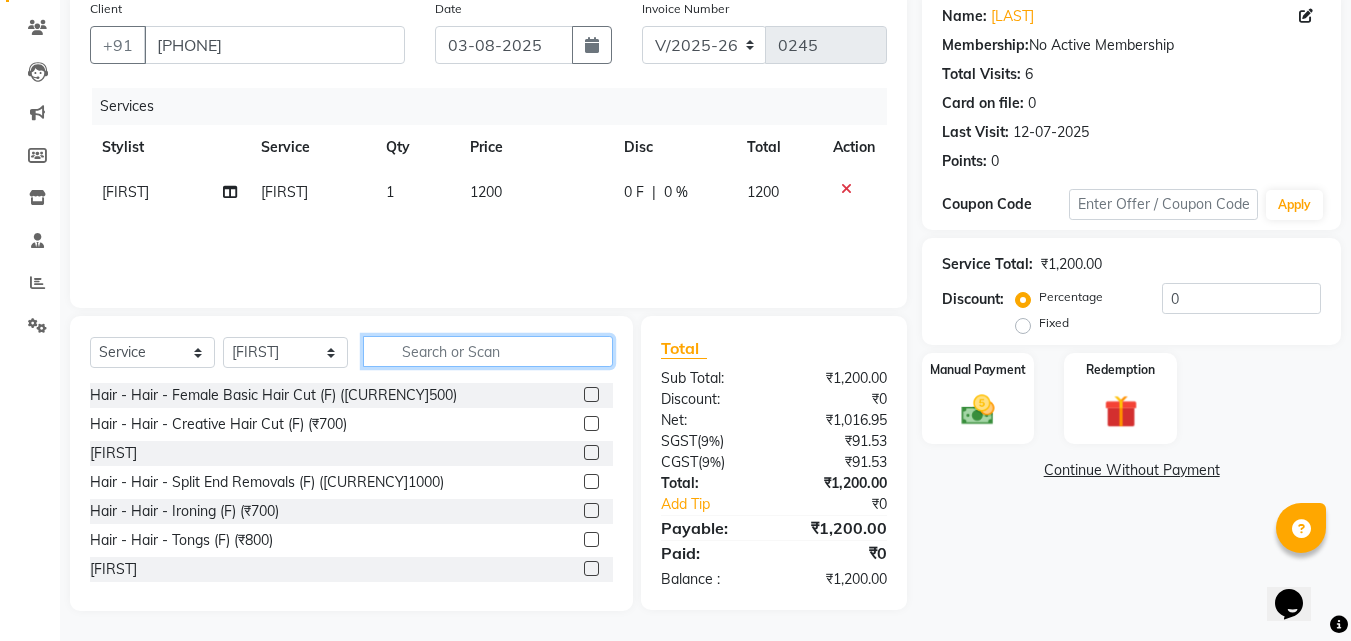 scroll, scrollTop: 265, scrollLeft: 0, axis: vertical 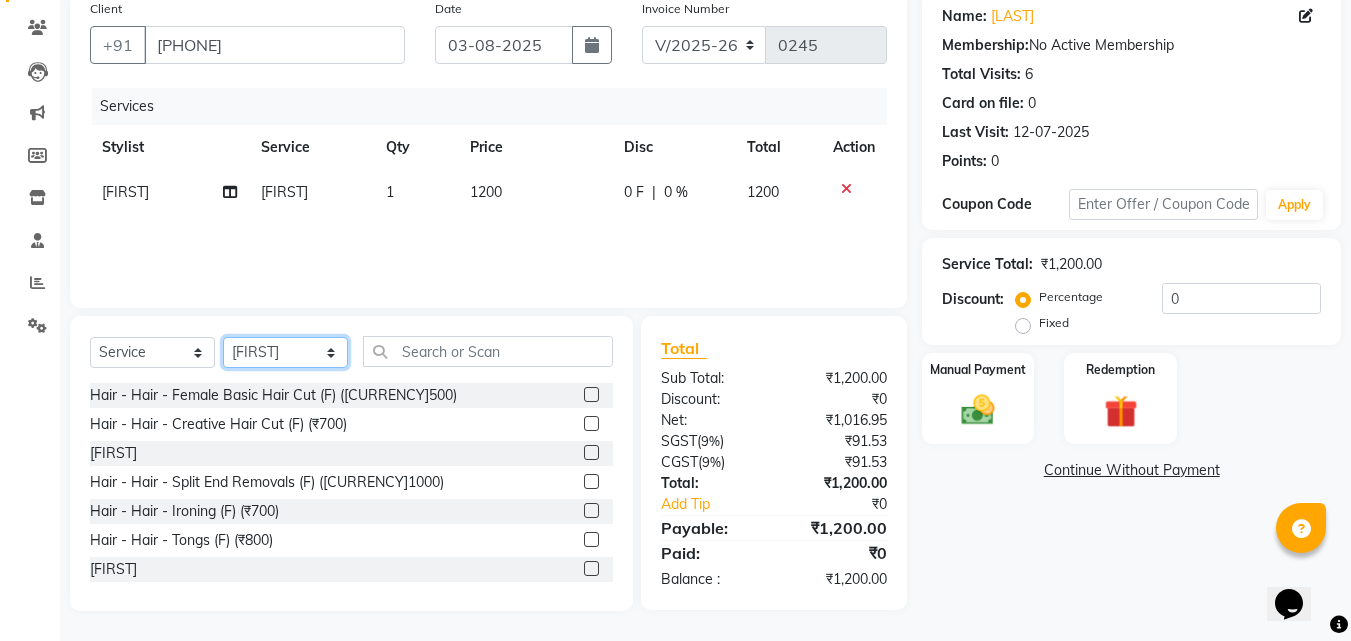 click on "Select Stylist Anushka [LAST] Nancy SHAMEEM SHIV SONI SURENDRA KUMAR" 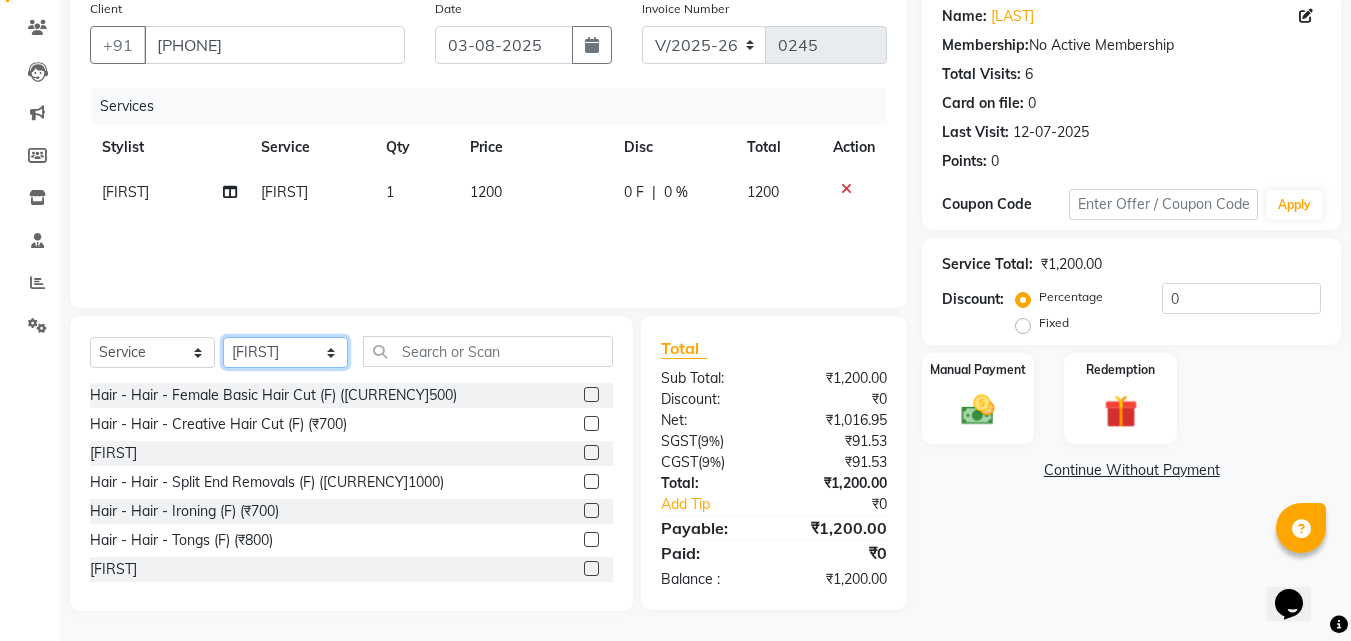 select on "[NUMBER]" 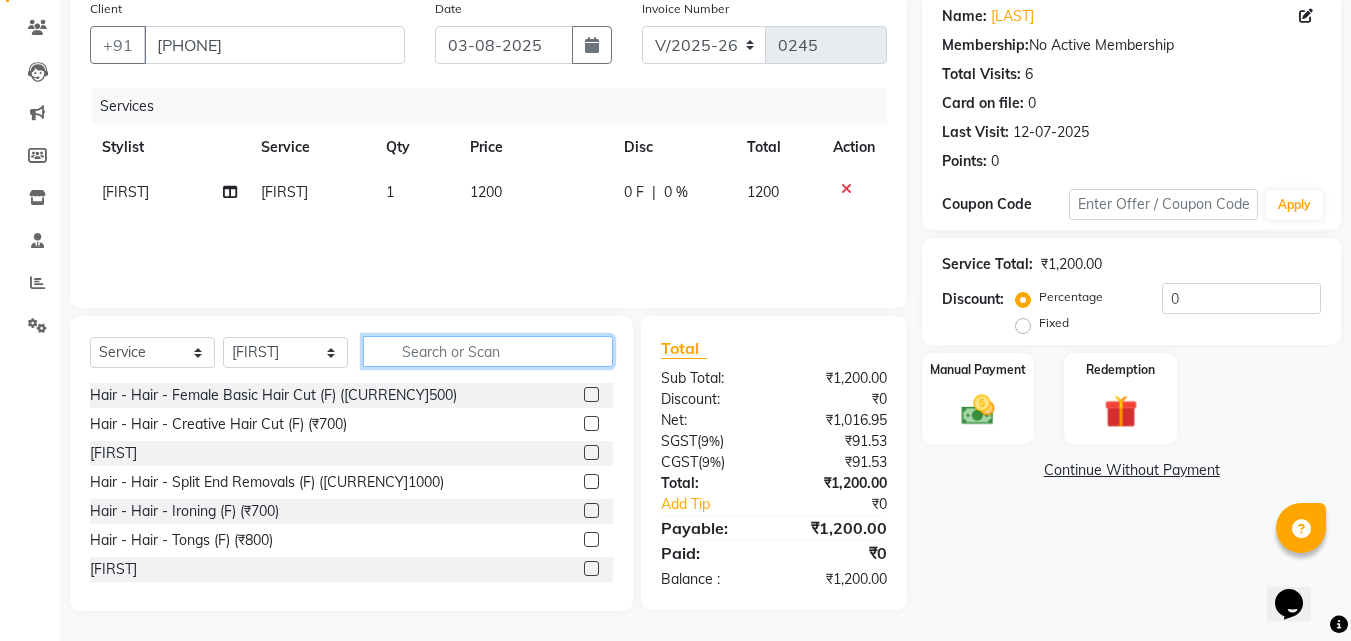 click 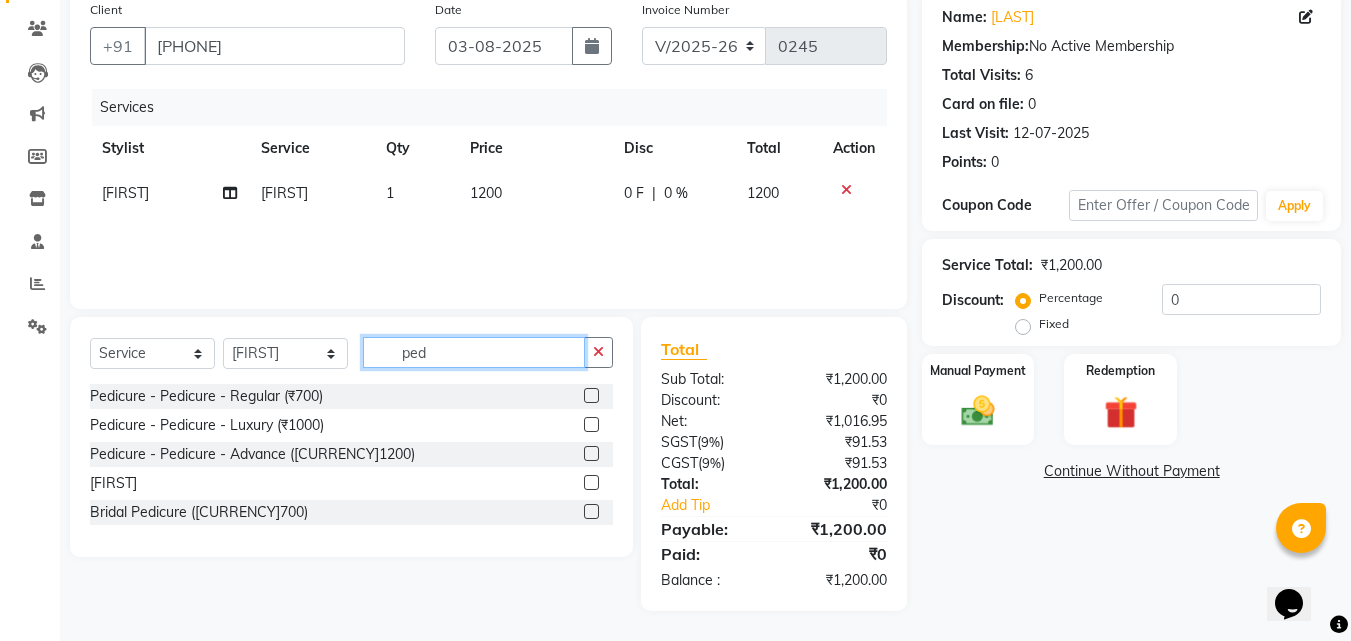 scroll, scrollTop: 264, scrollLeft: 0, axis: vertical 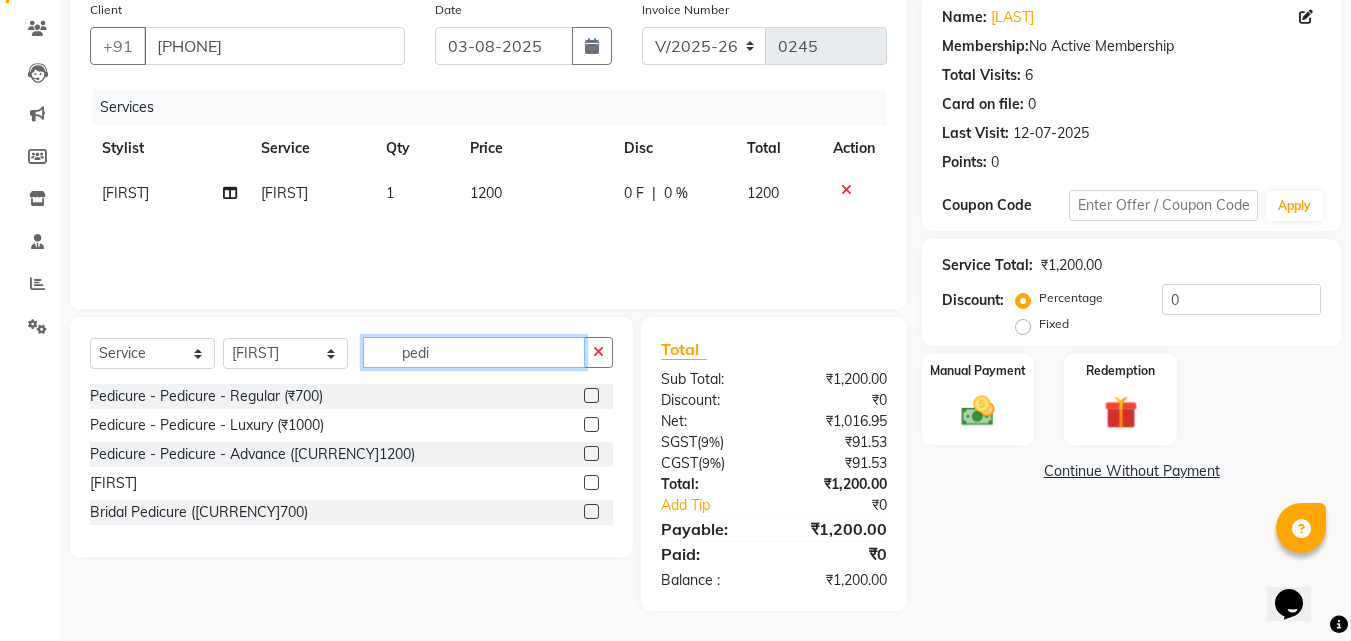 type on "pedi" 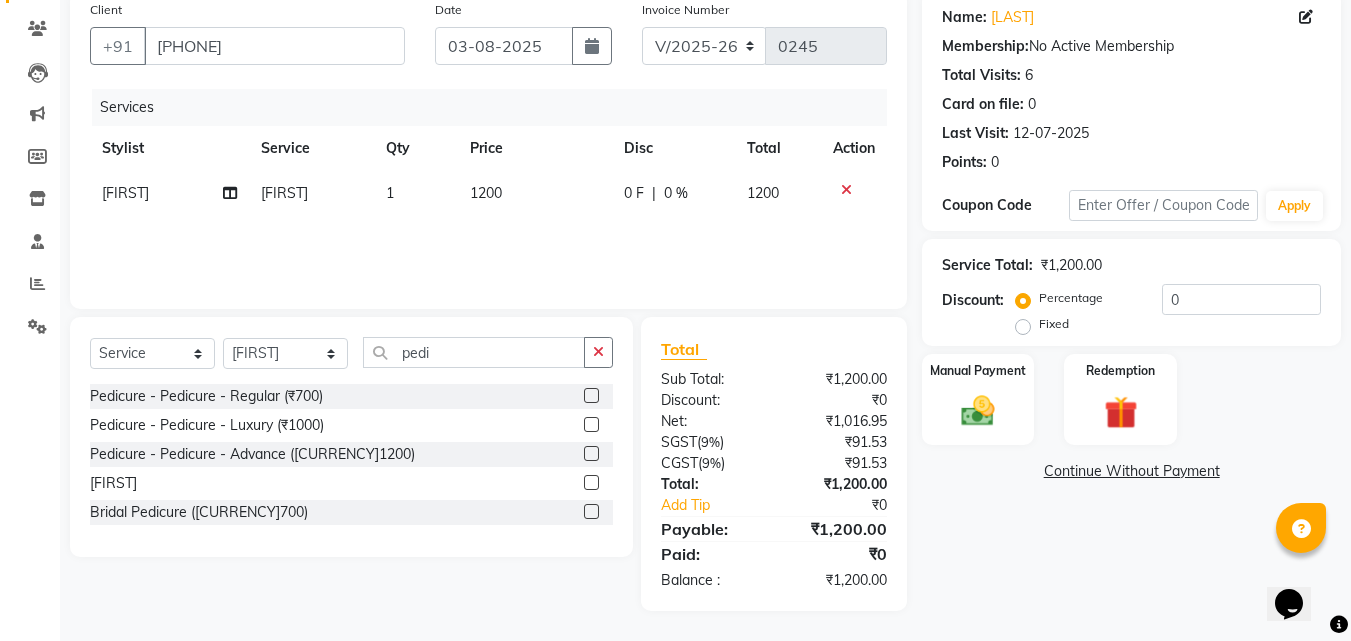 click 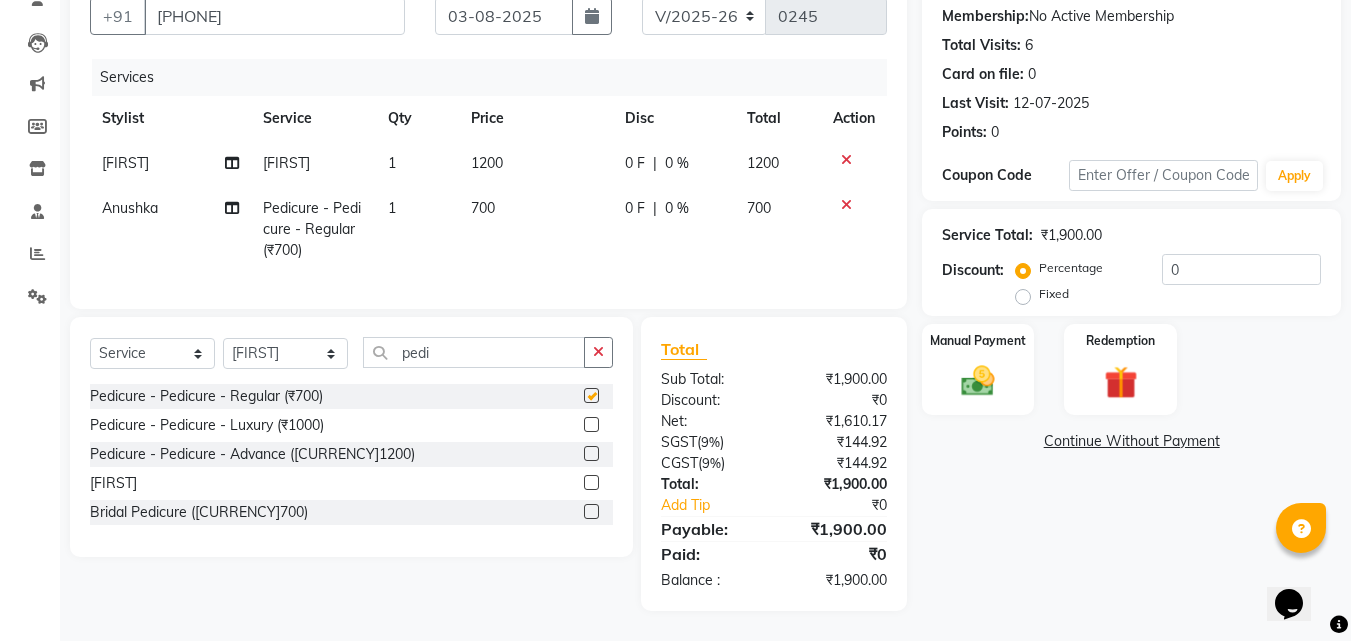 checkbox on "false" 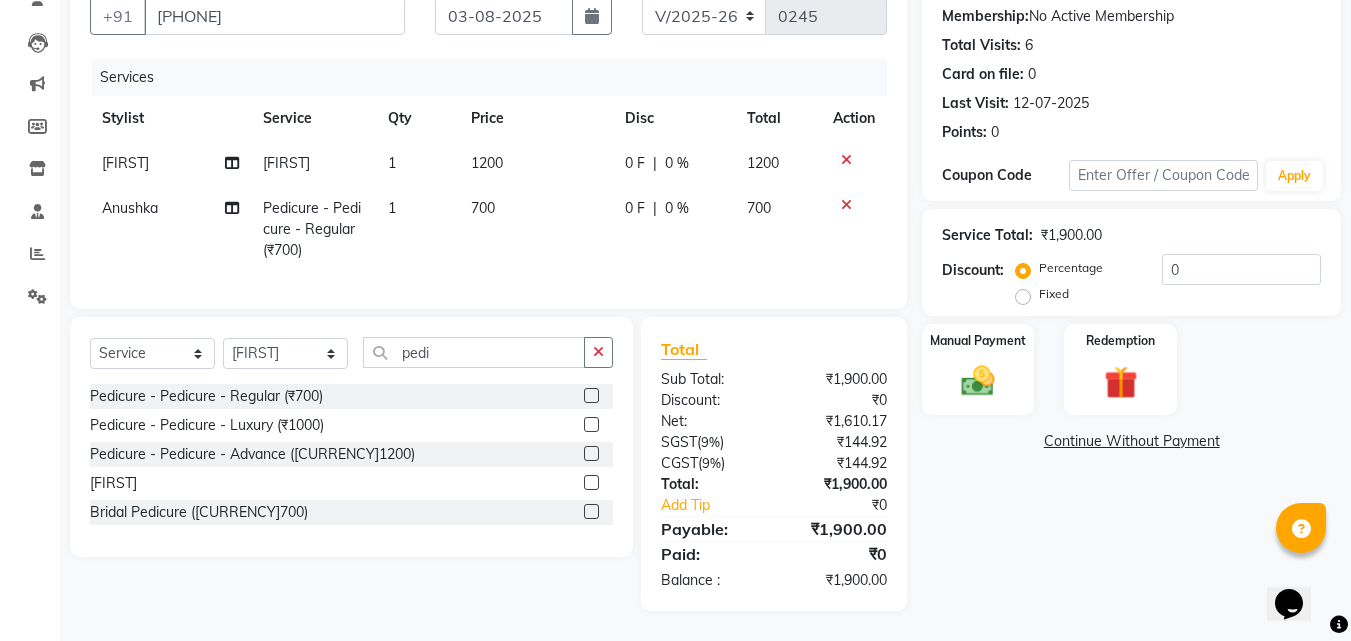 scroll, scrollTop: 70, scrollLeft: 0, axis: vertical 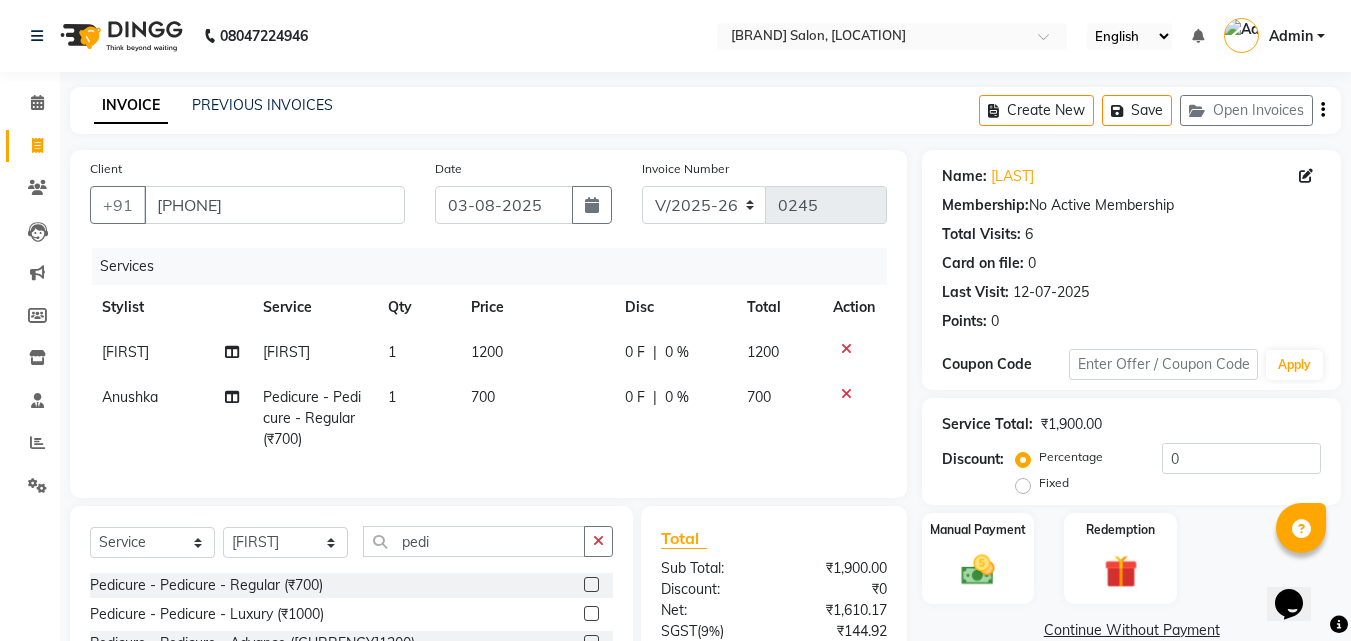 click 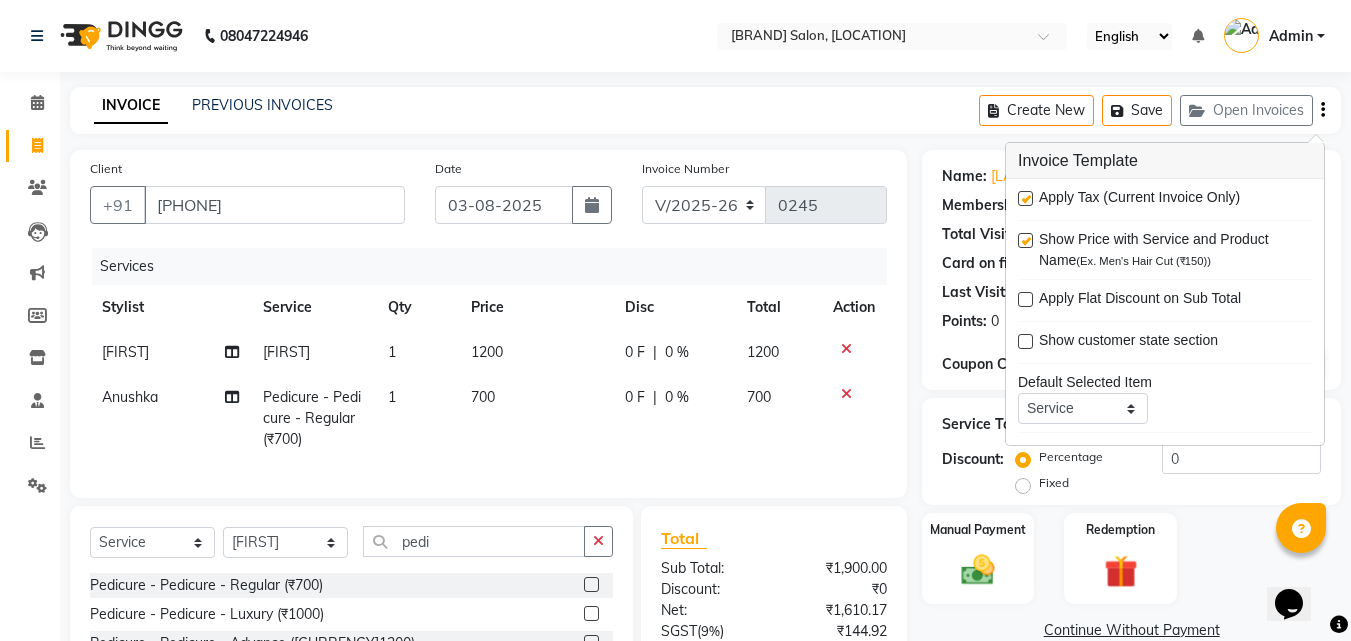 click at bounding box center [1025, 198] 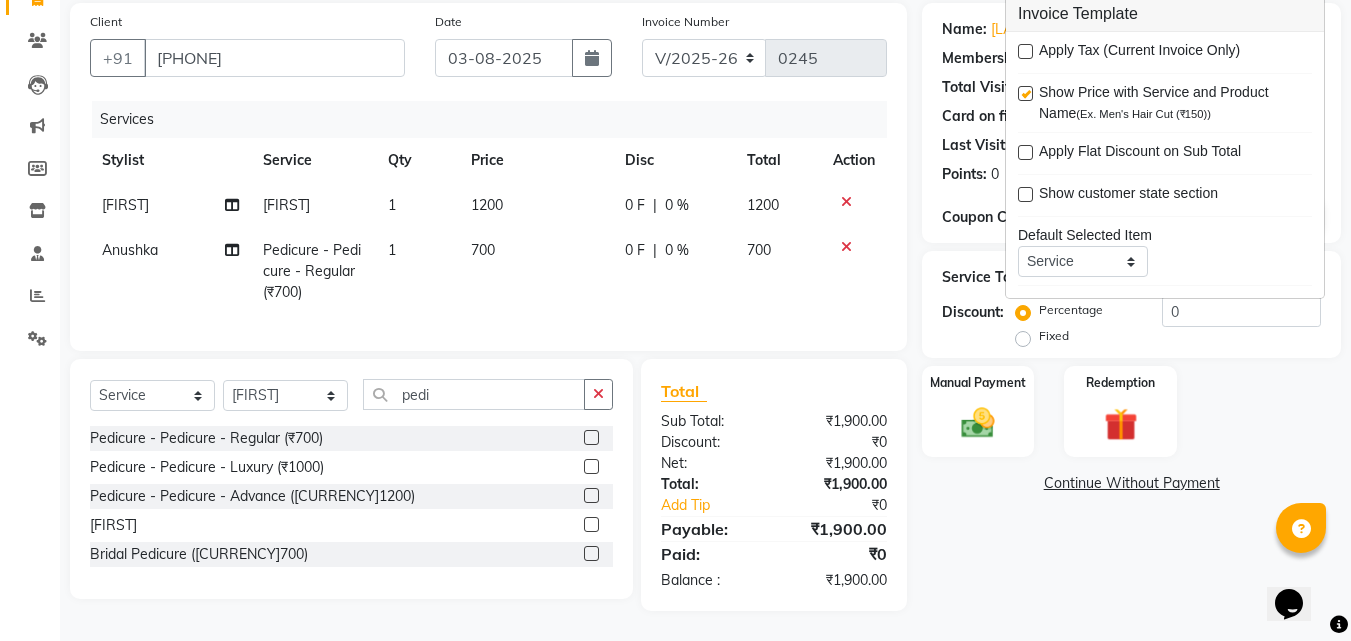 scroll, scrollTop: 309, scrollLeft: 0, axis: vertical 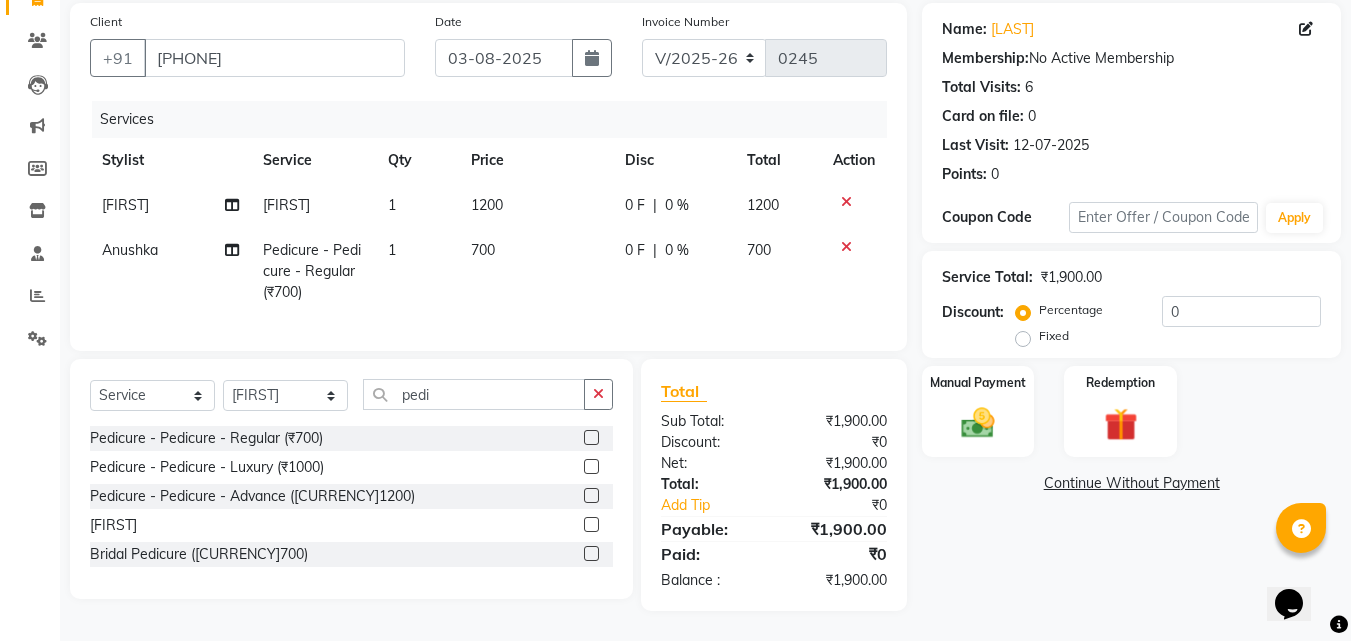 click on "Fixed" 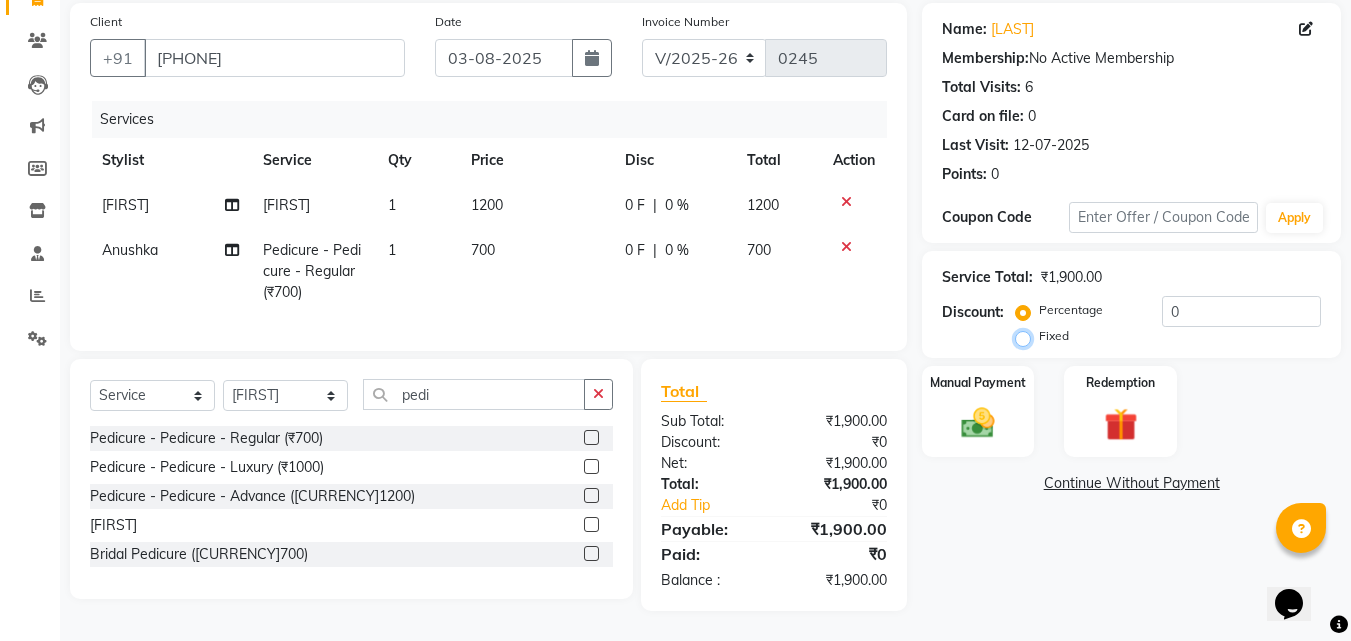click on "Fixed" at bounding box center [1027, 336] 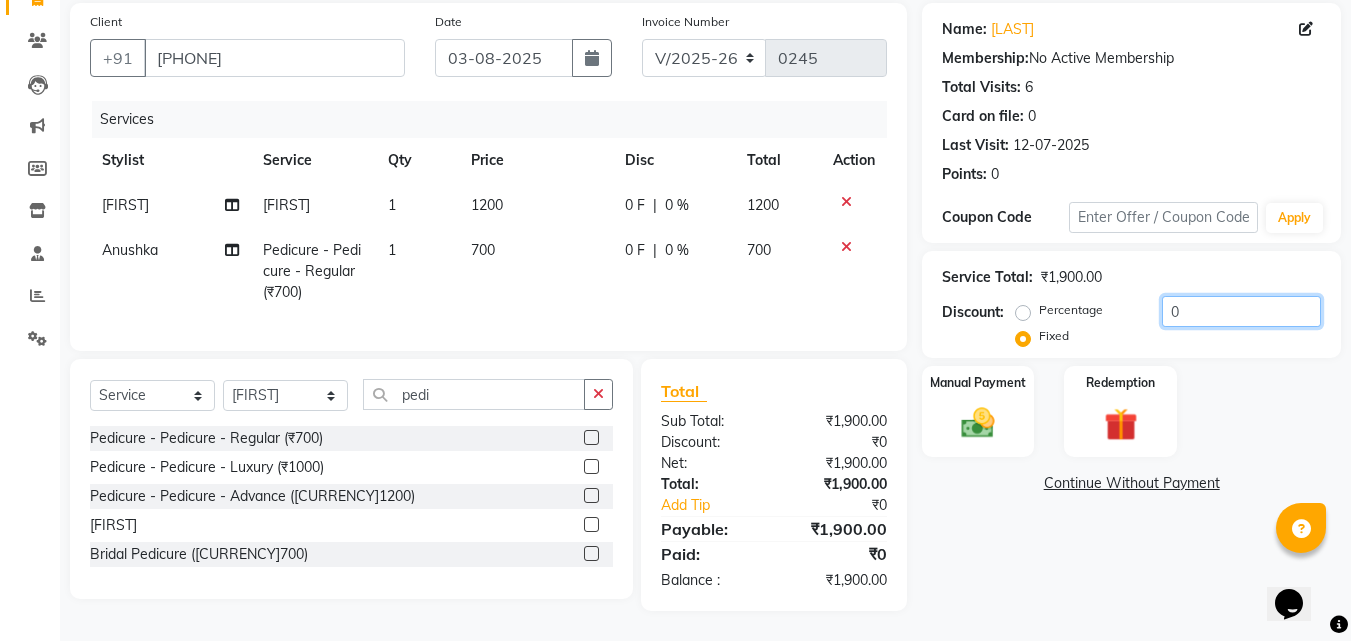 click on "0" 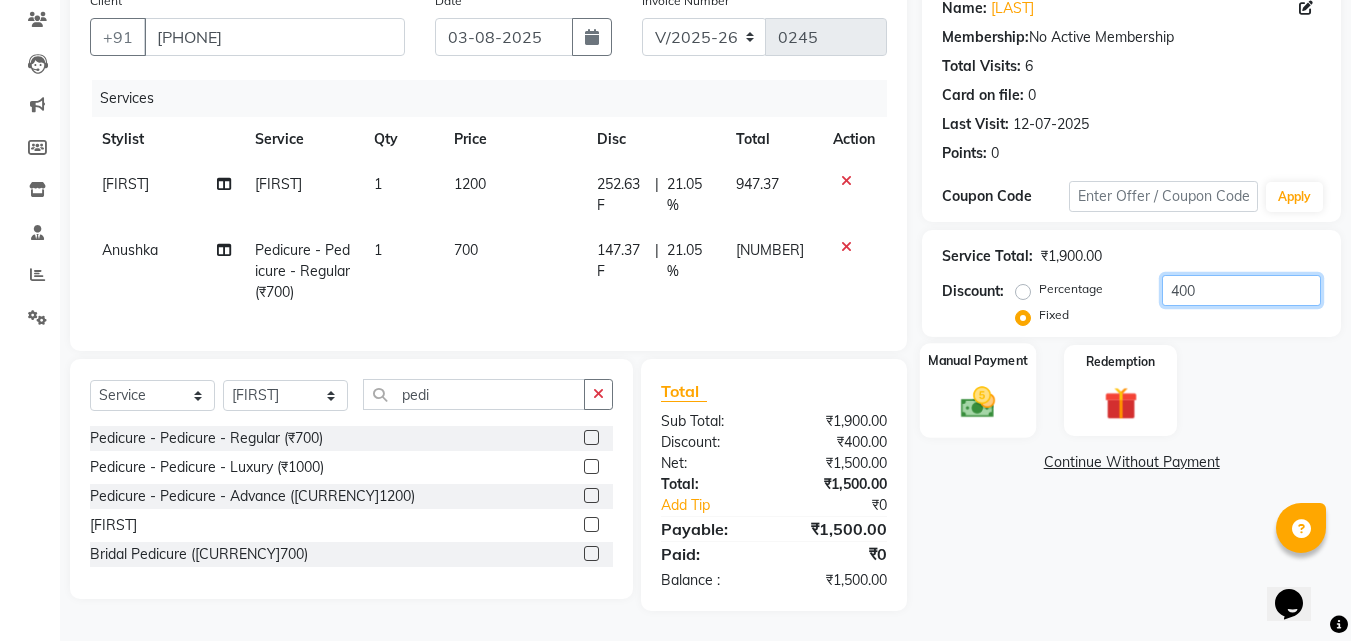 type on "400" 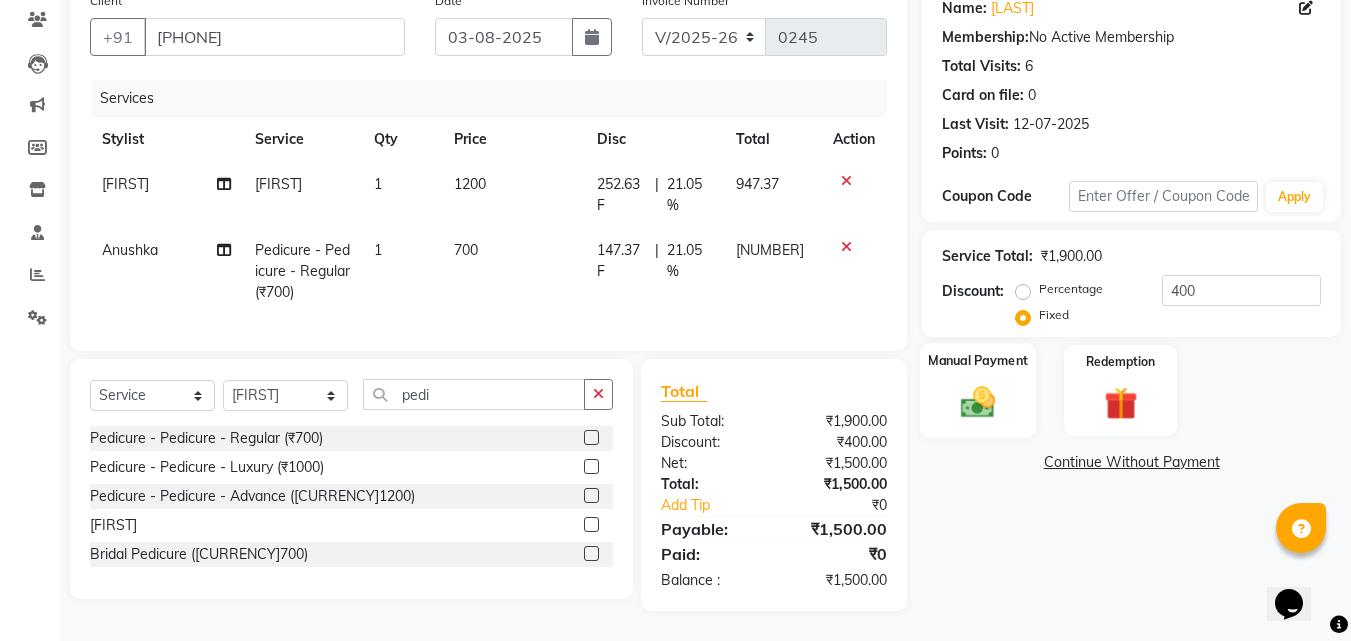 click 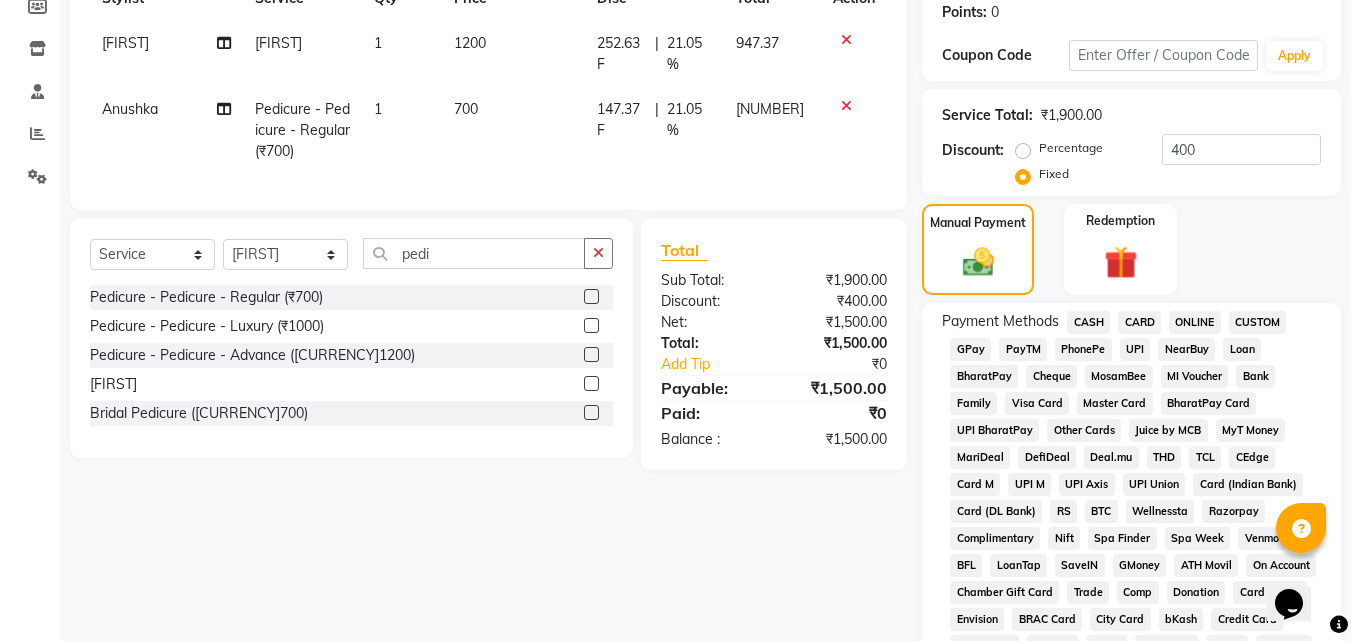 click on "CASH" 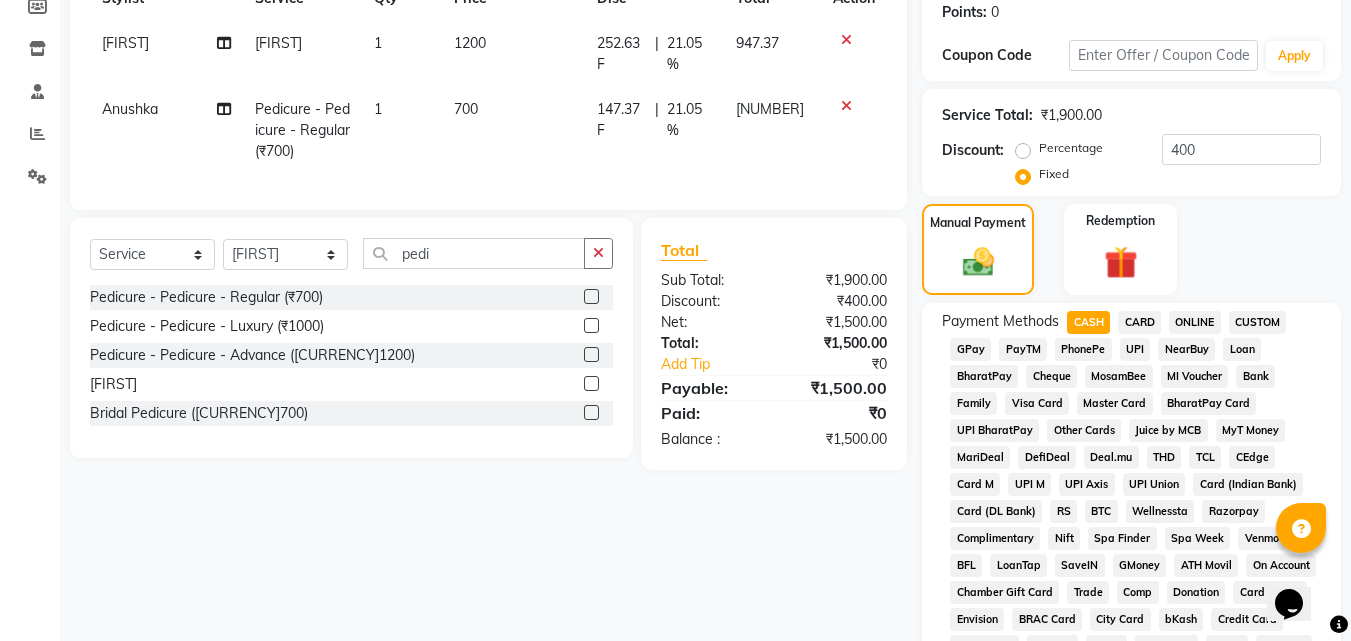 scroll, scrollTop: 861, scrollLeft: 0, axis: vertical 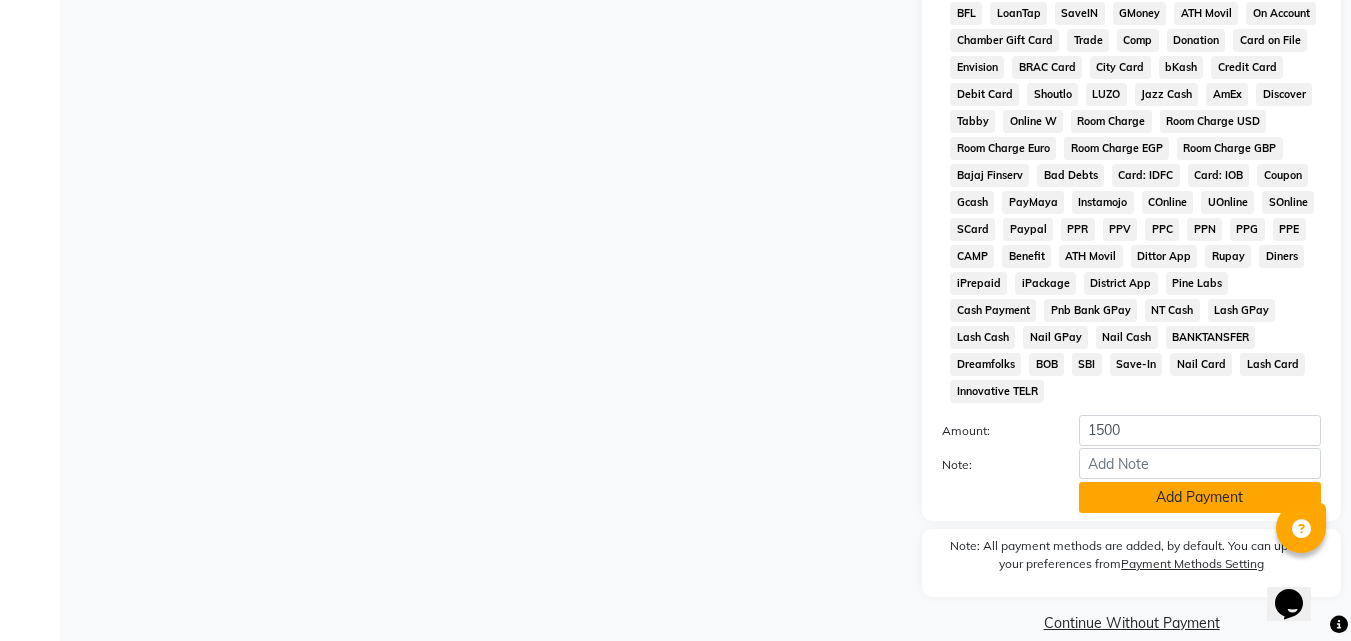 click on "Add Payment" 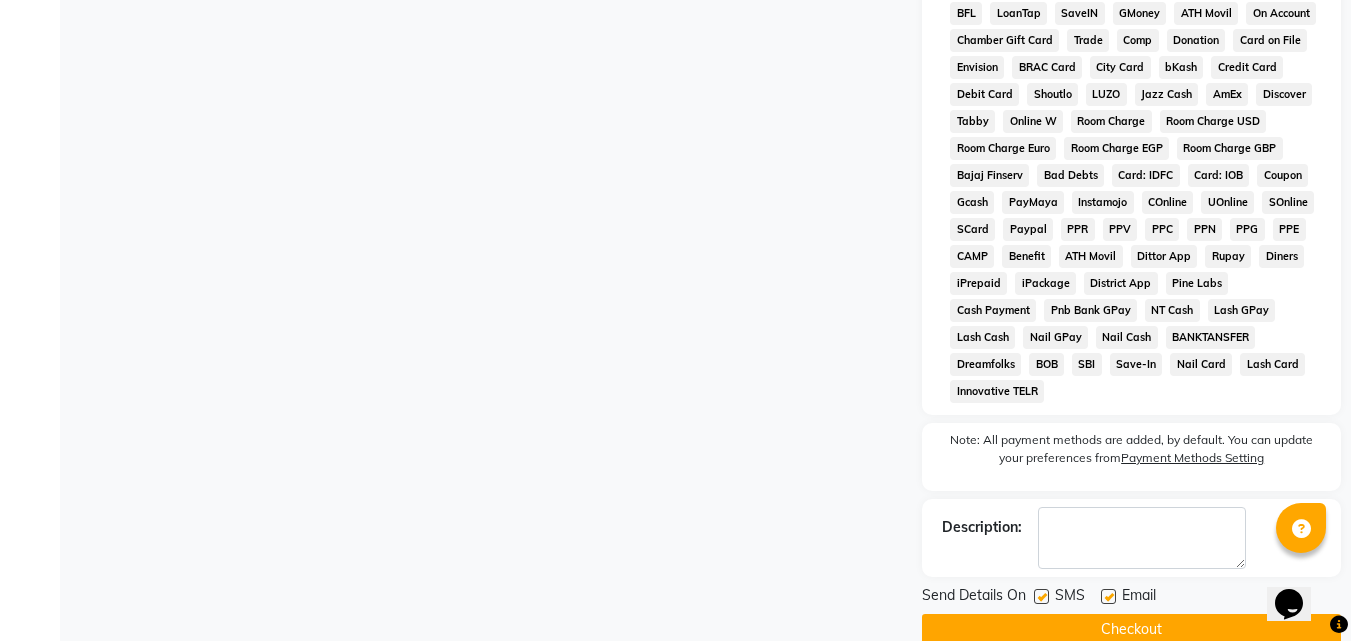 click on "Checkout" 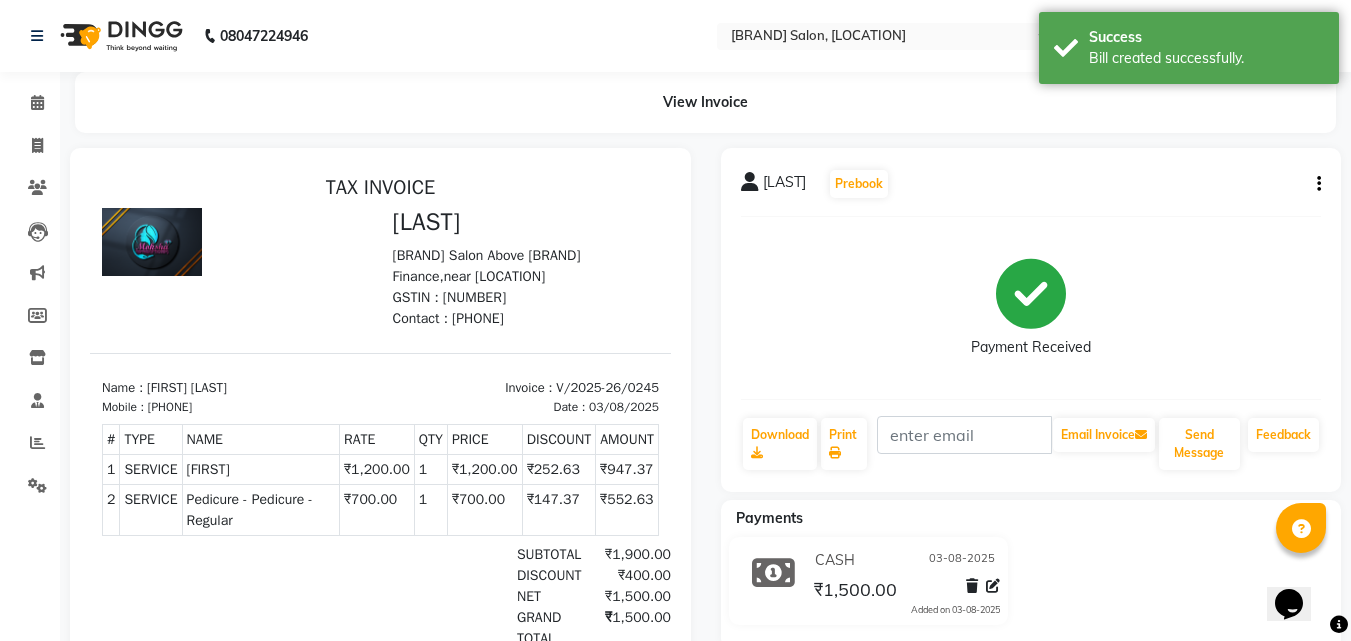 scroll, scrollTop: 0, scrollLeft: 0, axis: both 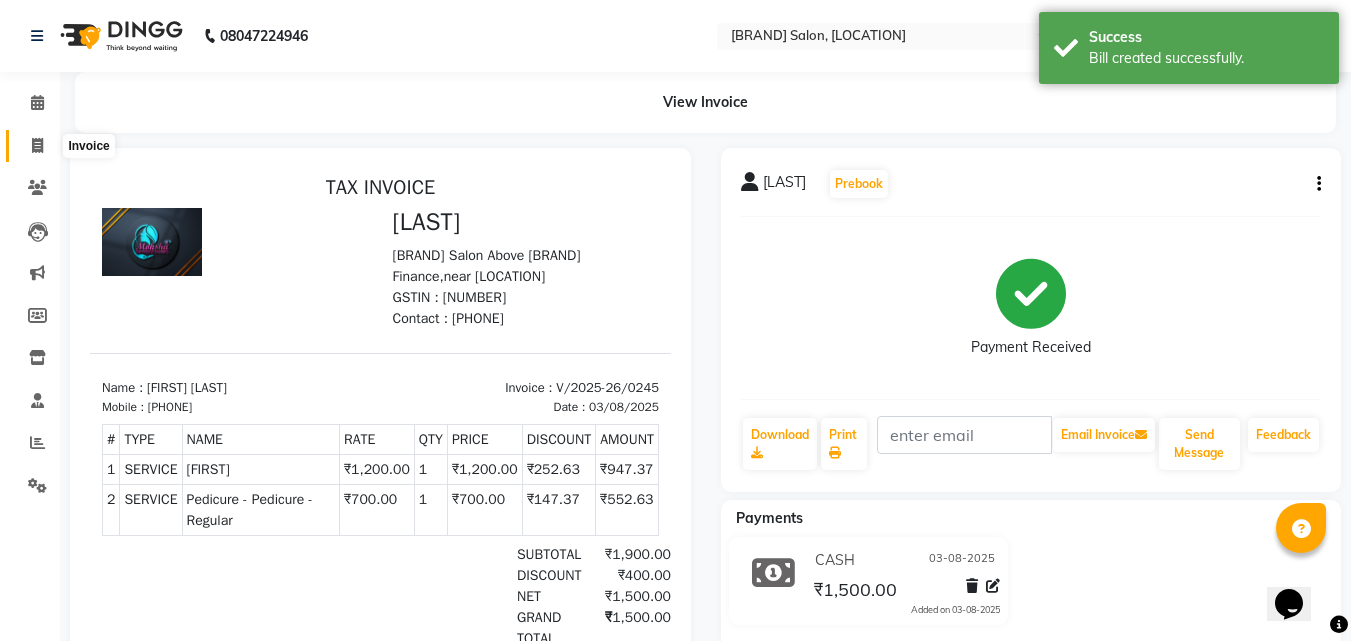 click 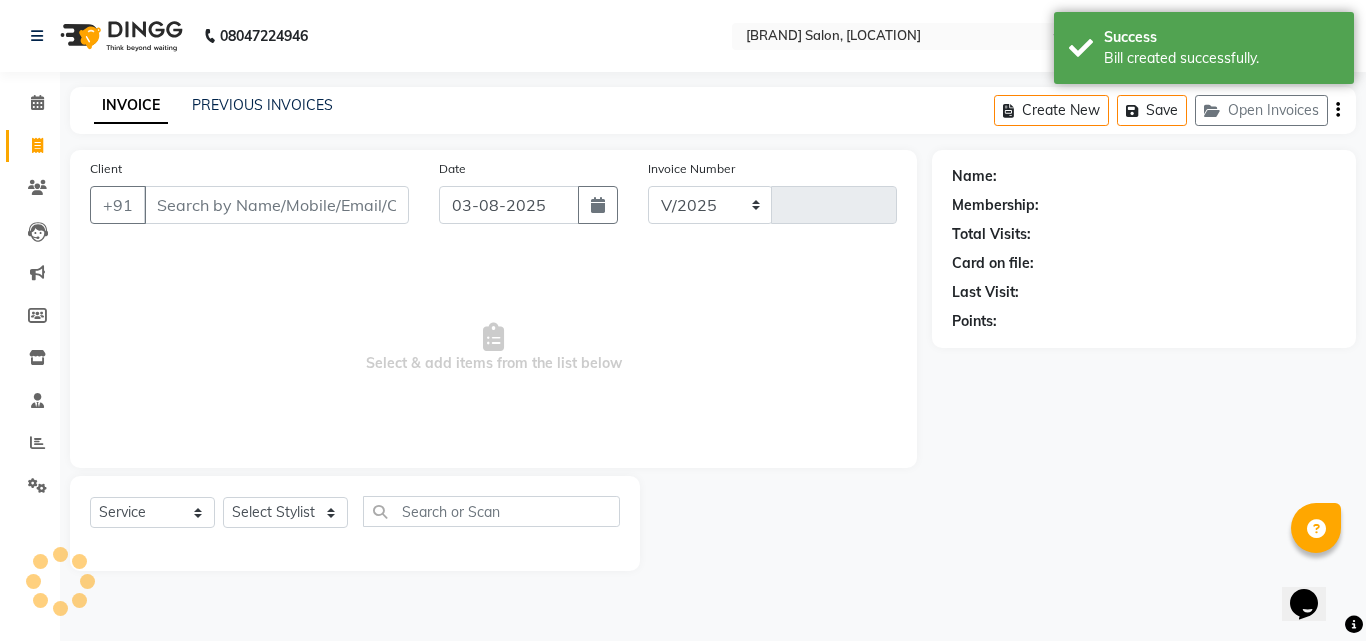 select on "4065" 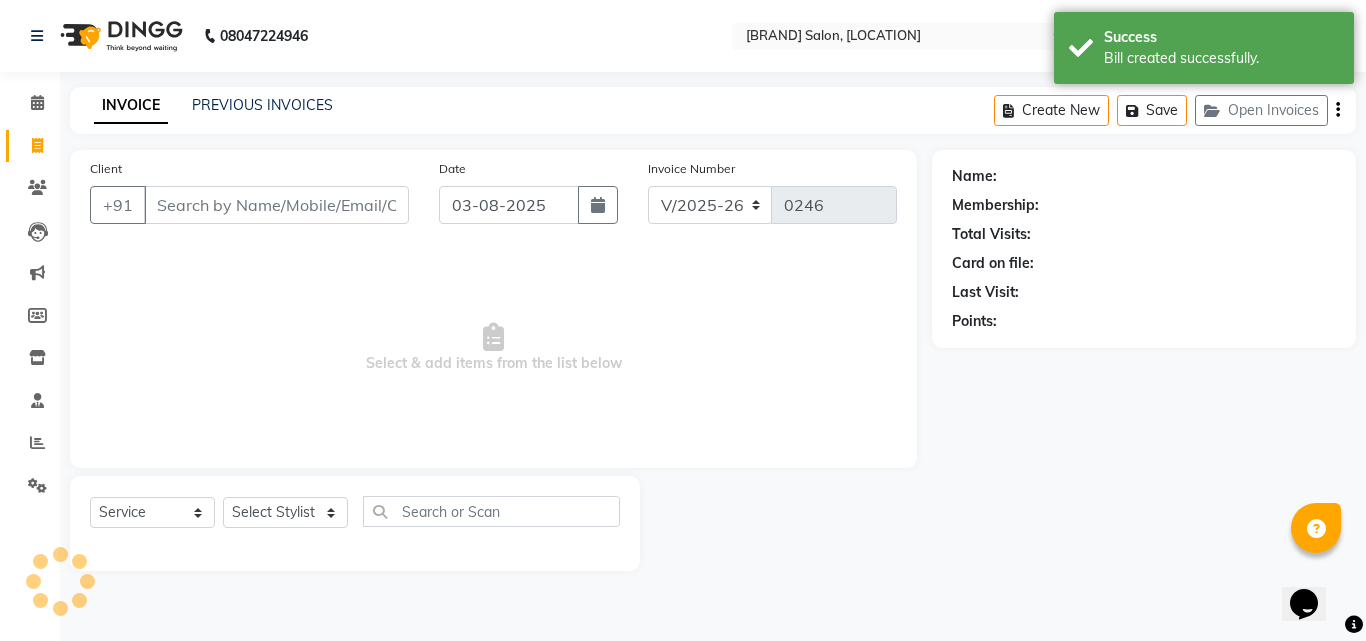 click on "Client" at bounding box center [276, 205] 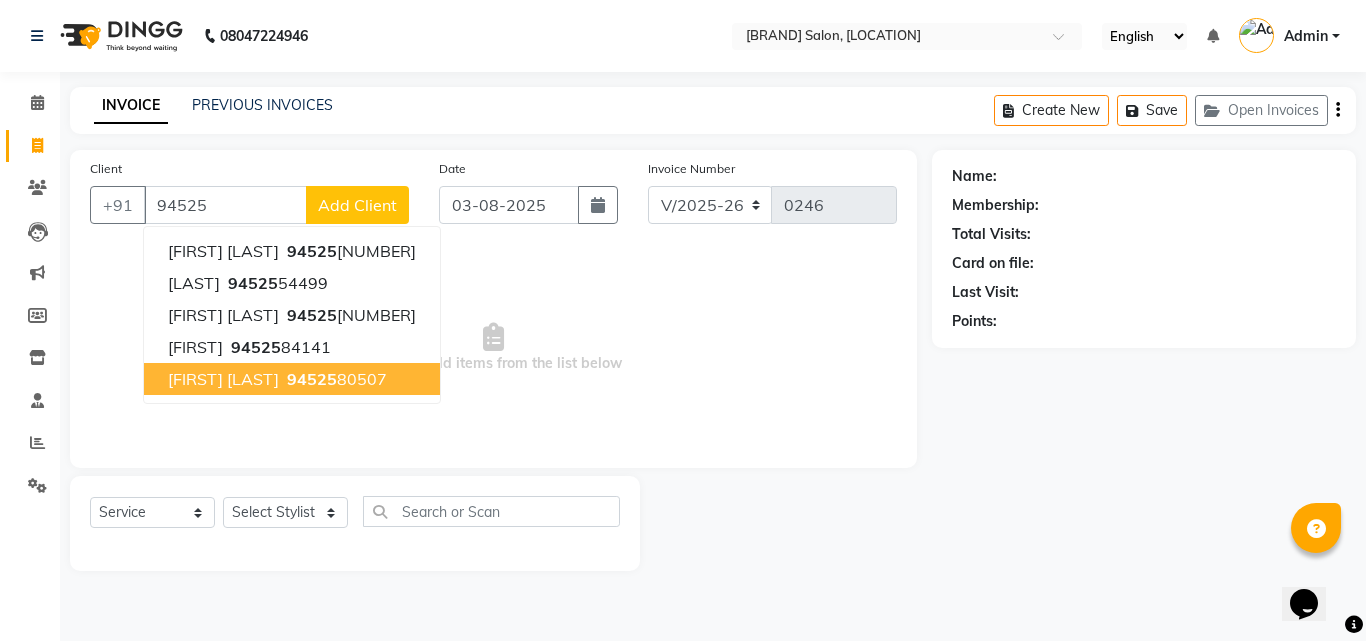 click on "[FIRST] [LAST] [PHONE]" at bounding box center (292, 379) 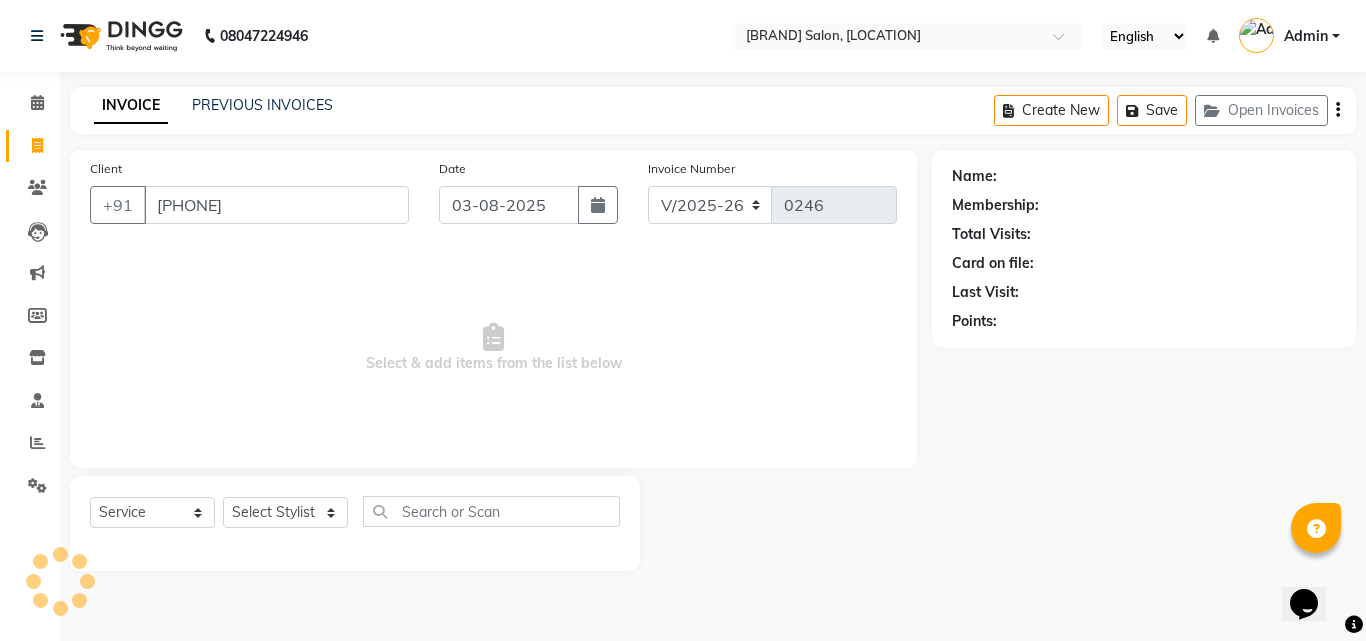 type on "[PHONE]" 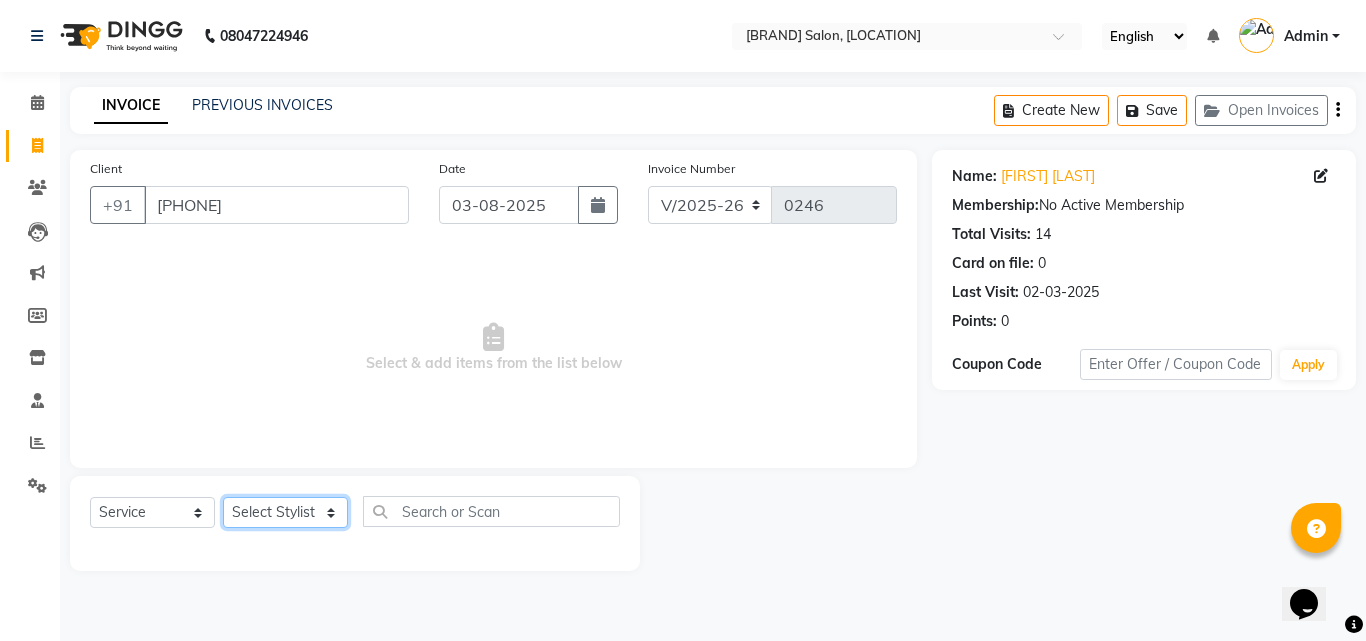 click on "Select Stylist Anushka [LAST] Nancy SHAMEEM SHIV SONI SURENDRA KUMAR" 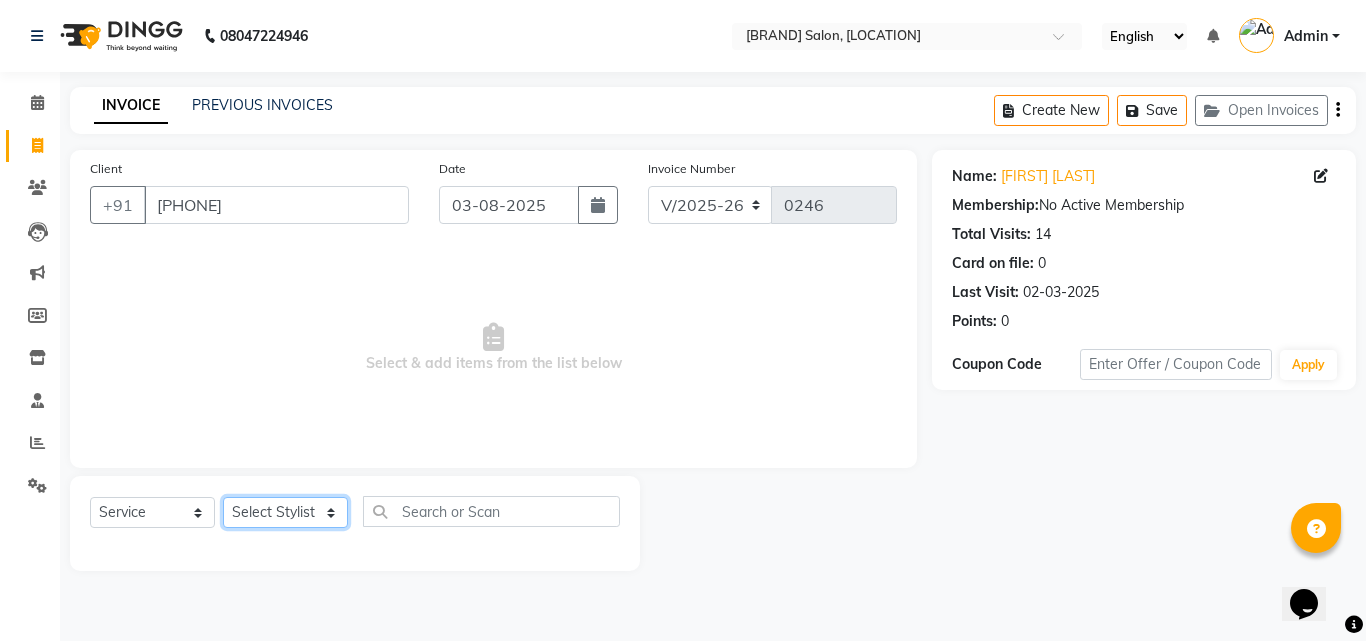 select on "20794" 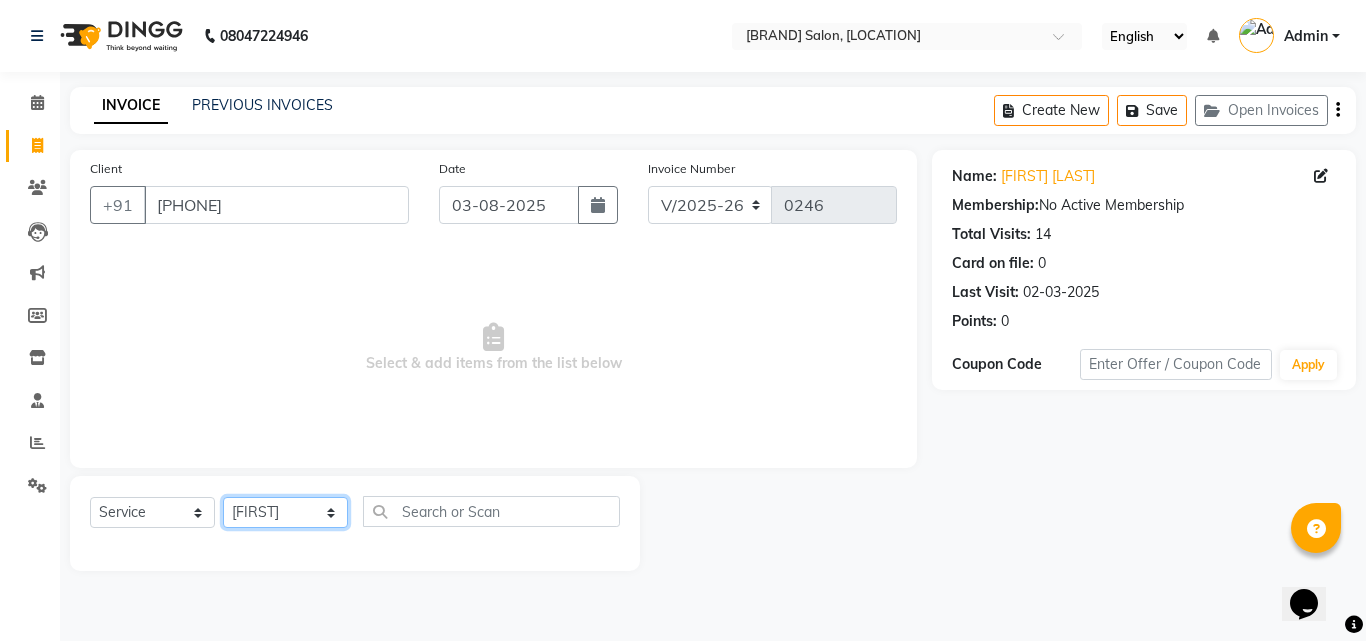 click on "Select Stylist Anushka [LAST] Nancy SHAMEEM SHIV SONI SURENDRA KUMAR" 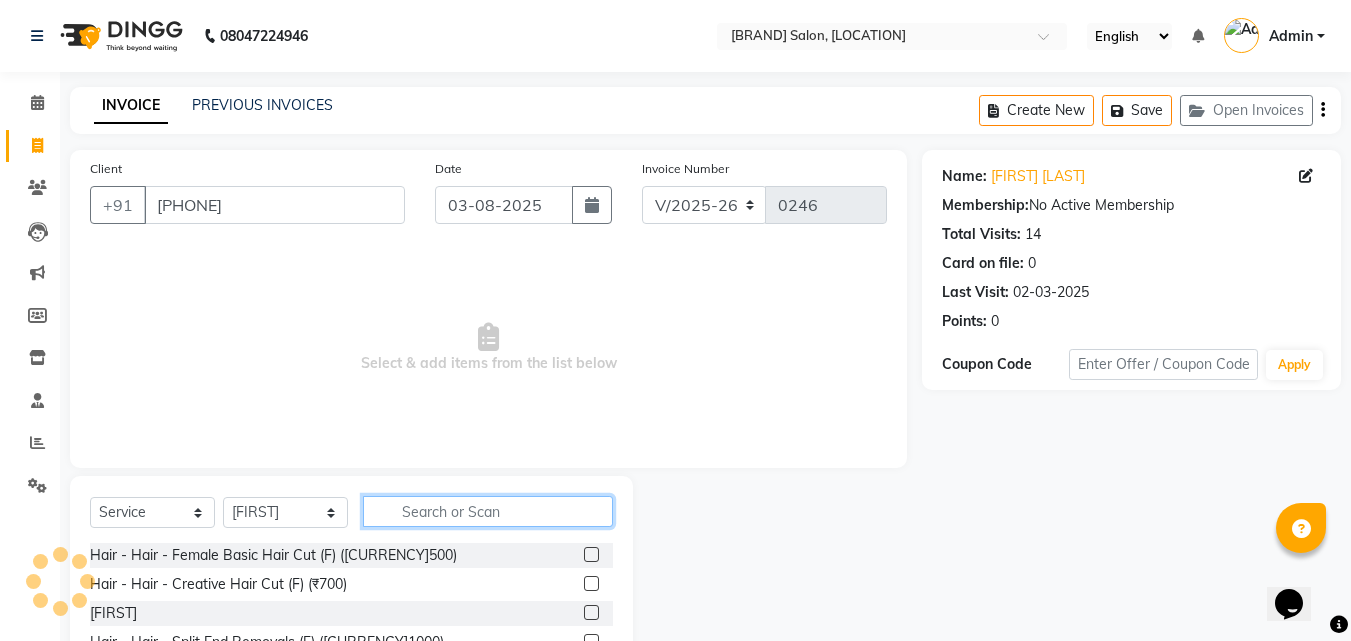 click 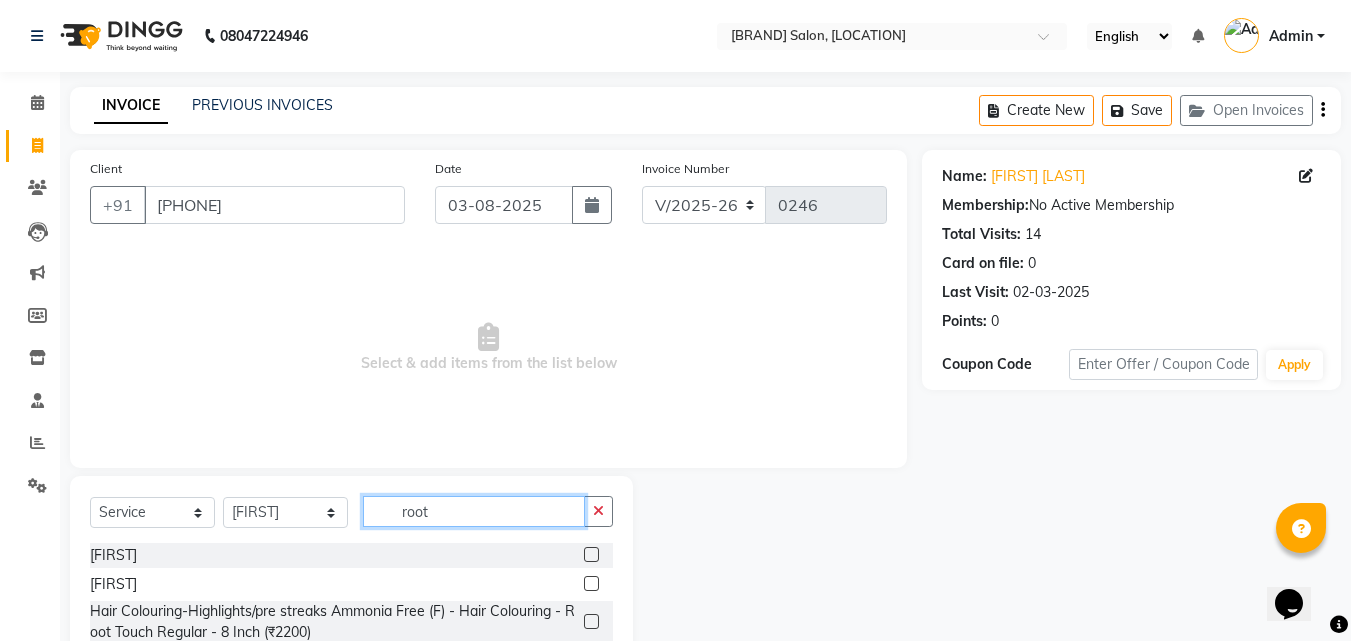 type on "root" 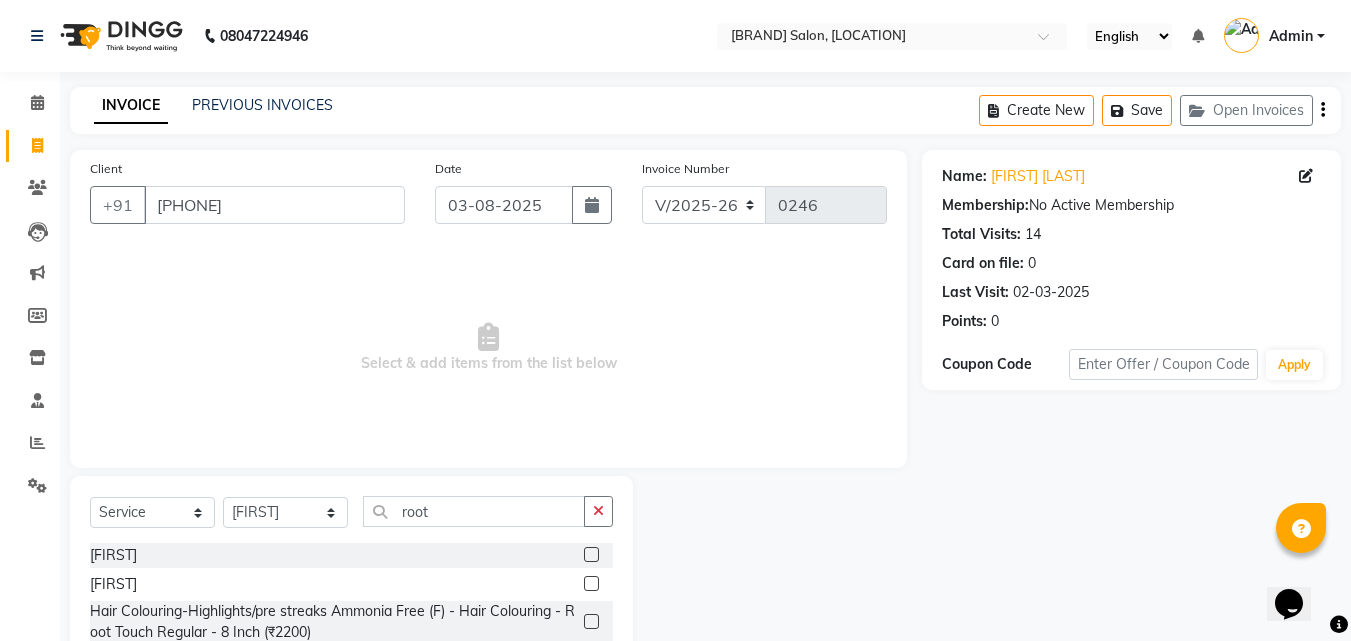 click 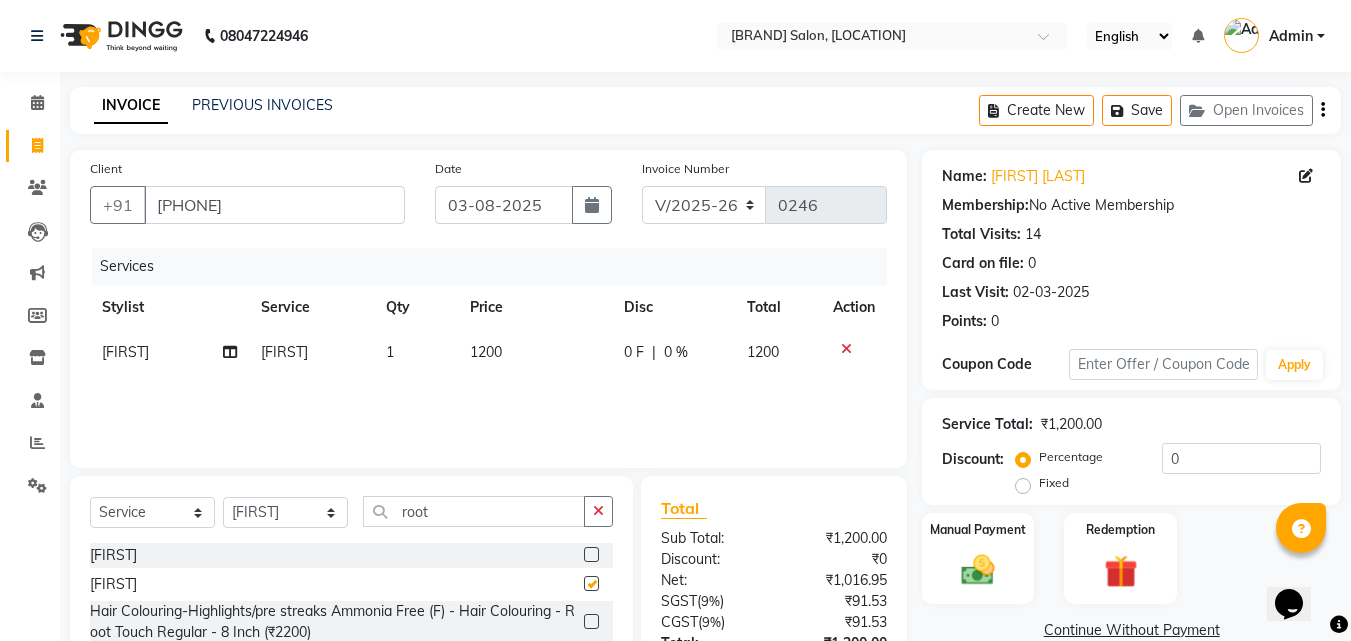 checkbox on "false" 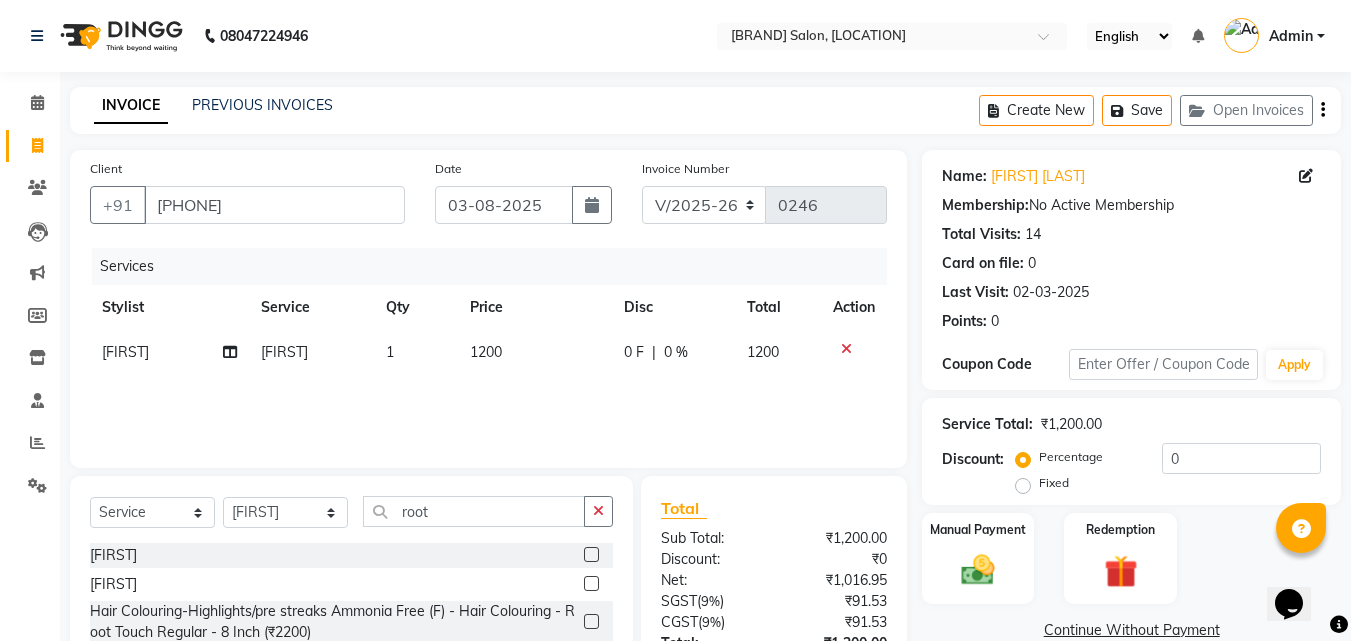 scroll, scrollTop: 264, scrollLeft: 0, axis: vertical 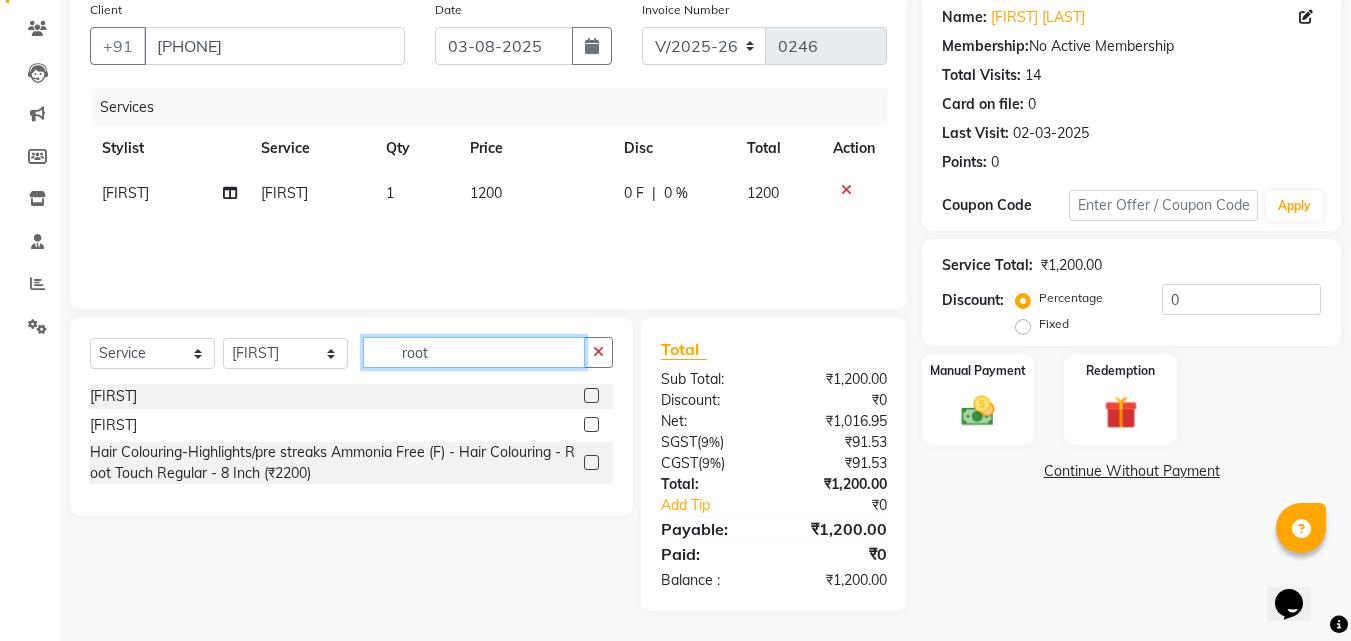 click on "root" 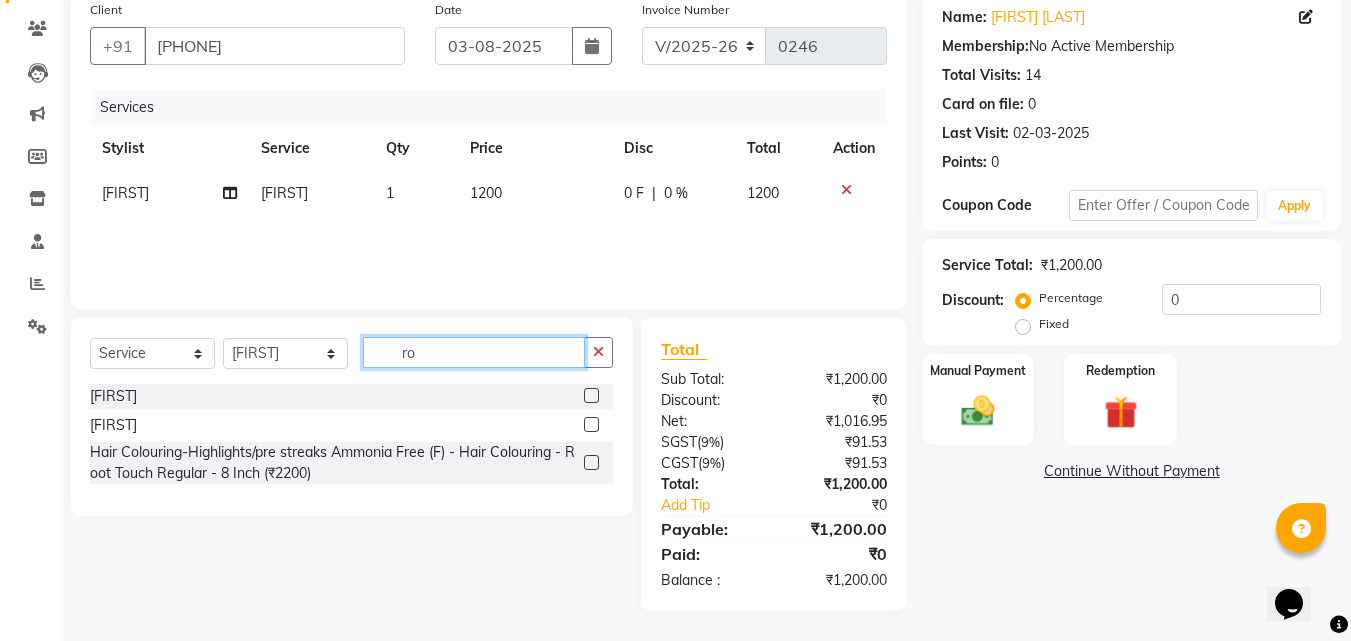 type on "r" 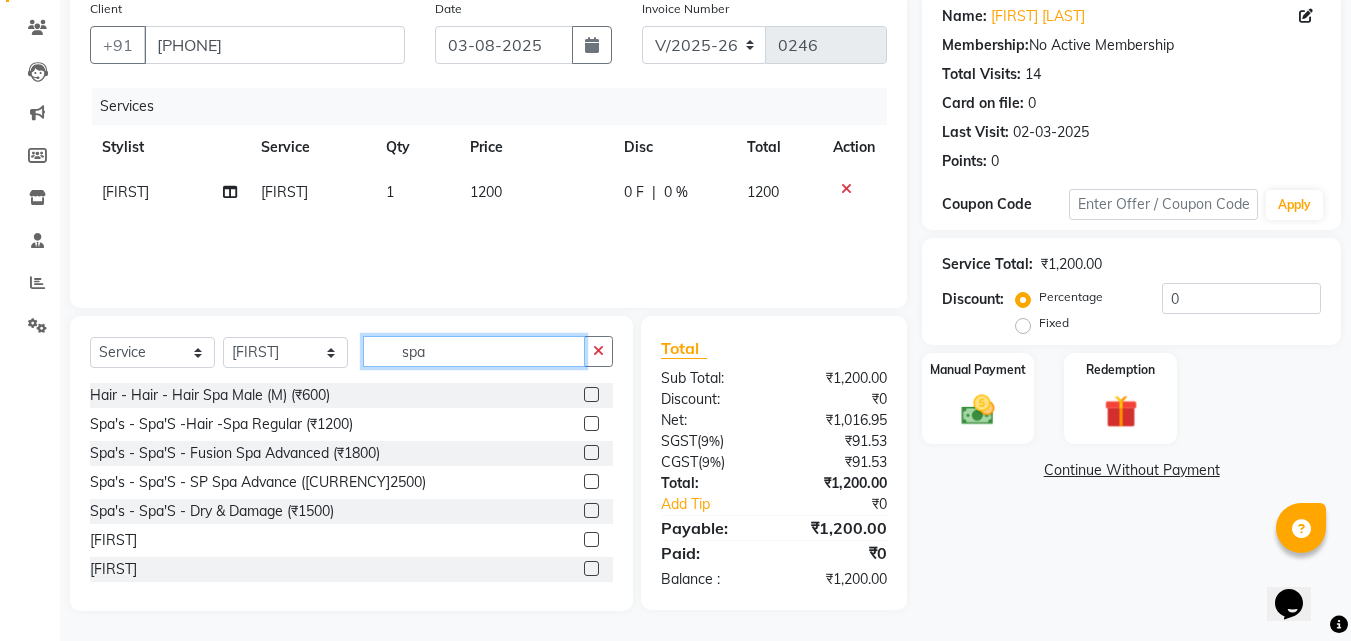 type on "spa" 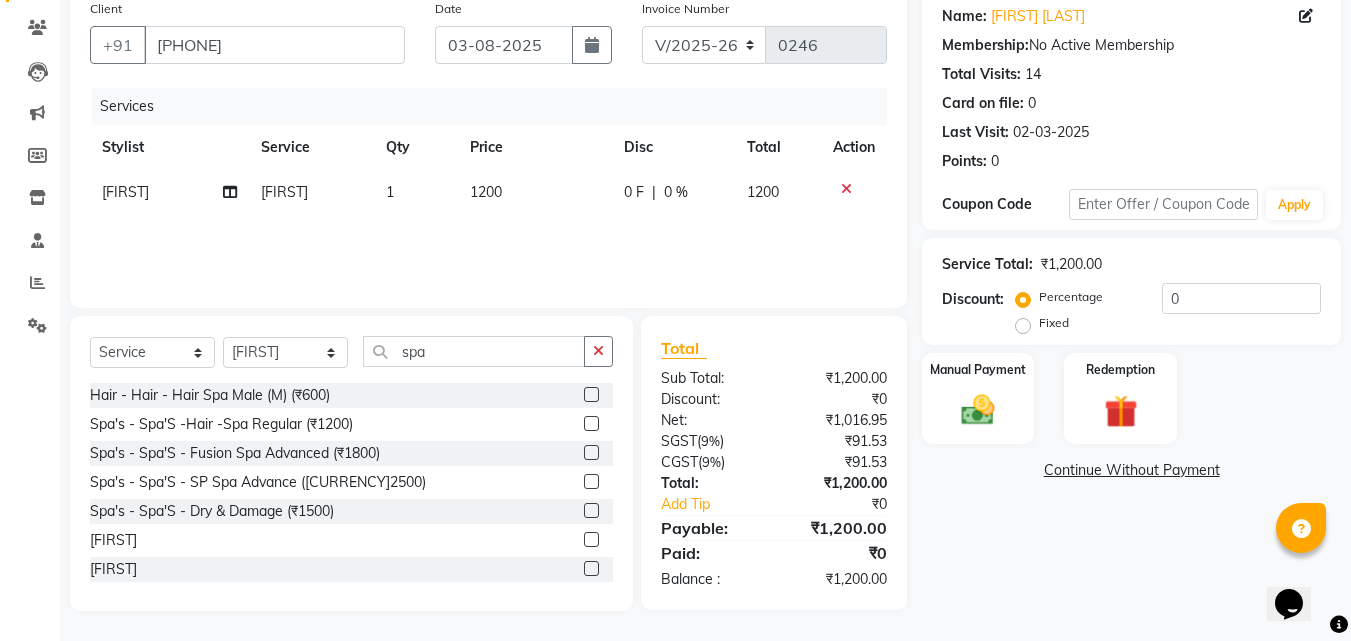 click 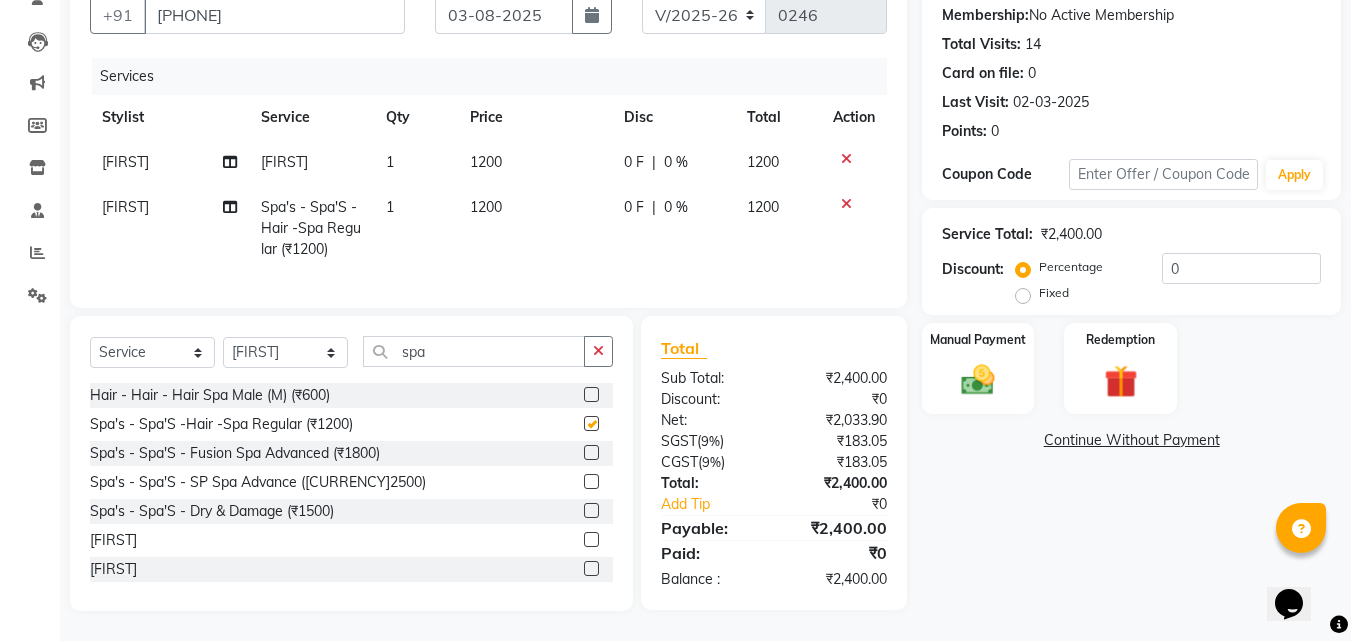 checkbox on "false" 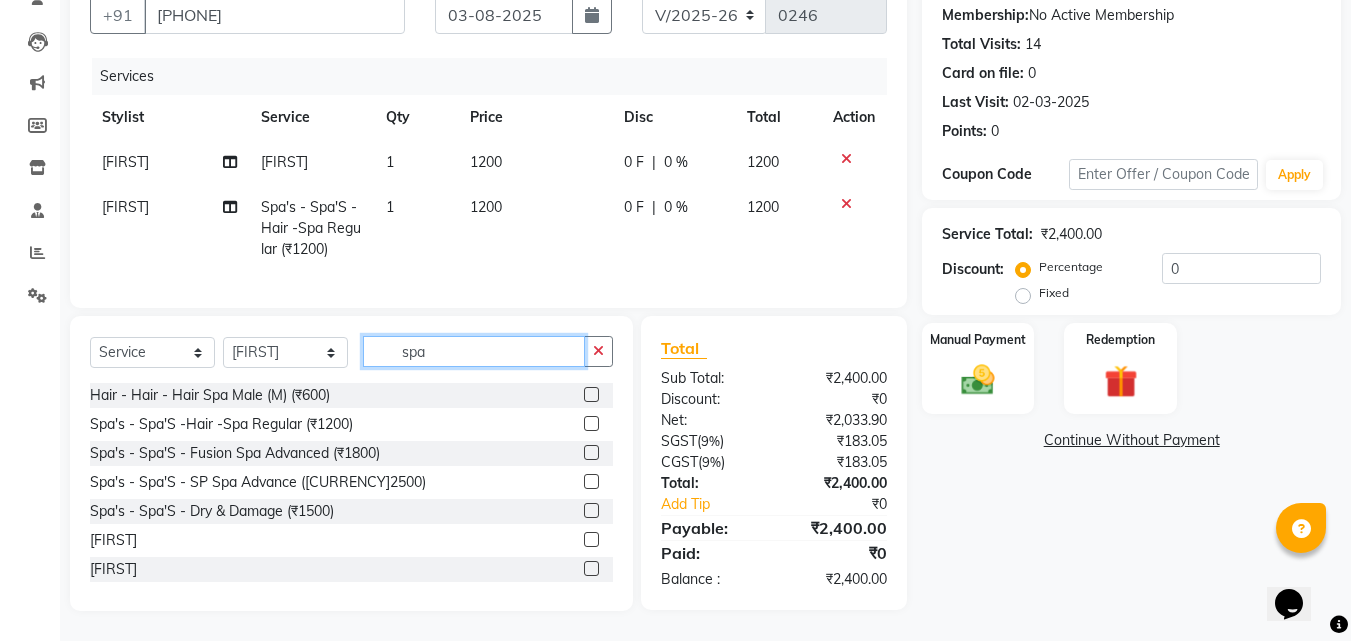 click on "spa" 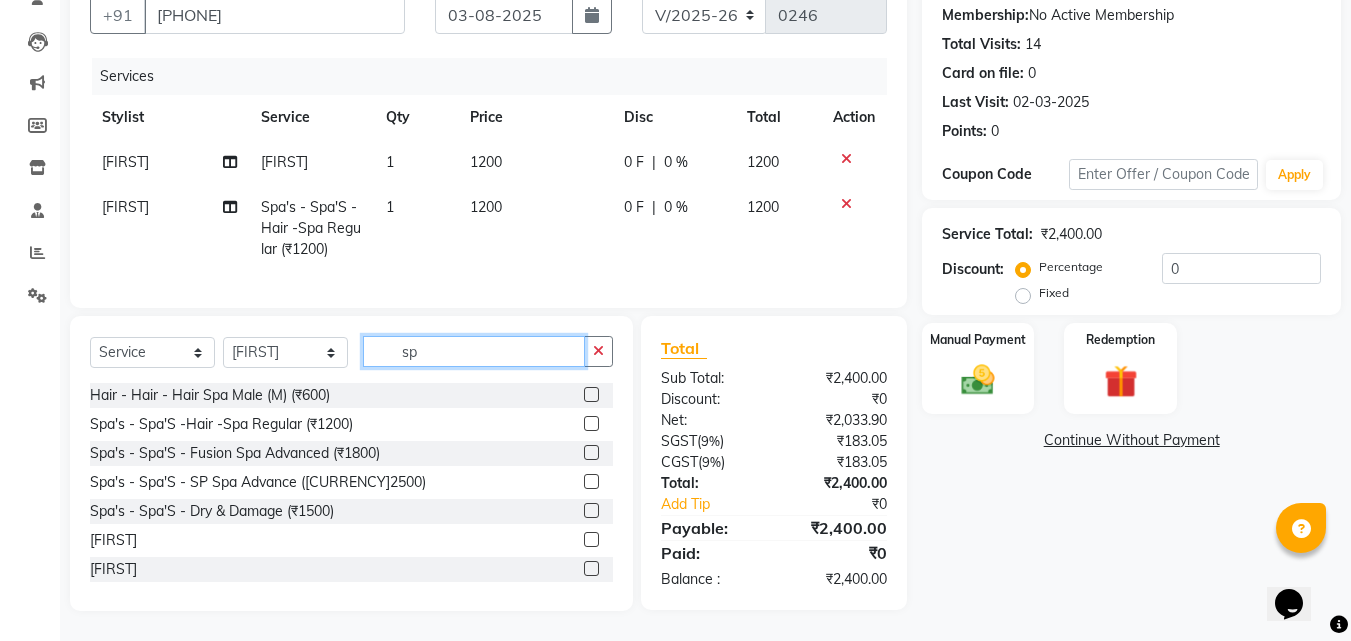 type on "s" 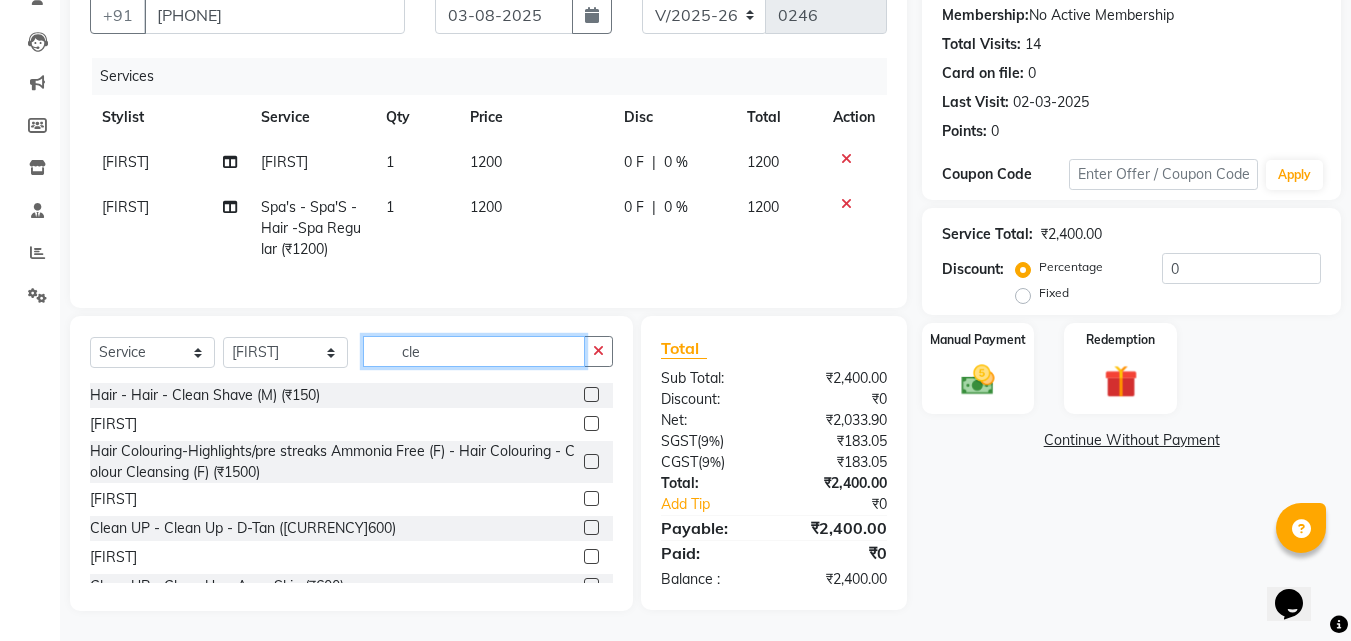 type on "cle" 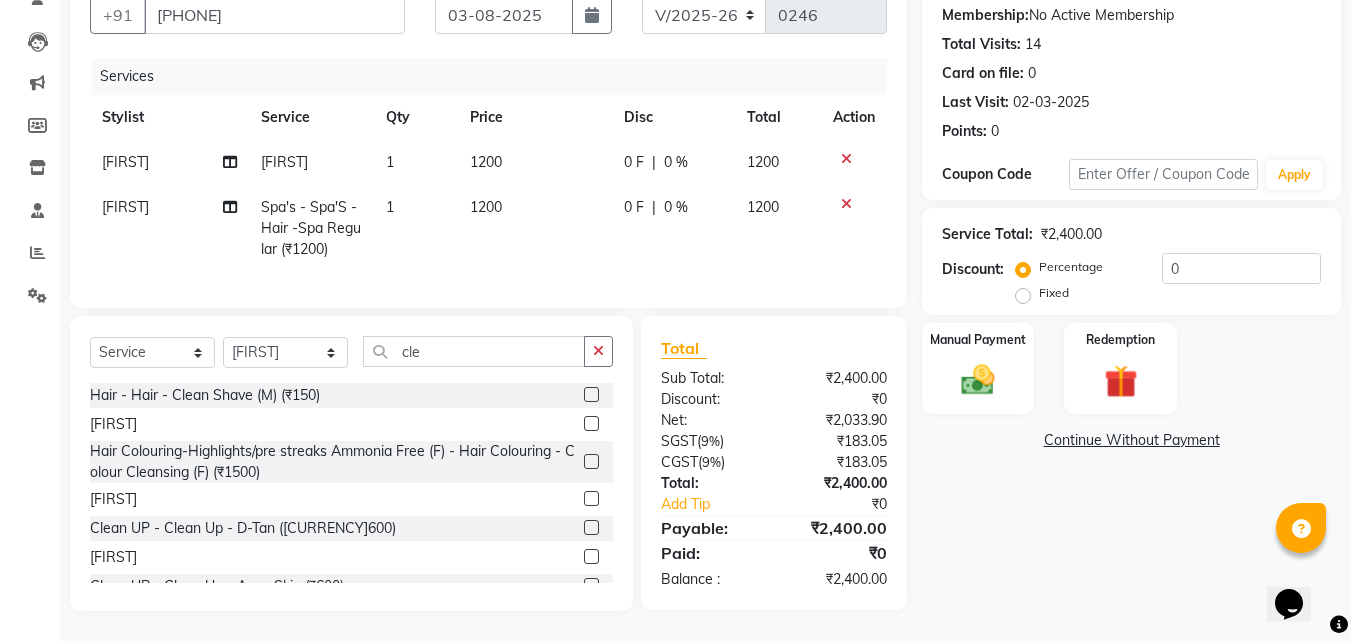 click 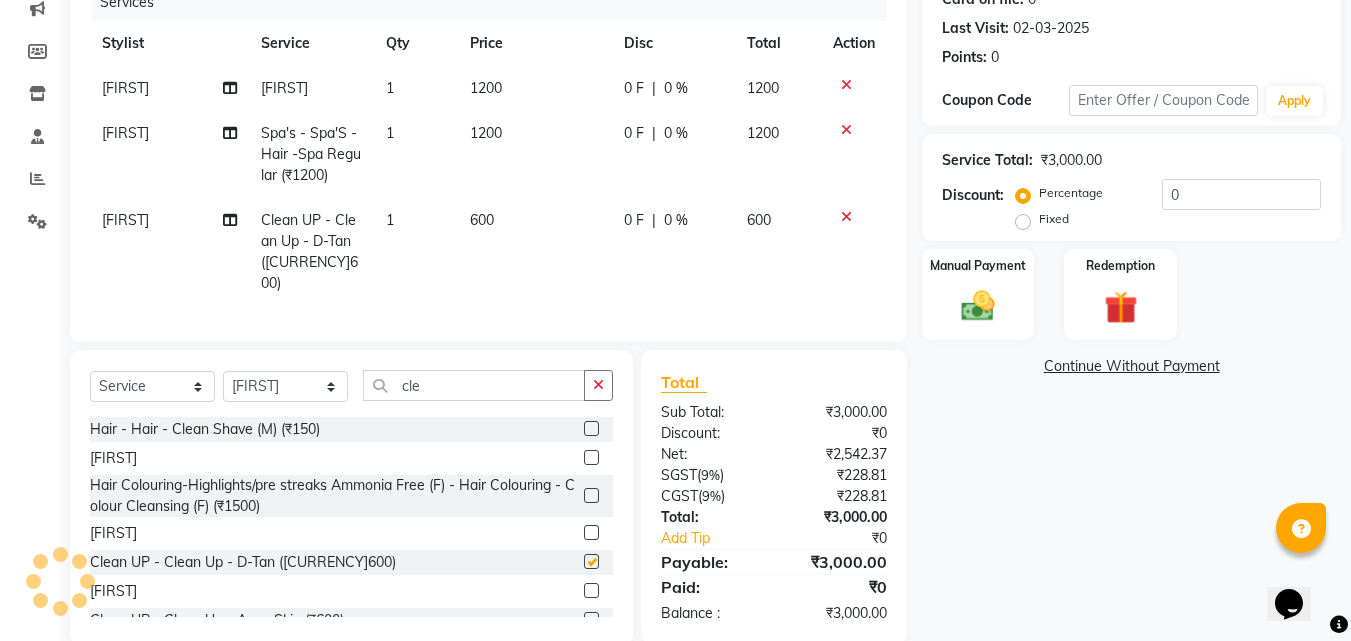 checkbox on "false" 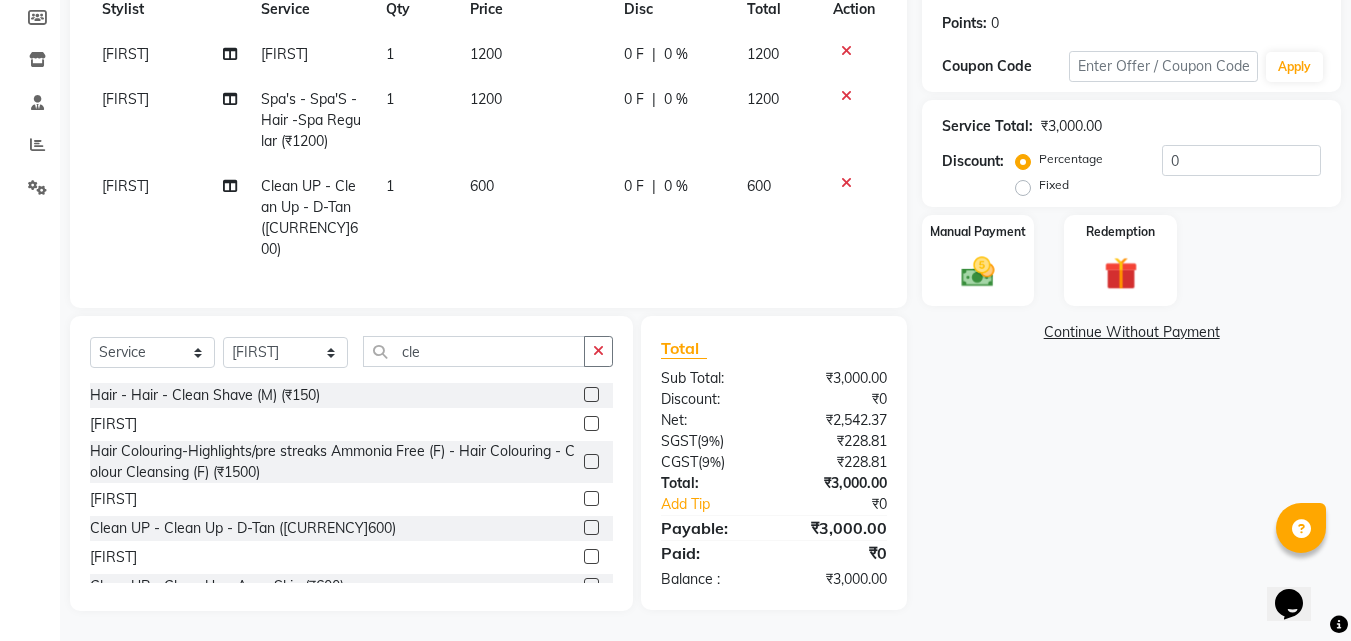scroll, scrollTop: 439, scrollLeft: 0, axis: vertical 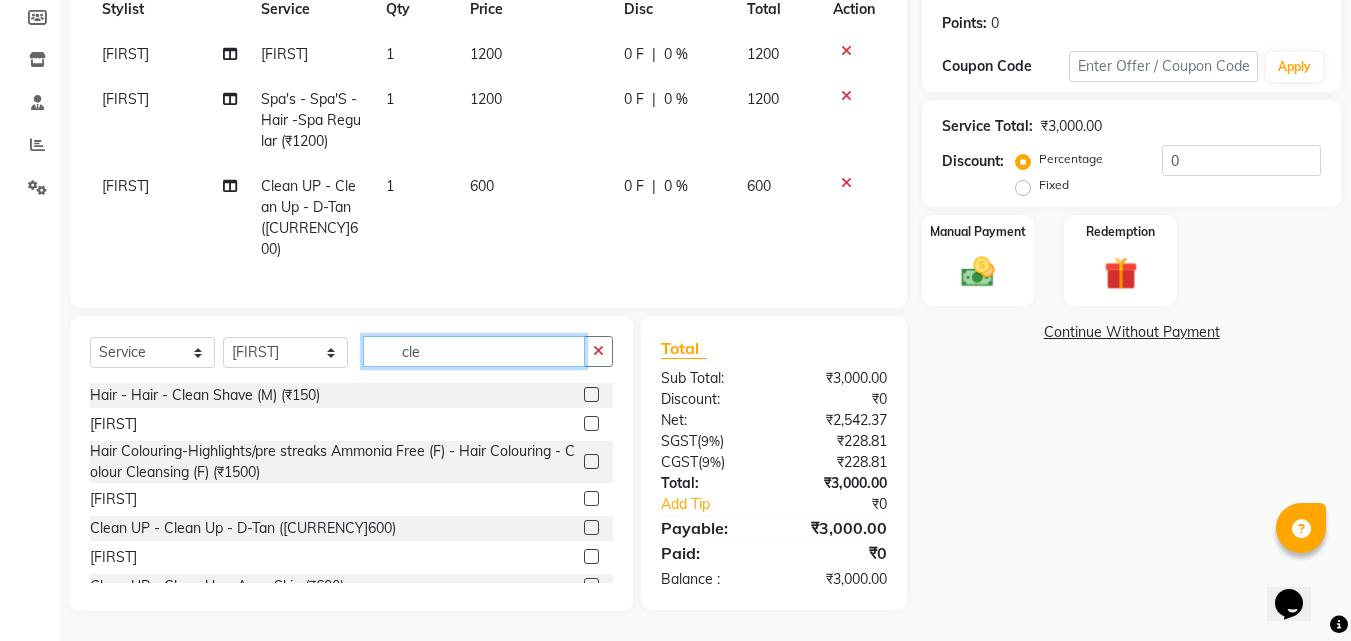 click on "cle" 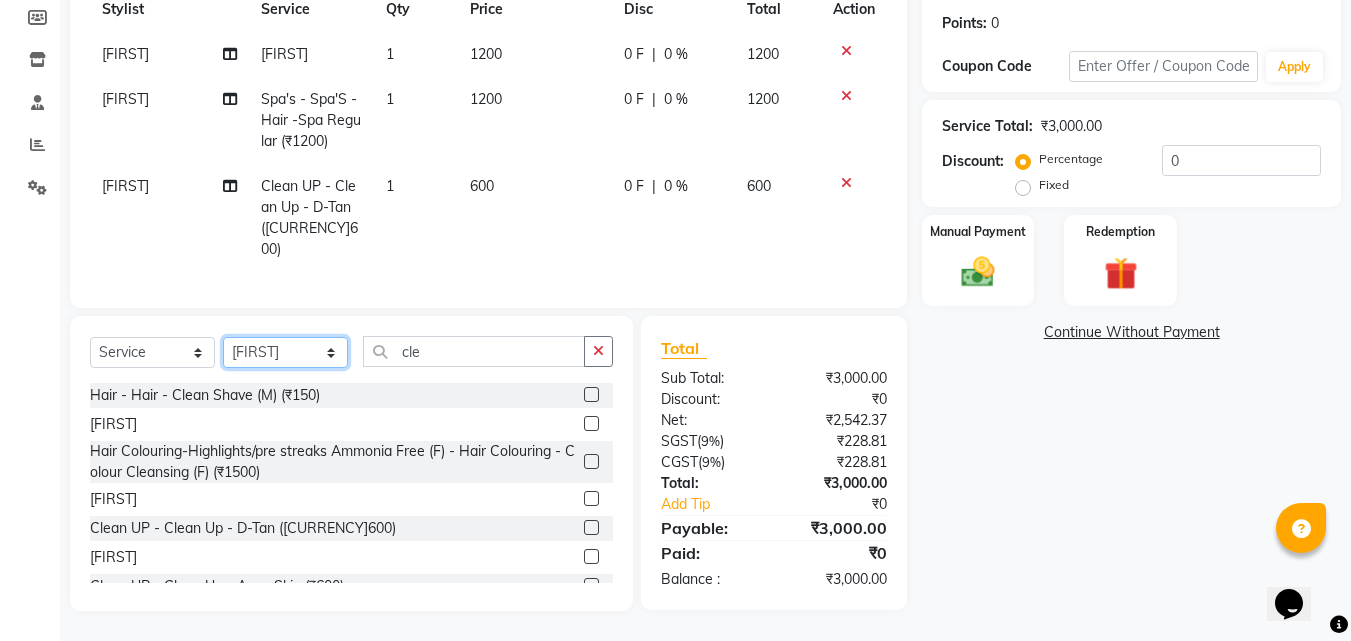 click on "Select Stylist Anushka [LAST] Nancy SHAMEEM SHIV SONI SURENDRA KUMAR" 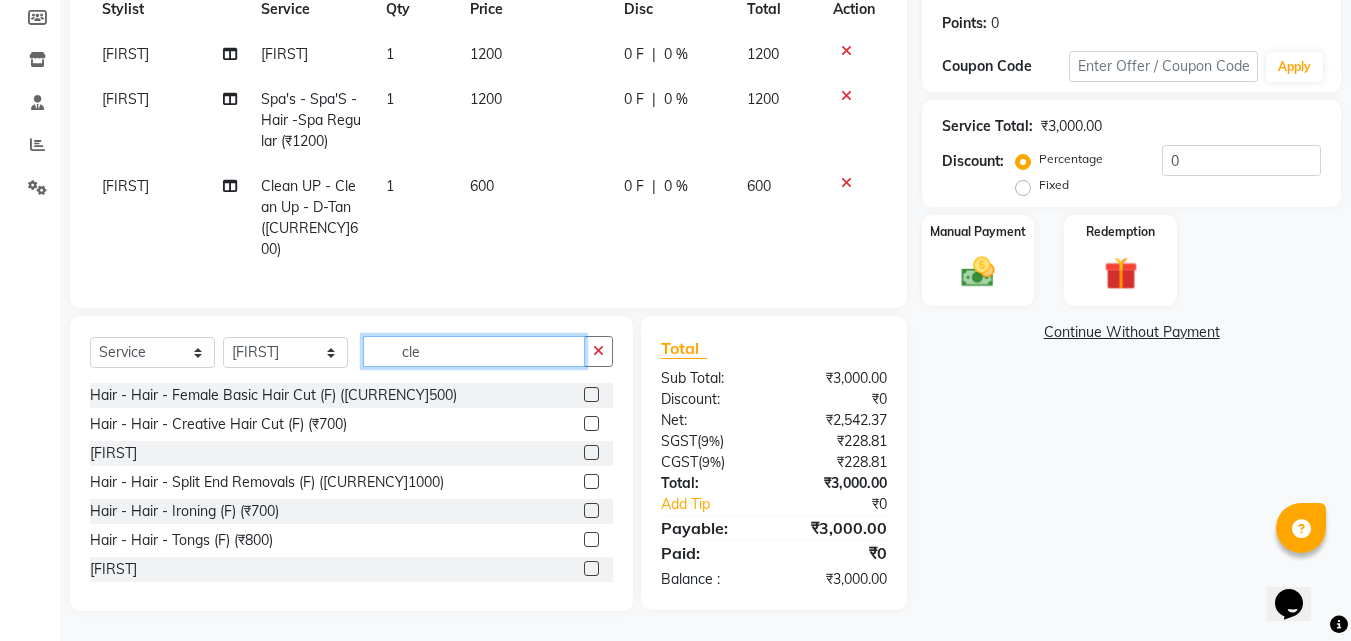 click on "cle" 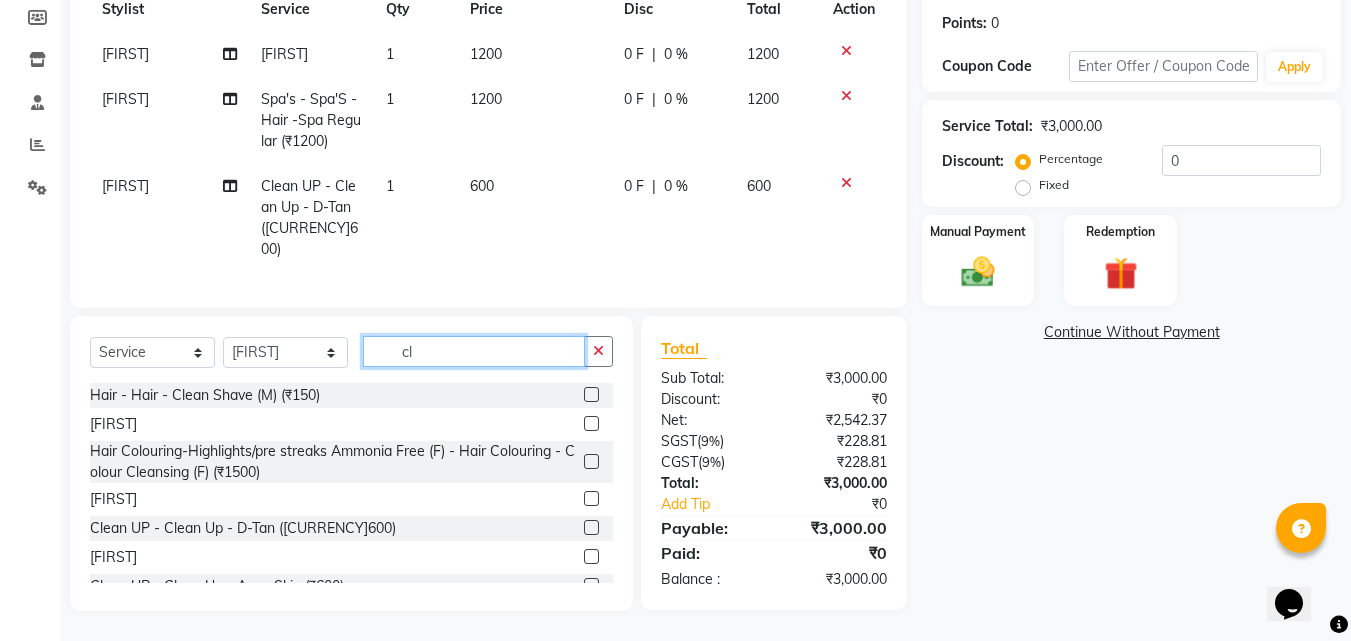 type on "c" 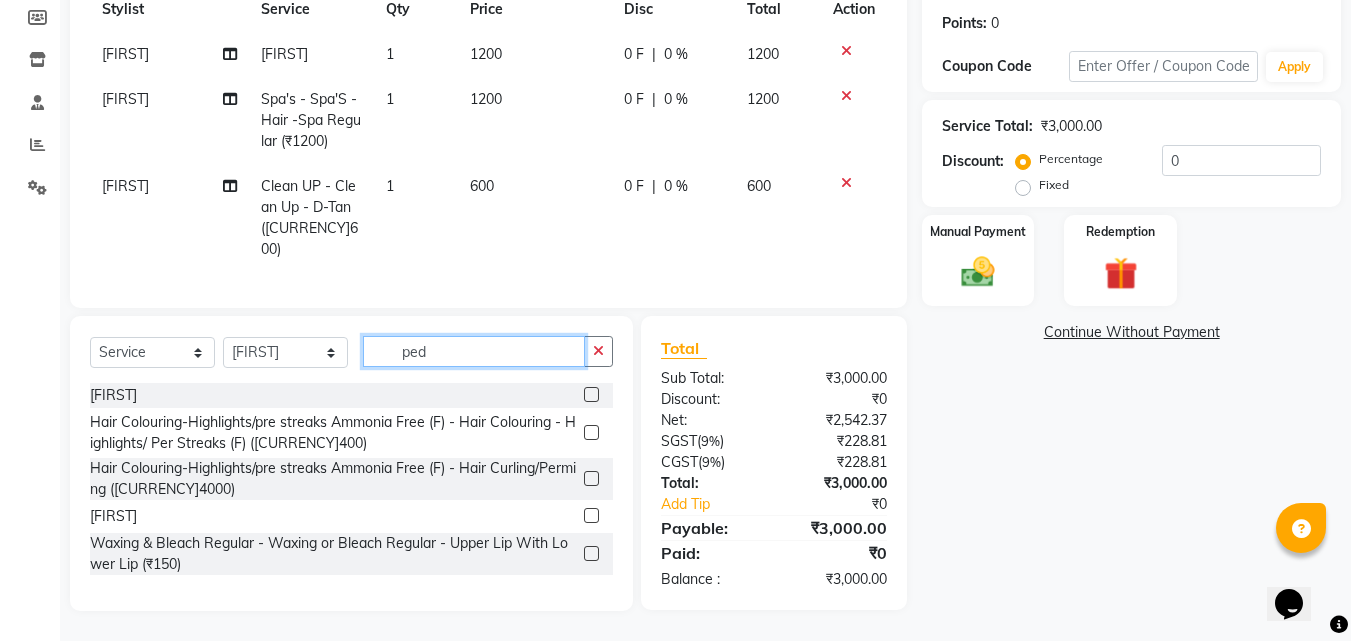 scroll, scrollTop: 438, scrollLeft: 0, axis: vertical 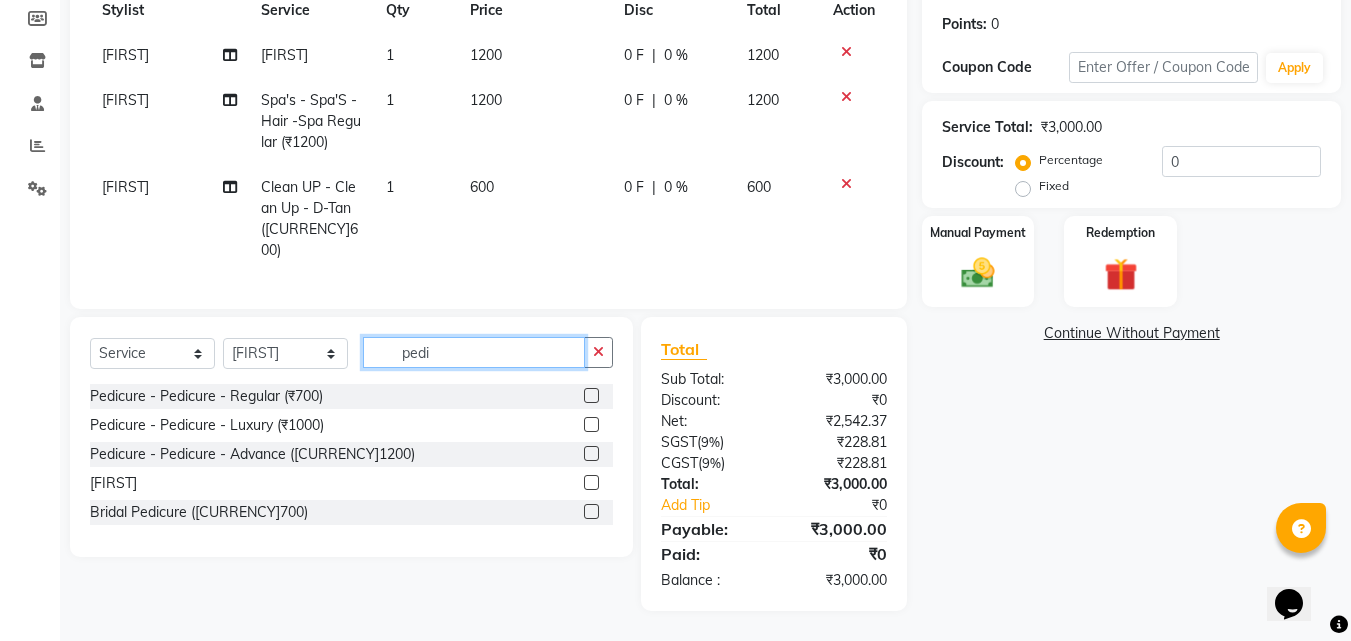 type on "pedi" 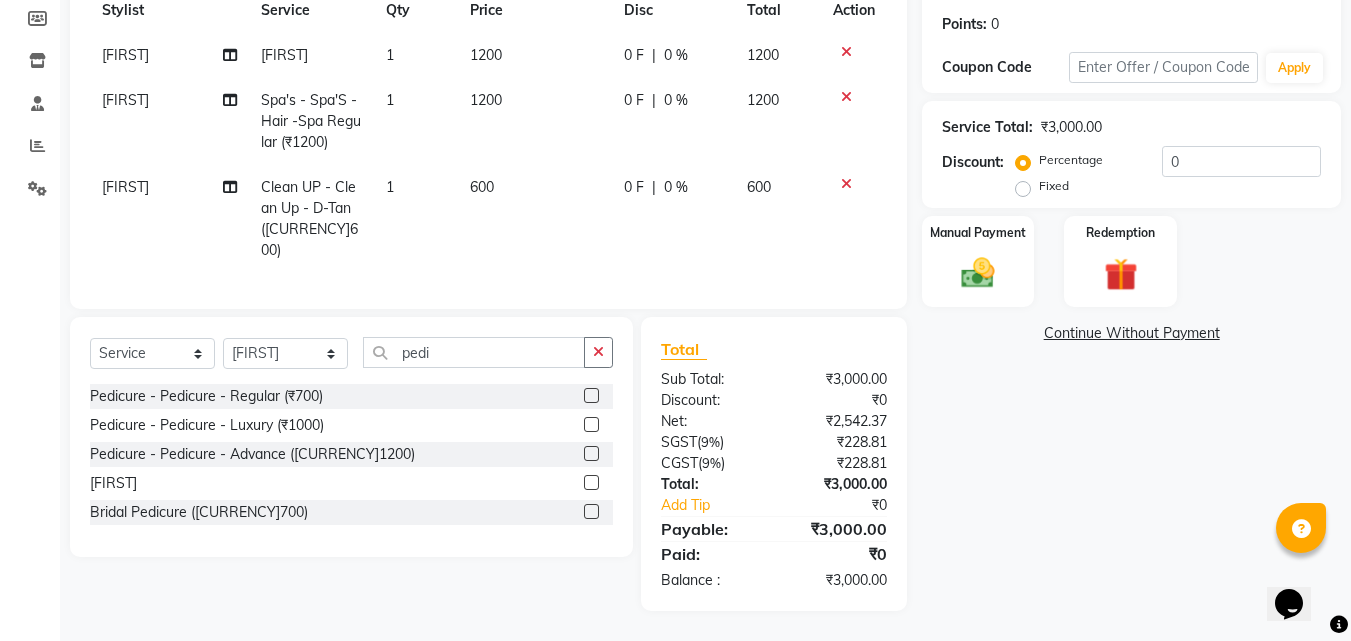 click 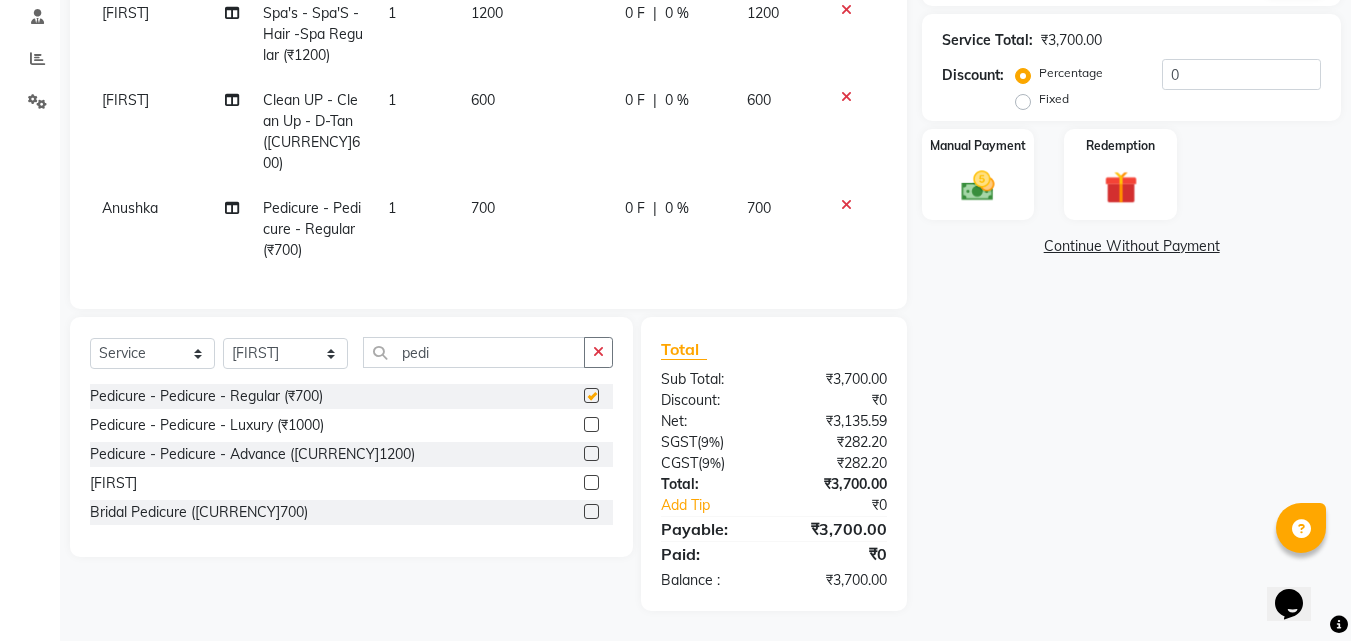 checkbox on "false" 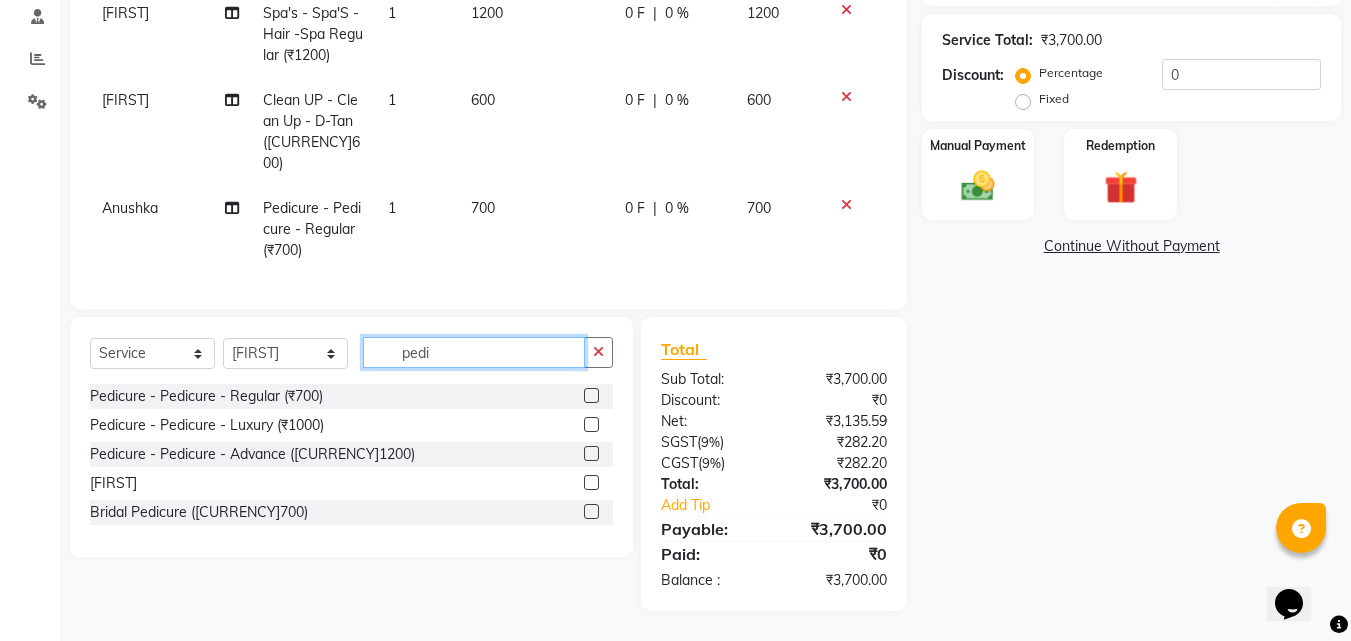 click on "pedi" 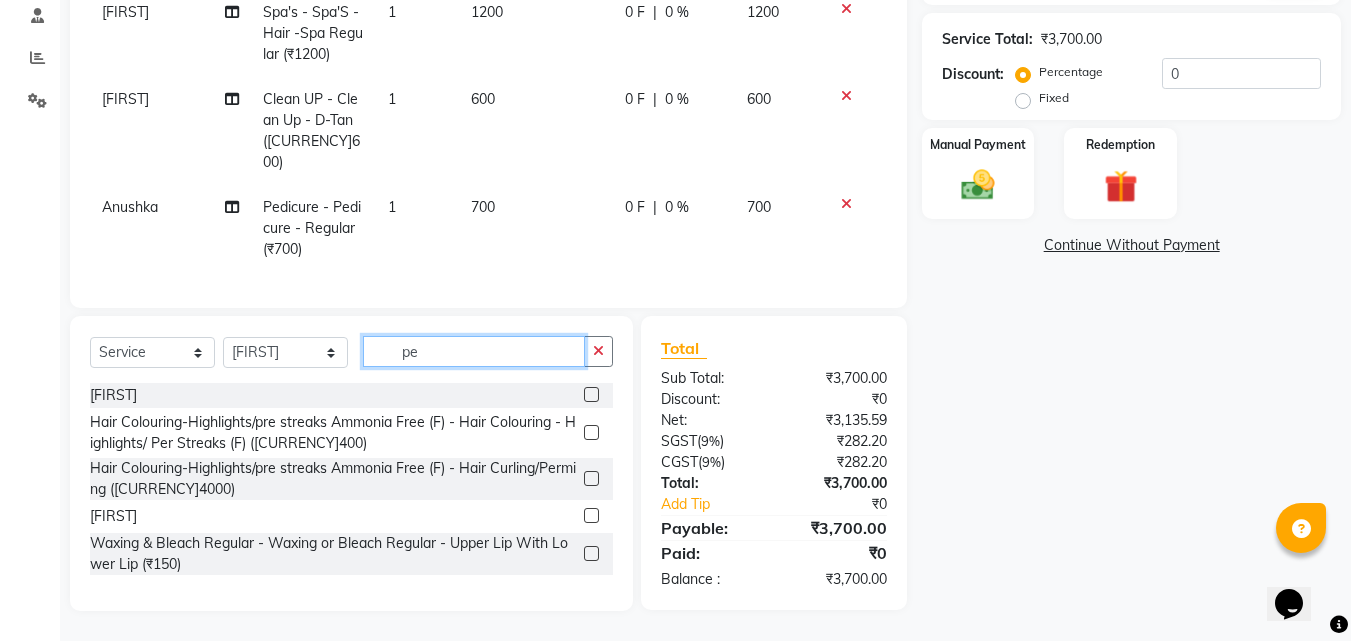 type on "p" 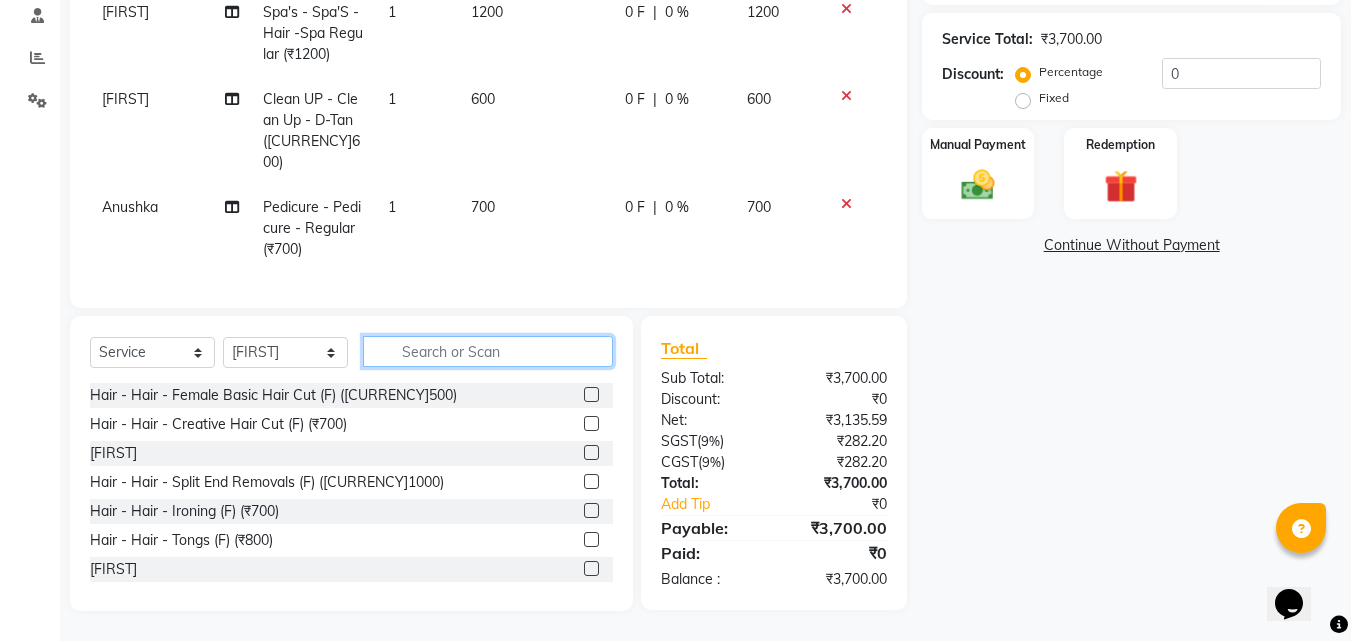 type on "h" 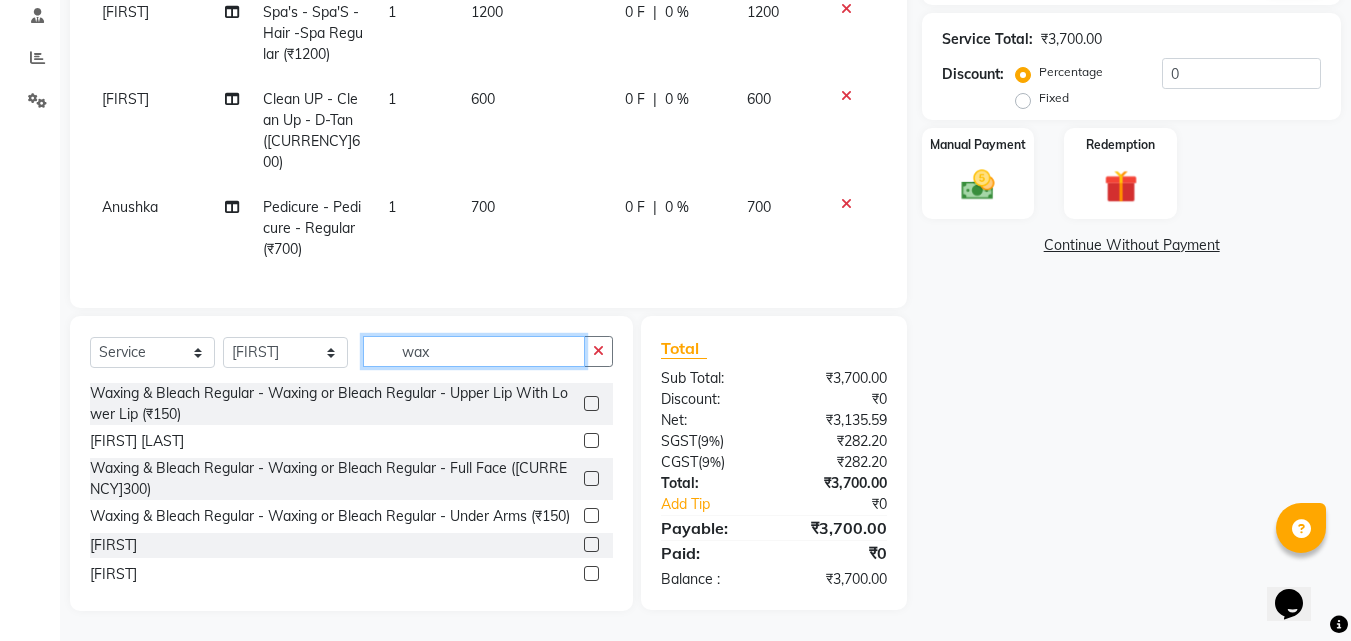 scroll, scrollTop: 175, scrollLeft: 0, axis: vertical 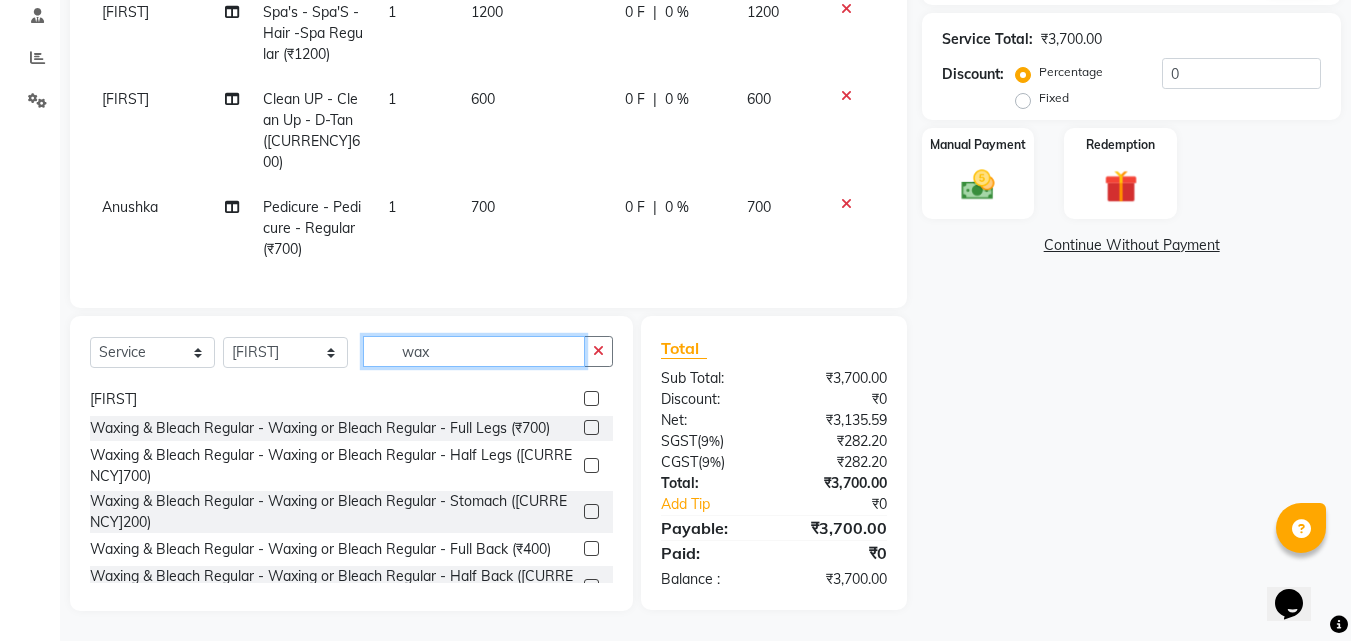 type on "wax" 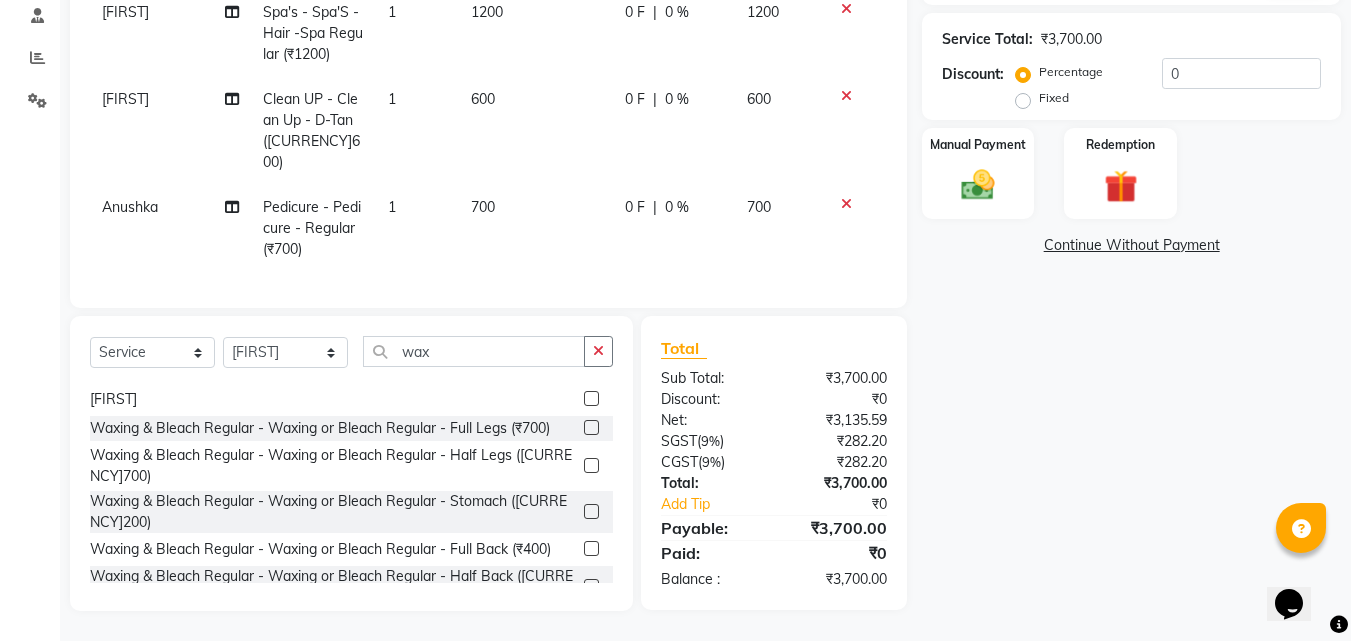 click 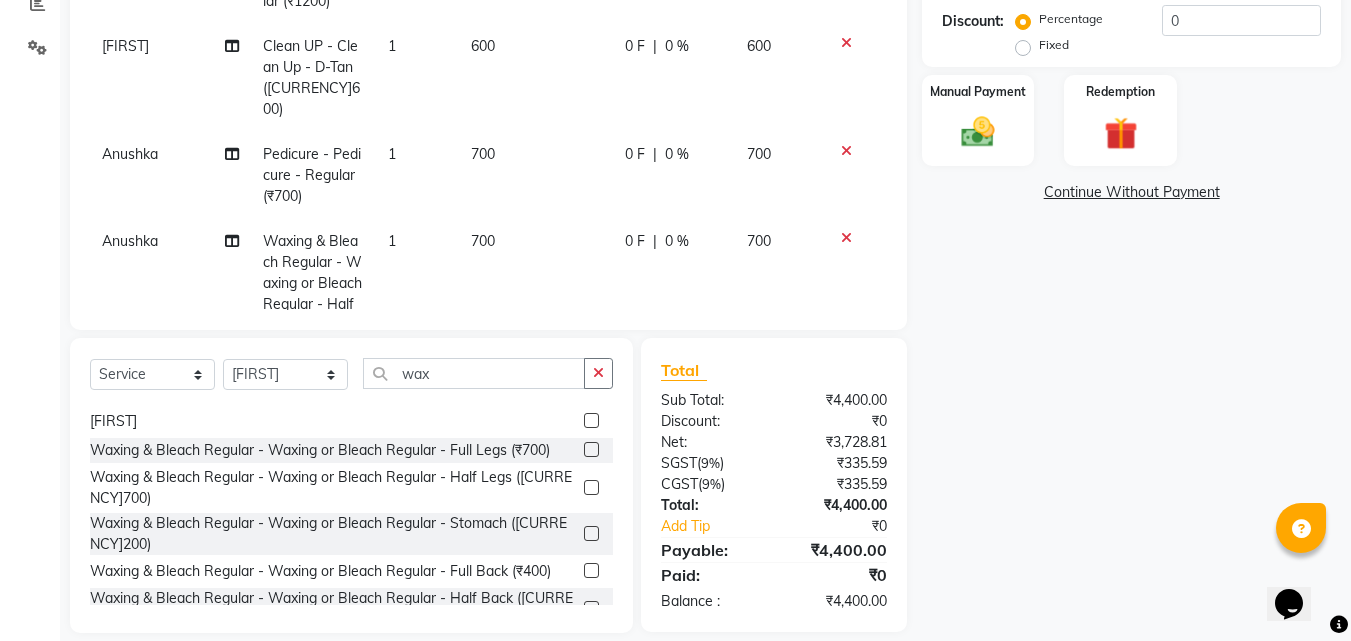 click 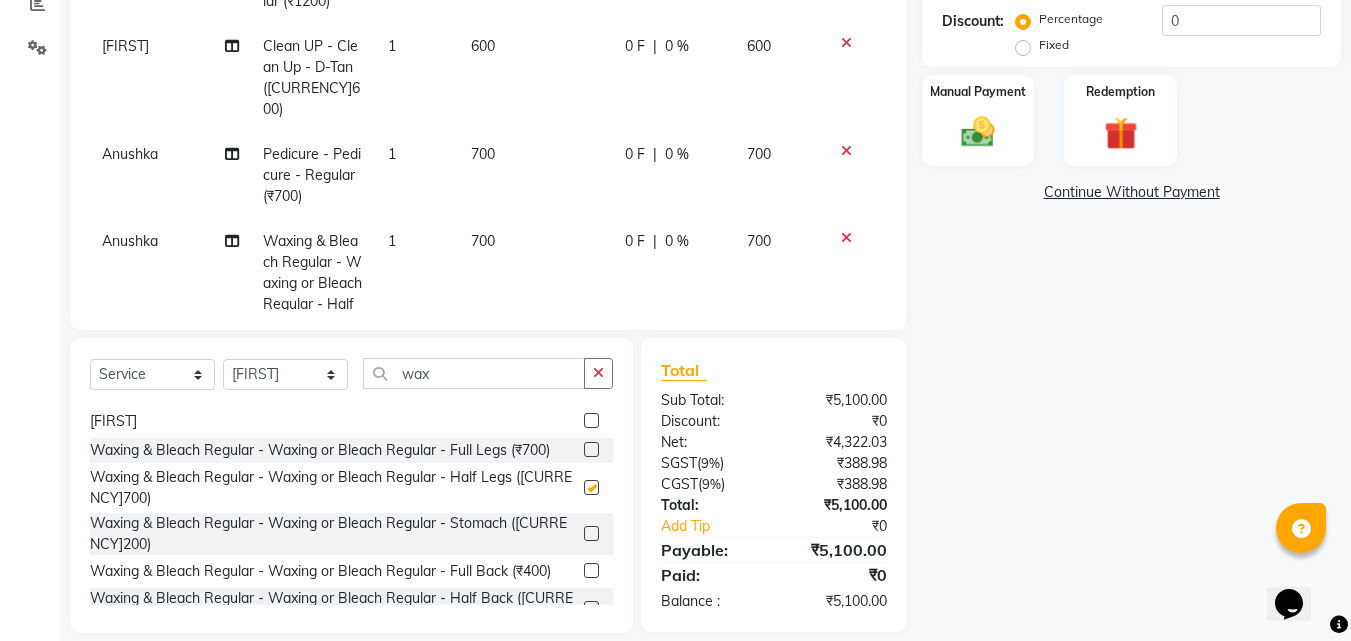 checkbox on "false" 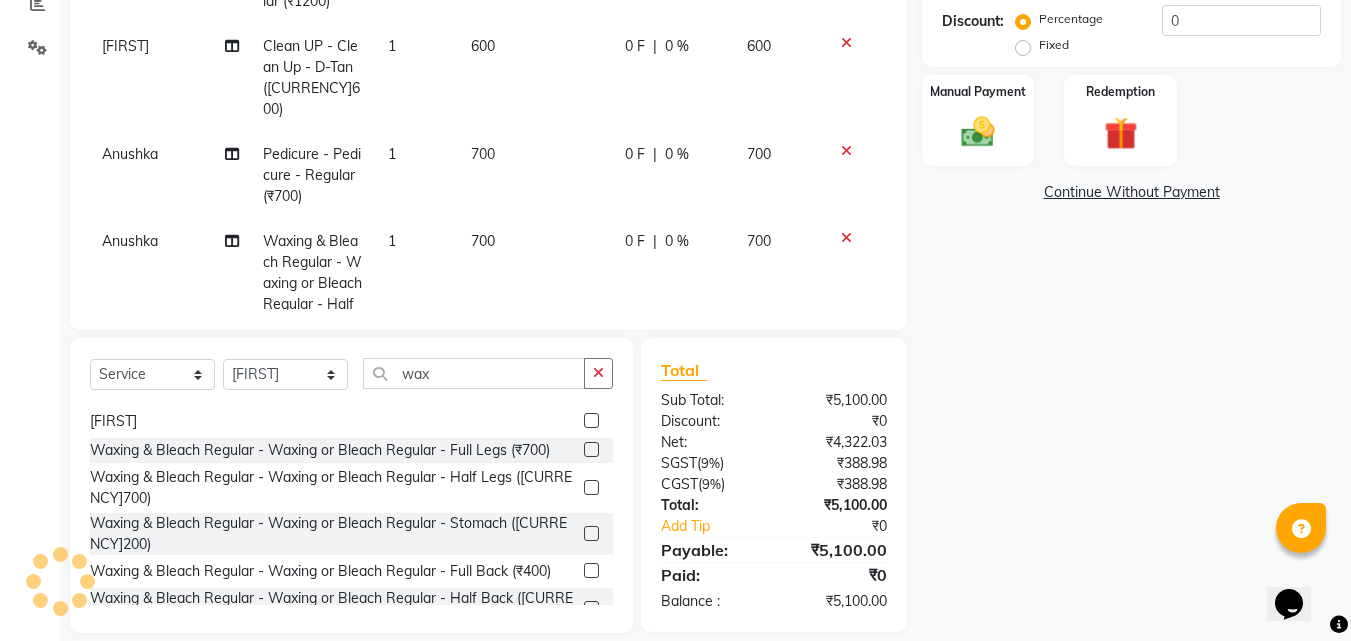 click on "Services Stylist Service Qty Price Disc Total Action [LAST] Hair Colouring-Highlights/pre streaks Ammonia Free (F) - Hair Colouring - Root Touch Up Ammonia free (F) (₹1200) 1 1200 0 F | 0 % 1200 [LAST] Spa's - Spa'S -Hair -Spa Regular (₹1200) 1 1200 0 F | 0 % 1200 [LAST] Clean UP - Clean Up - D-Tan (₹600) 1 600 0 F | 0 % 600 Anushka Pedicure - Pedicure - Regular (₹700) 1 700 0 F | 0 % 700 Anushka Waxing & Bleach Regular - Waxing or Bleach Regular - Half Legs (₹700) 1 700 0 F | 0 % 700 Anushka Waxing & Bleach Regular - Waxing or Bleach Regular - Half Legs (₹700) 1 700 0 F | 0 % 700" 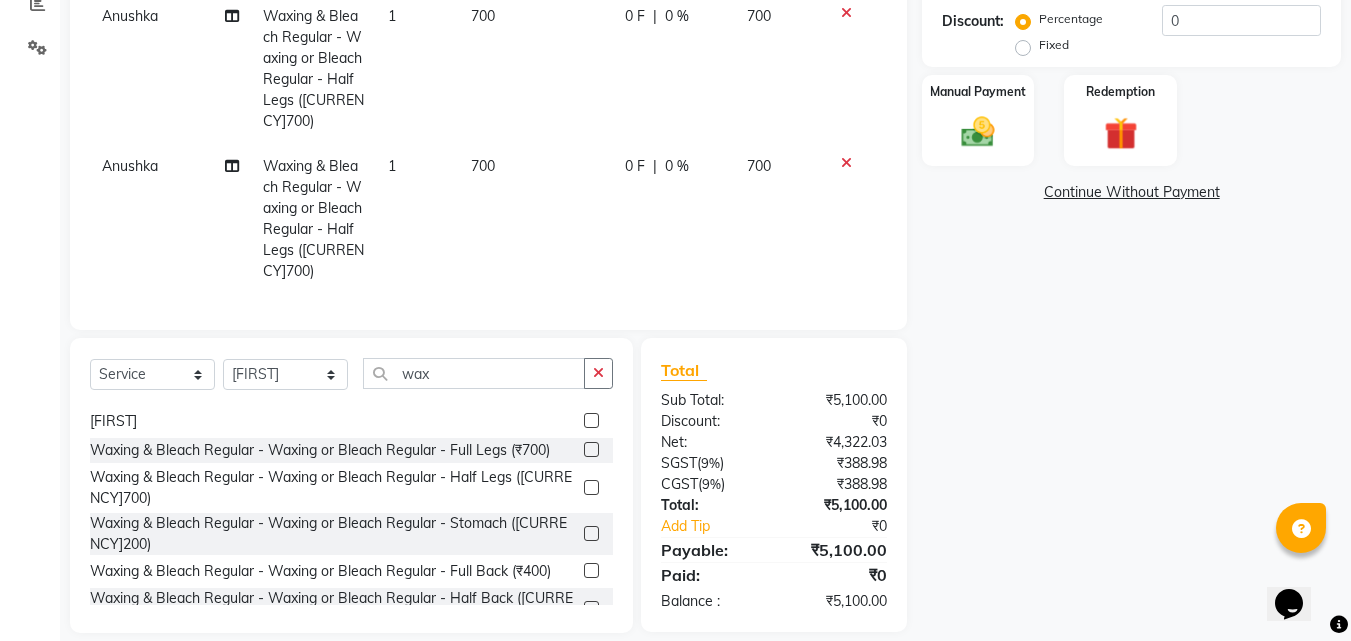 scroll, scrollTop: 366, scrollLeft: 0, axis: vertical 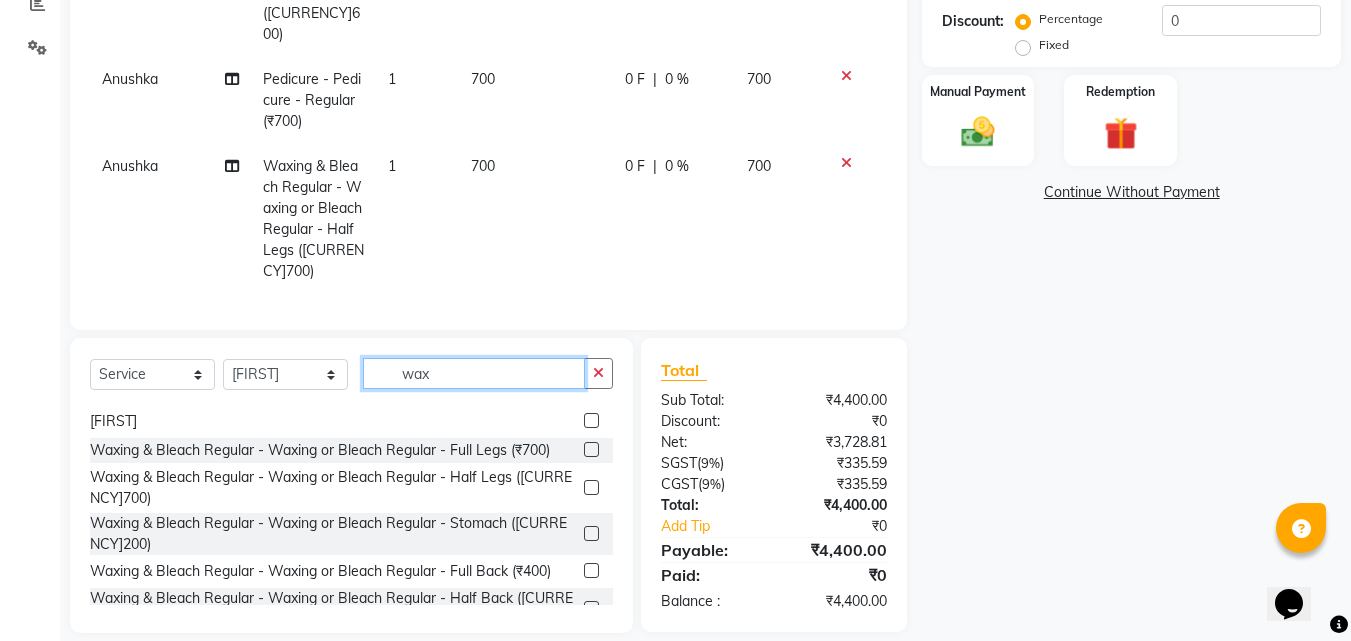 click on "wax" 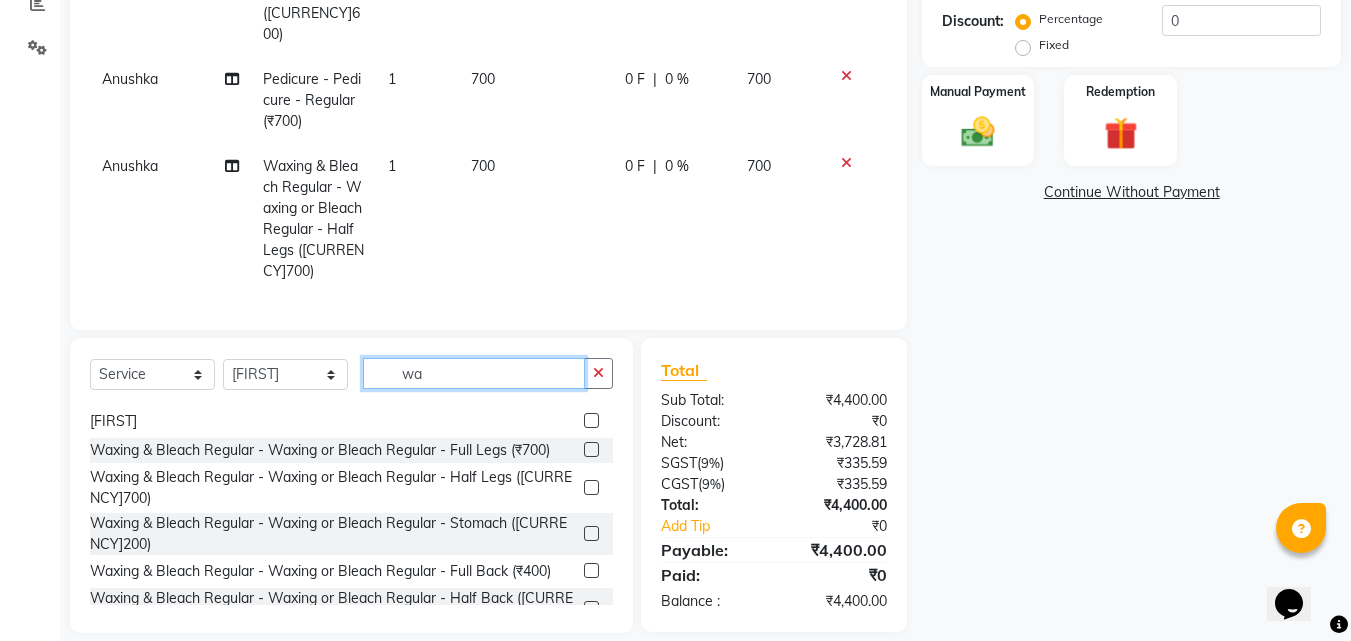 type on "w" 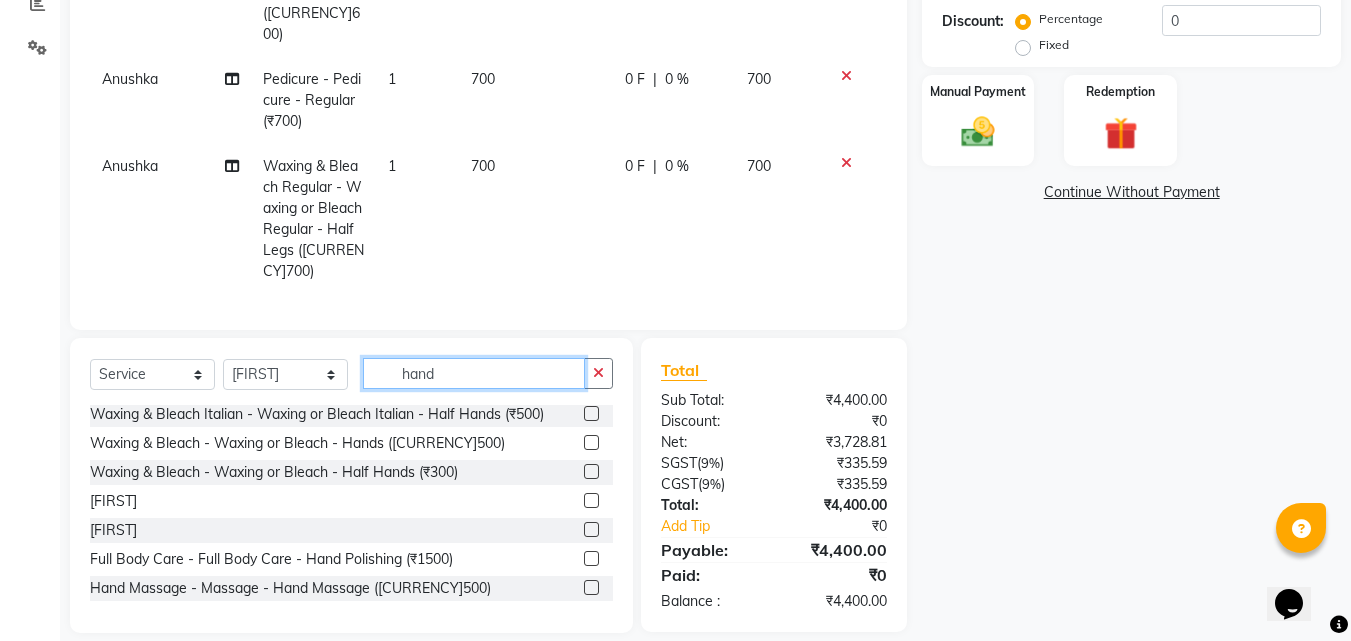 scroll, scrollTop: 136, scrollLeft: 0, axis: vertical 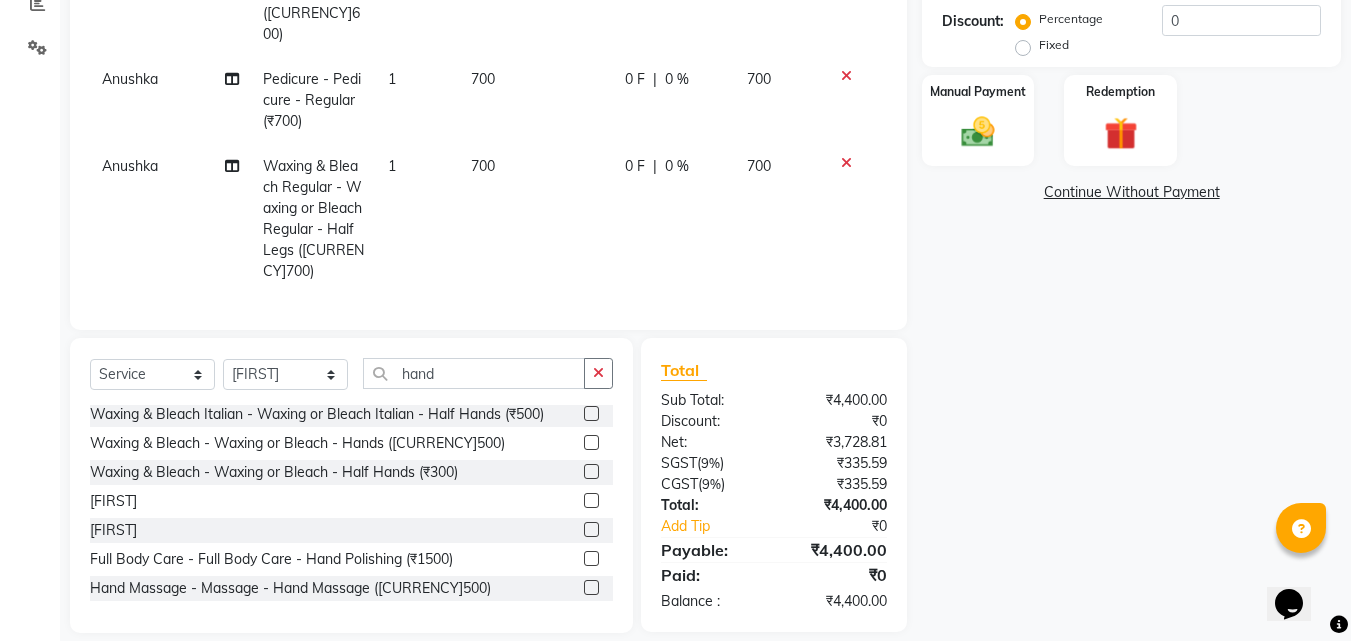 click 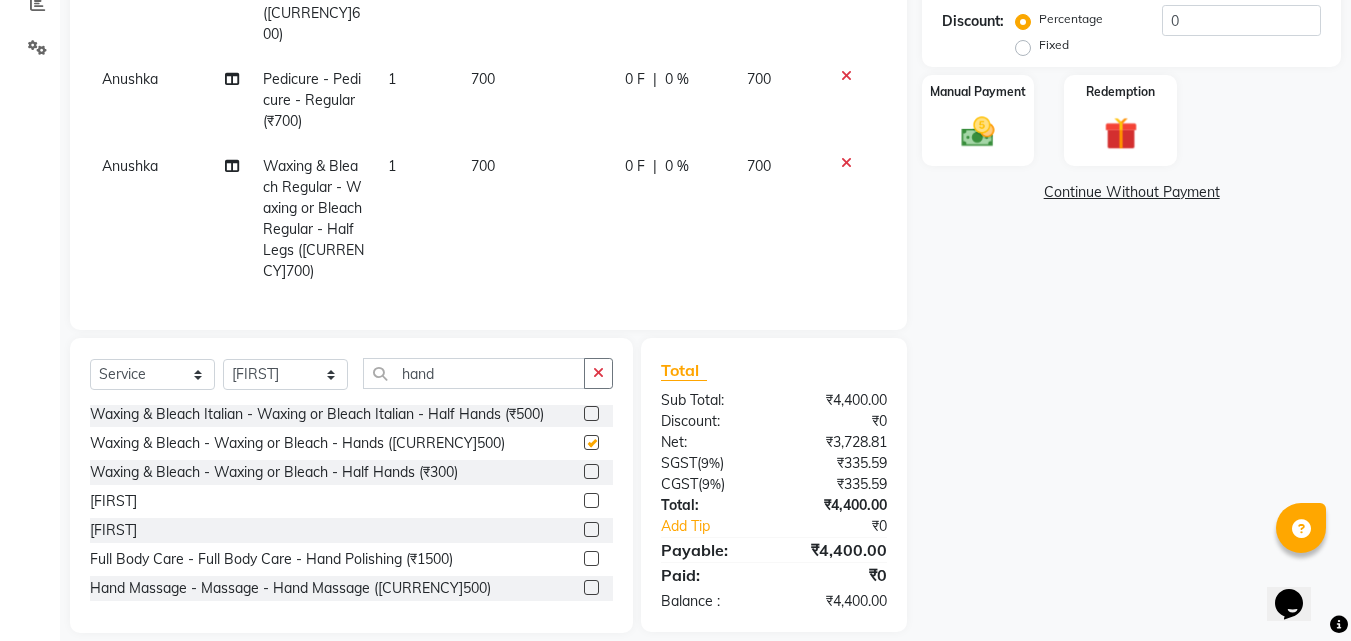 scroll, scrollTop: 324, scrollLeft: 0, axis: vertical 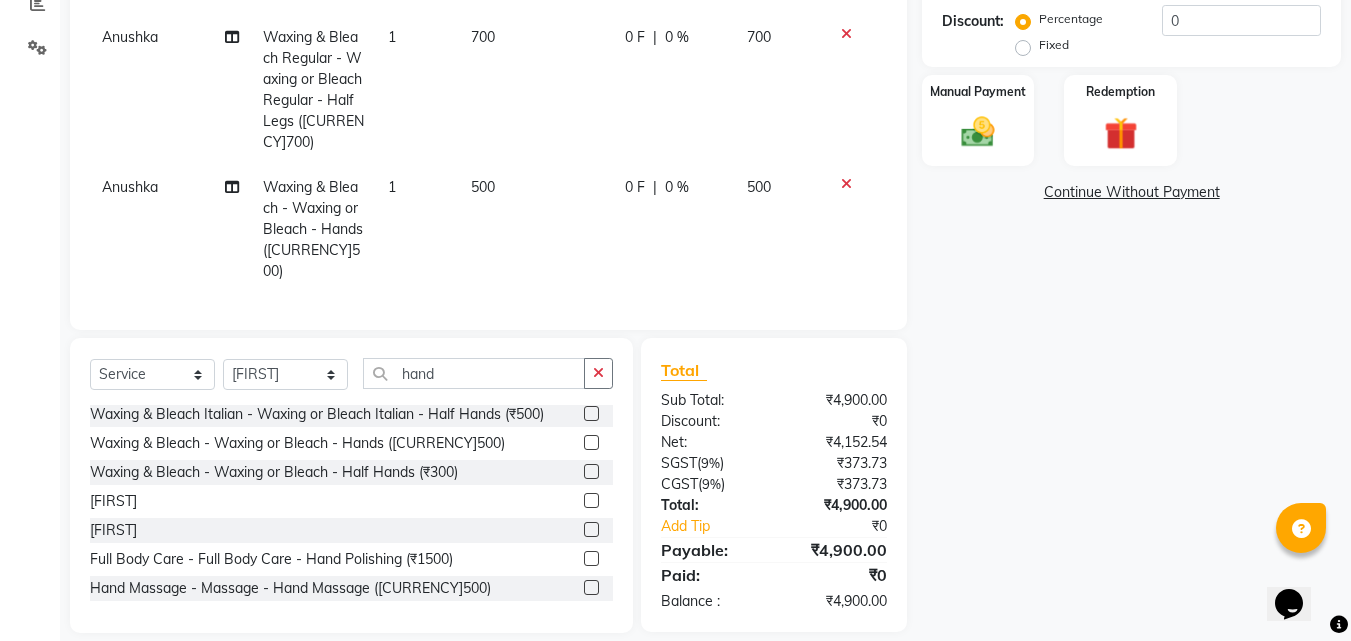 checkbox on "false" 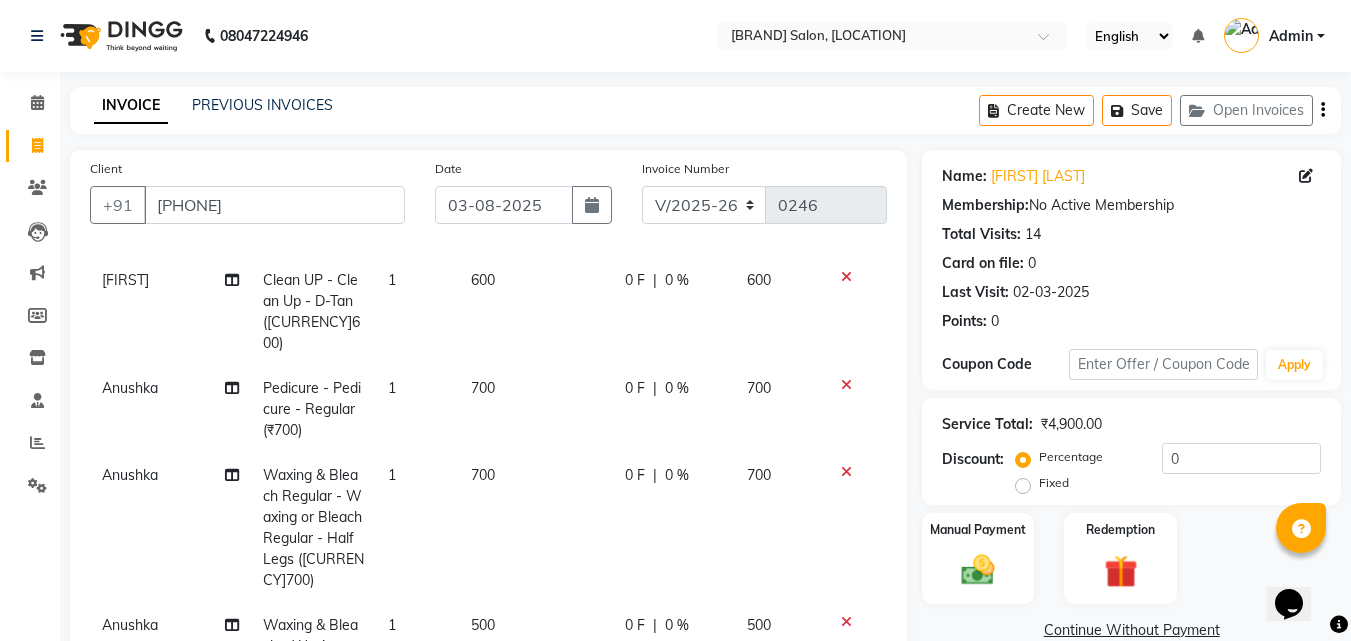 click 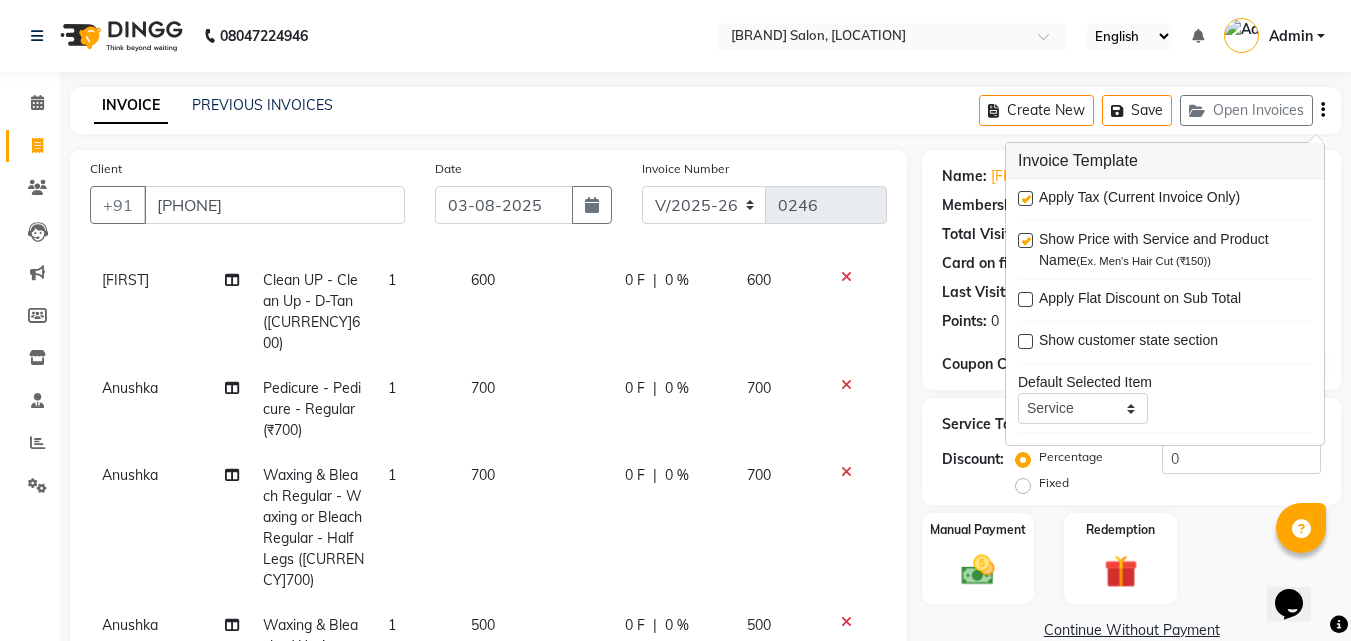 click at bounding box center (1025, 198) 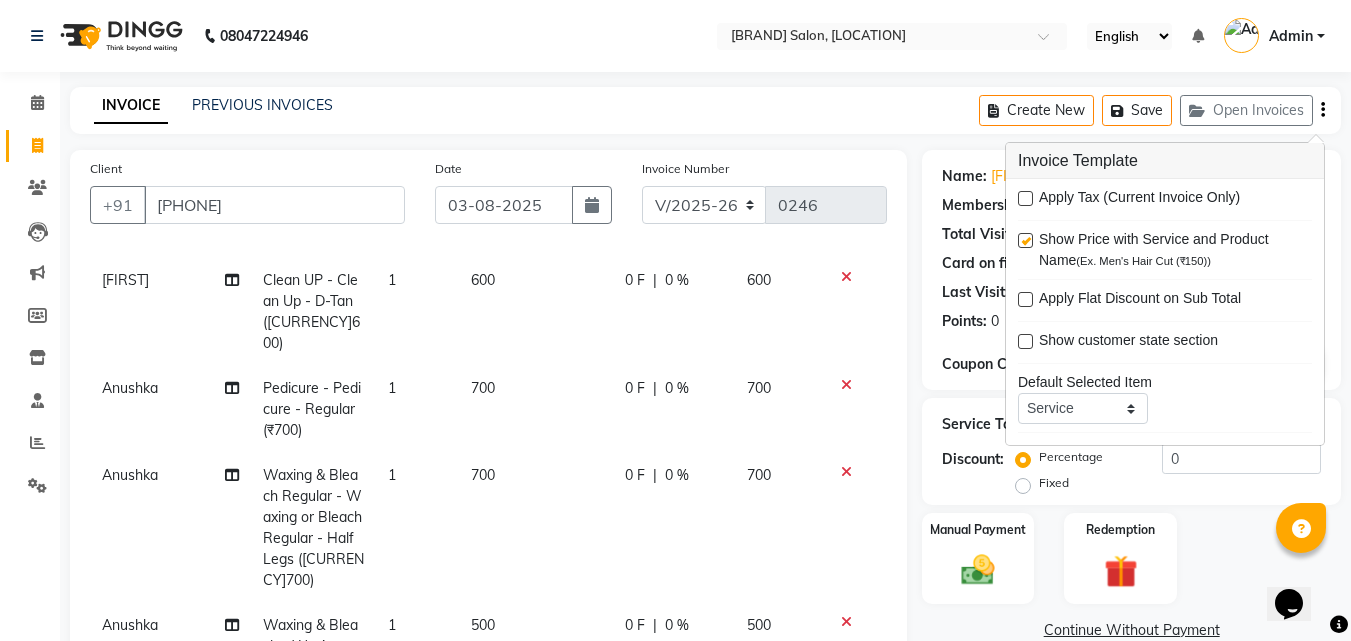 scroll, scrollTop: 460, scrollLeft: 0, axis: vertical 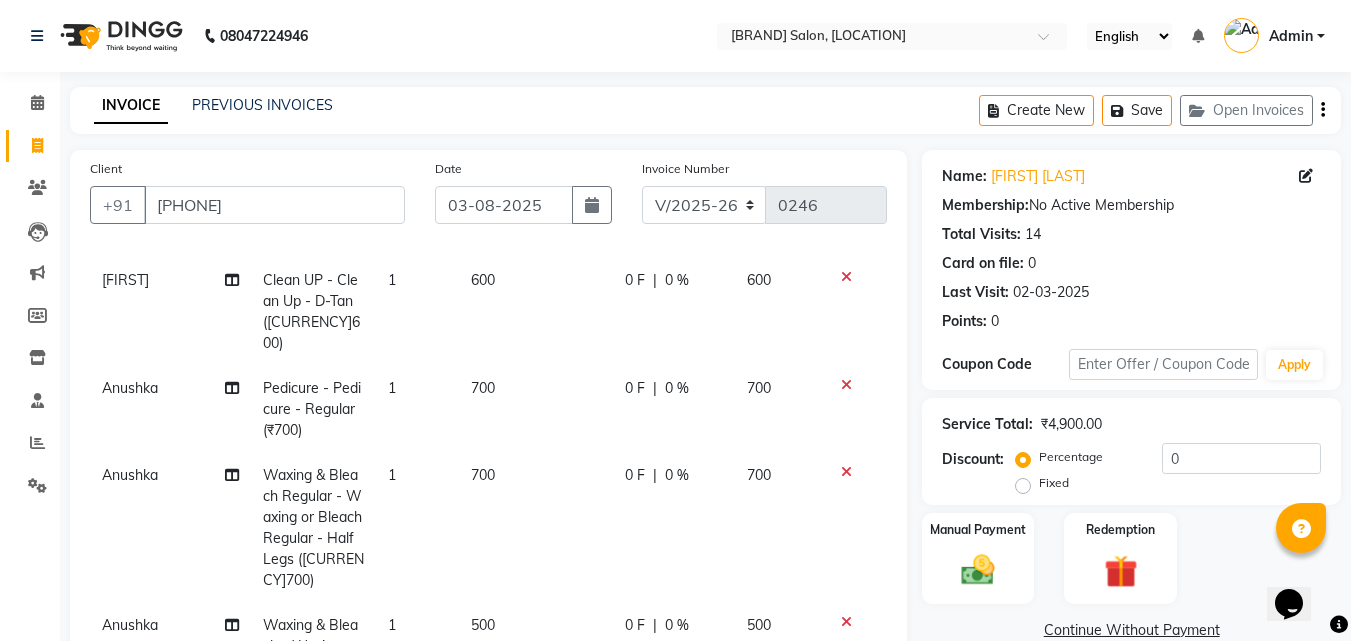 click on "Fixed" 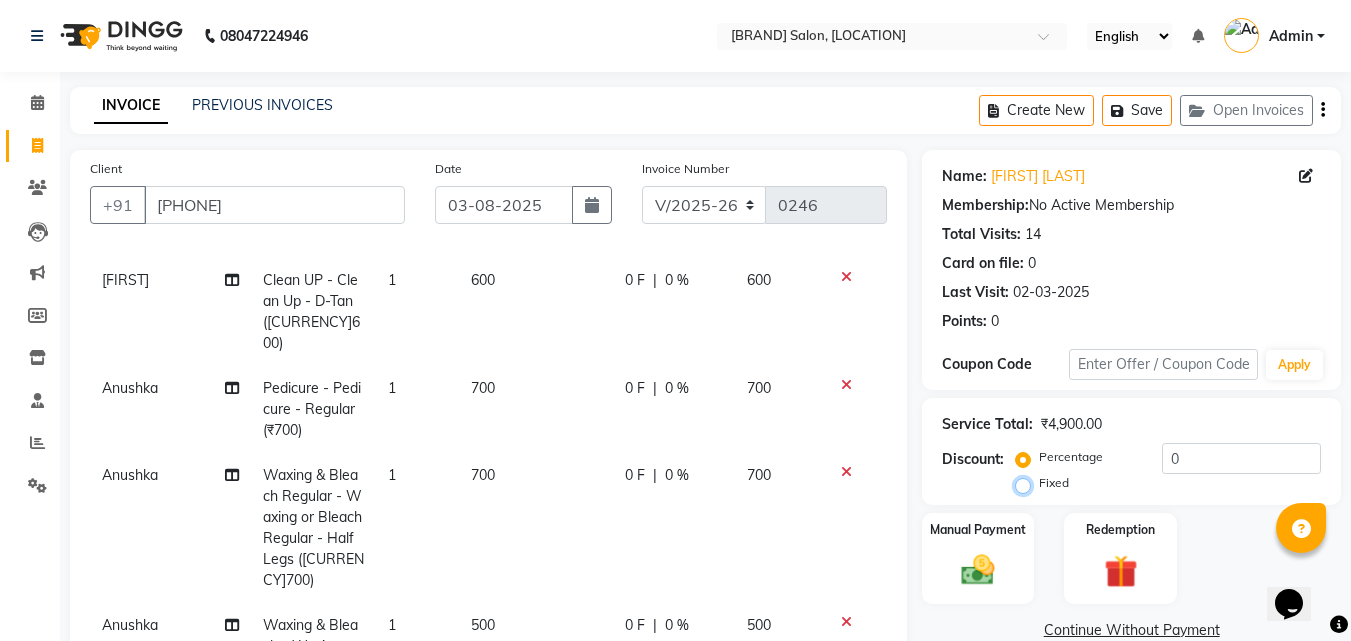 click on "Fixed" at bounding box center (1027, 483) 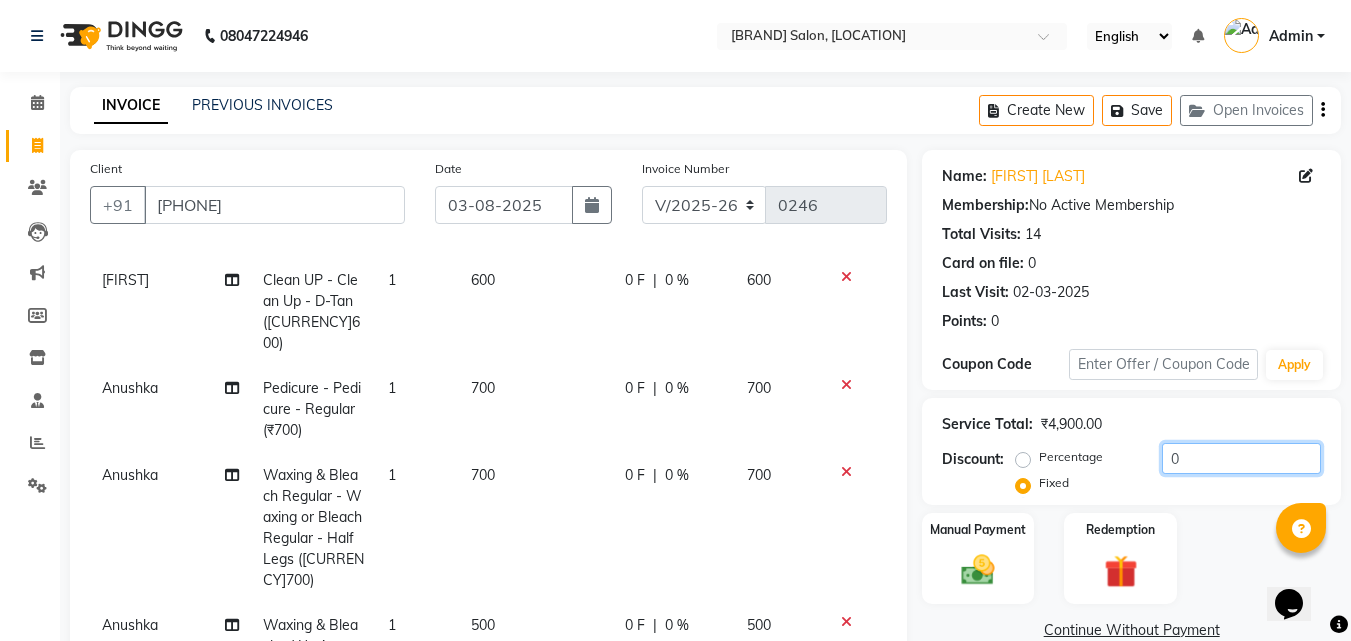click on "0" 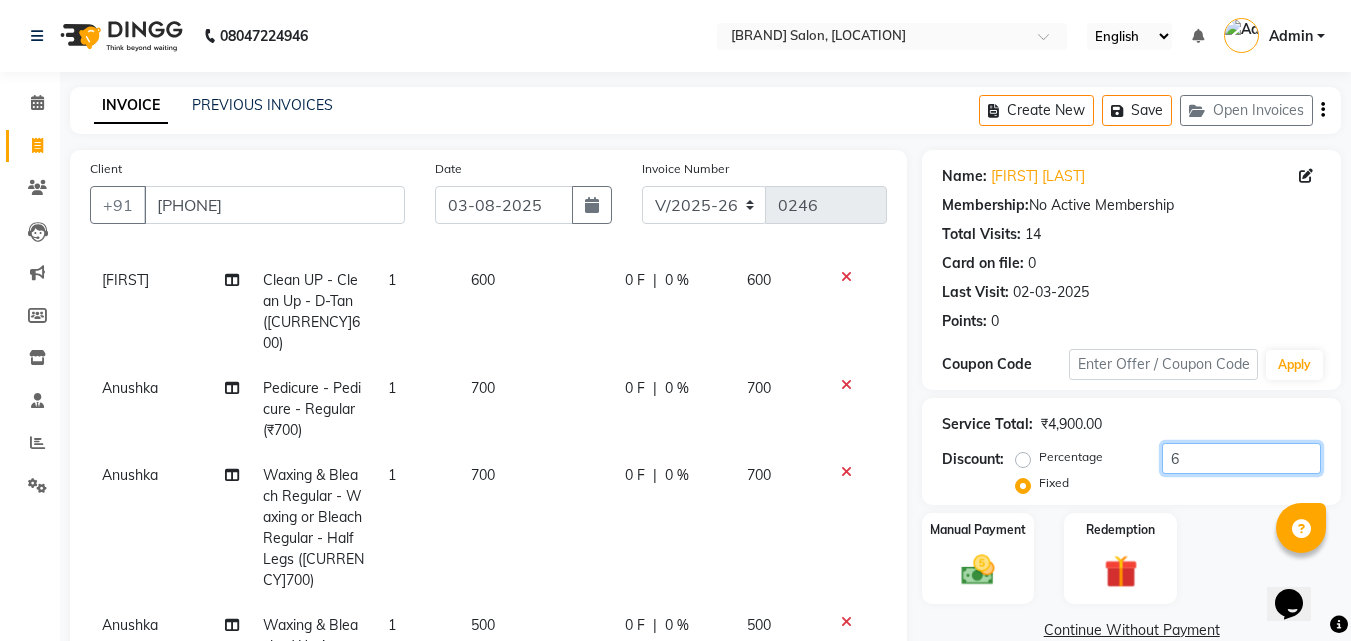 scroll, scrollTop: 345, scrollLeft: 0, axis: vertical 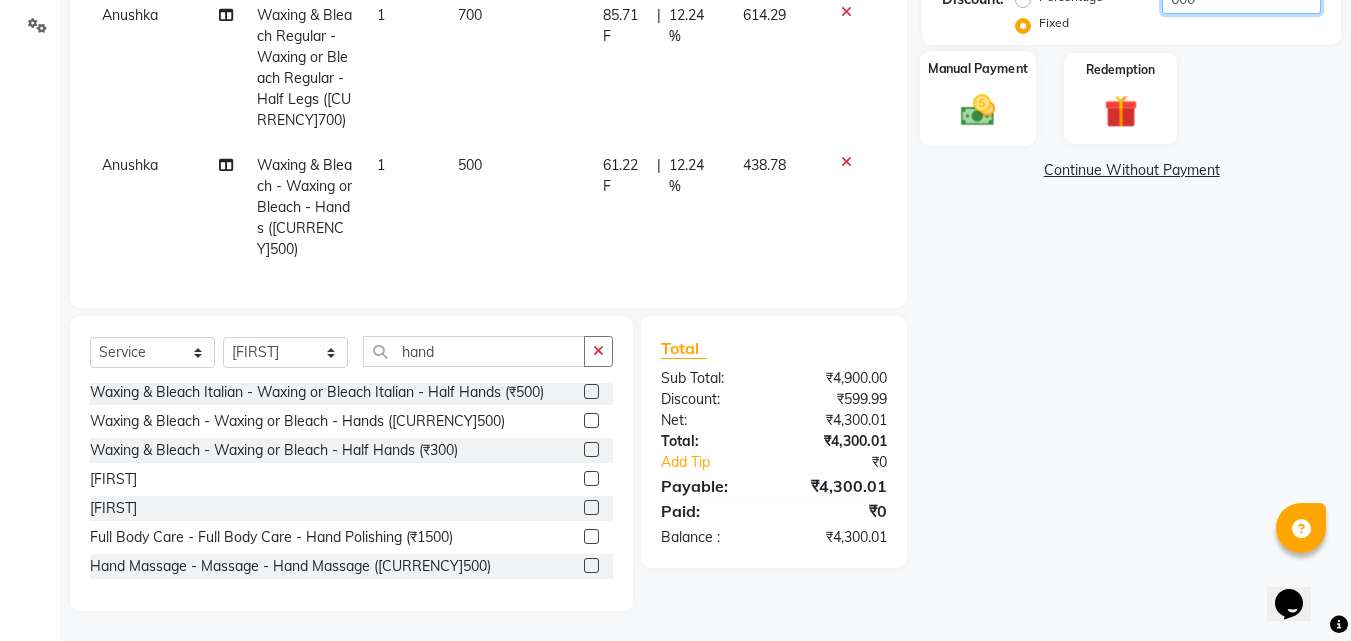 type on "600" 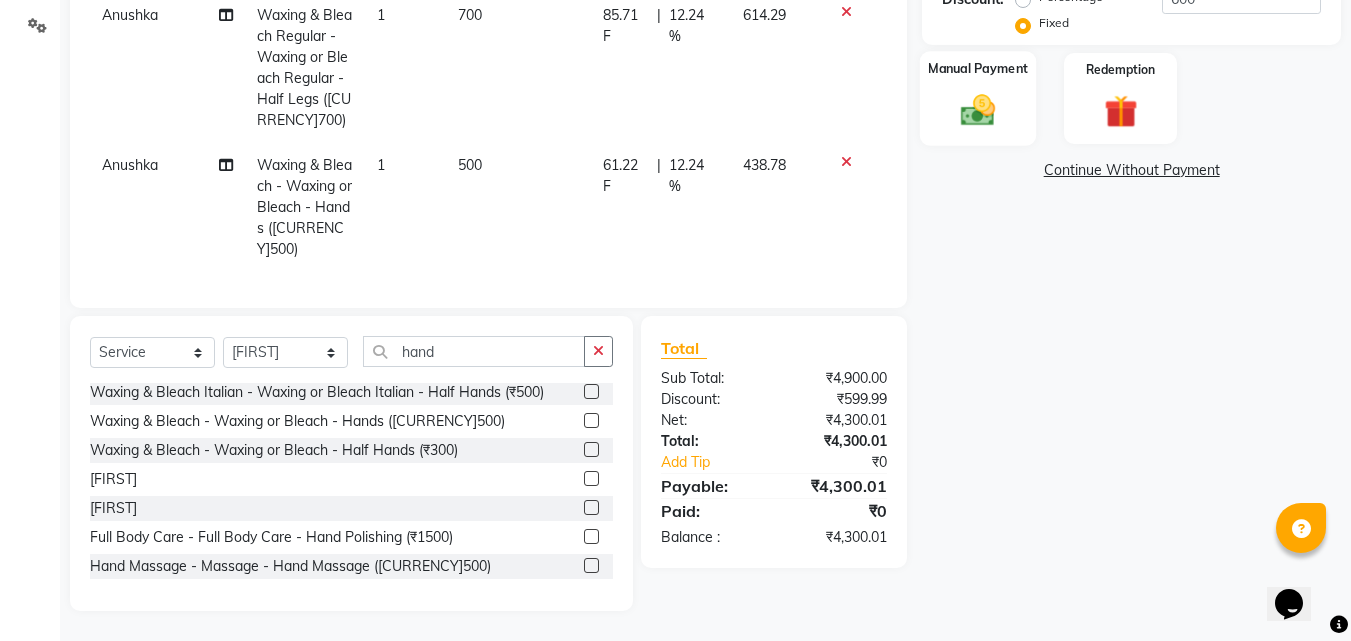 click 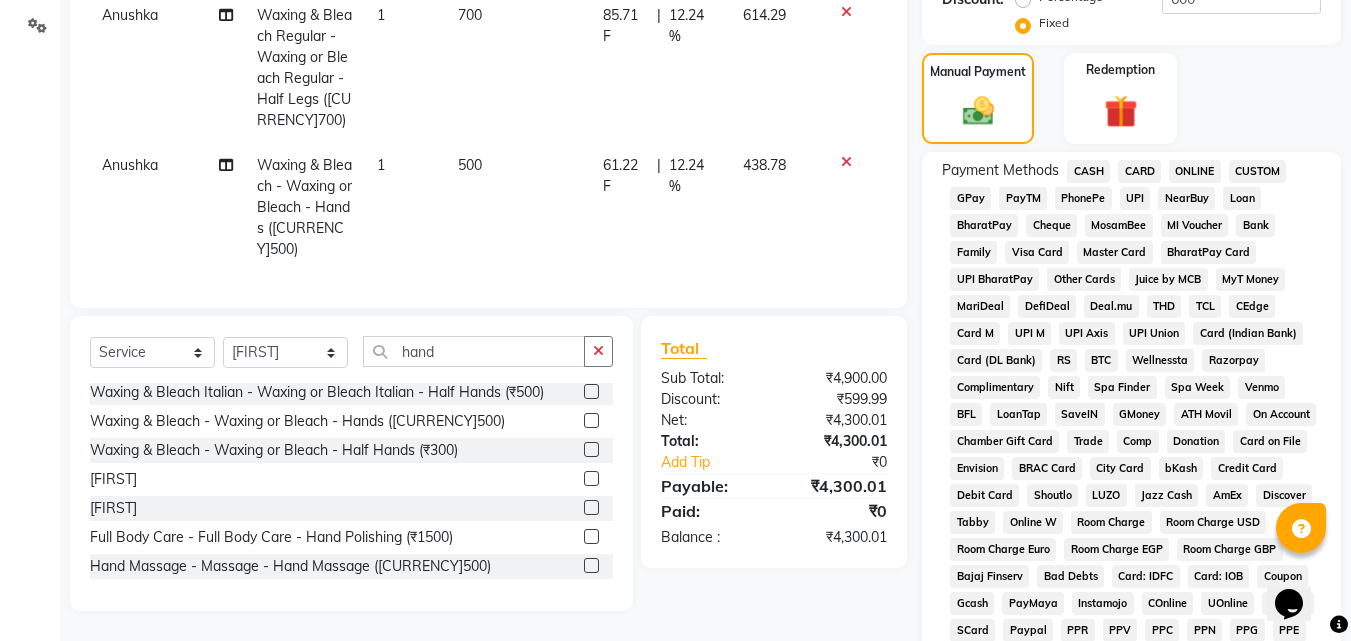 click on "ONLINE" 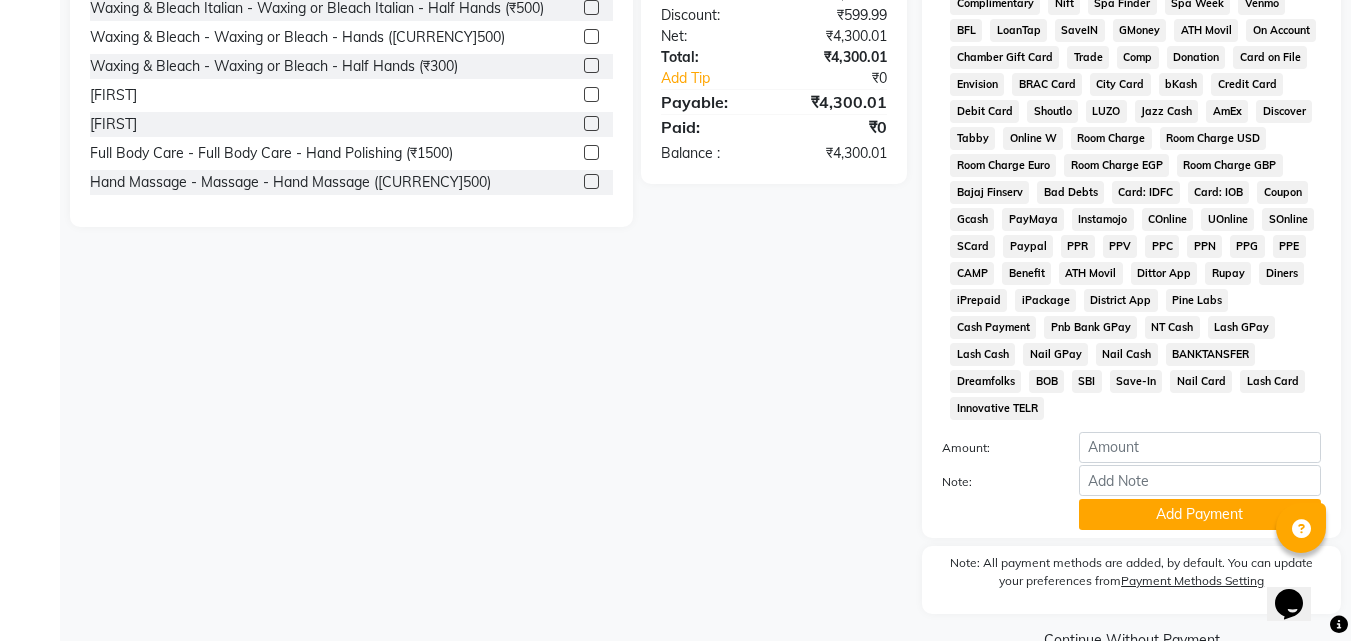 scroll, scrollTop: 861, scrollLeft: 0, axis: vertical 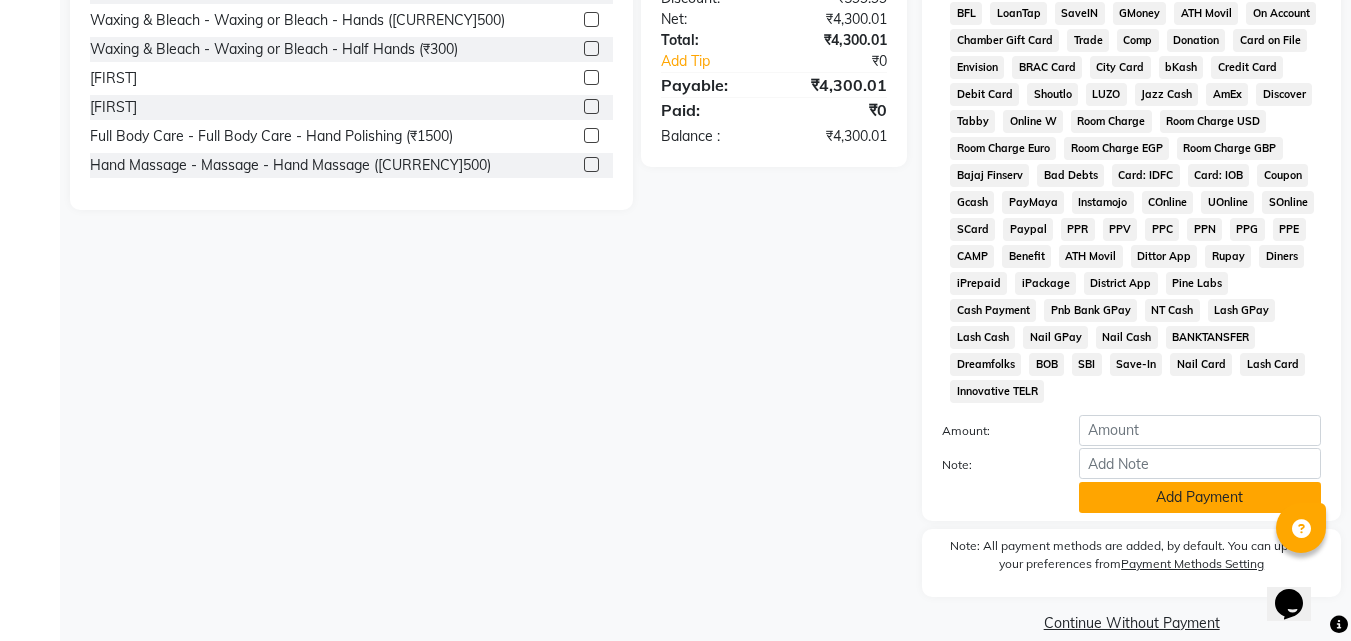 click on "Add Payment" 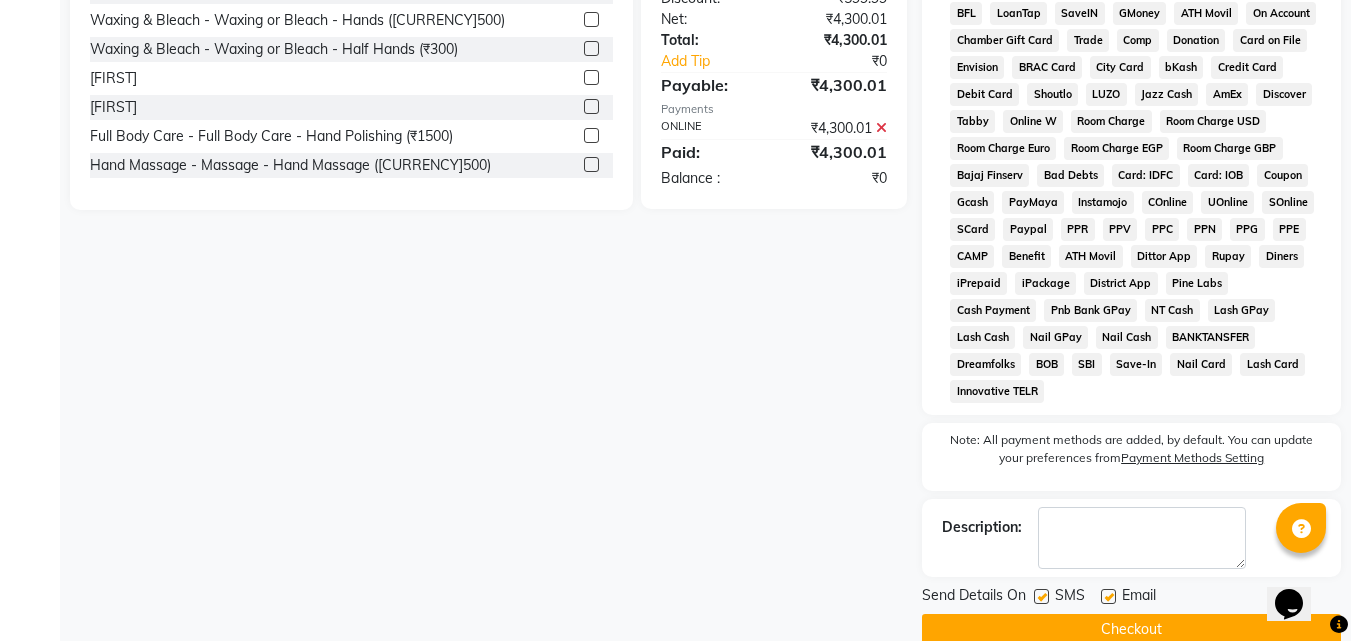 click on "Checkout" 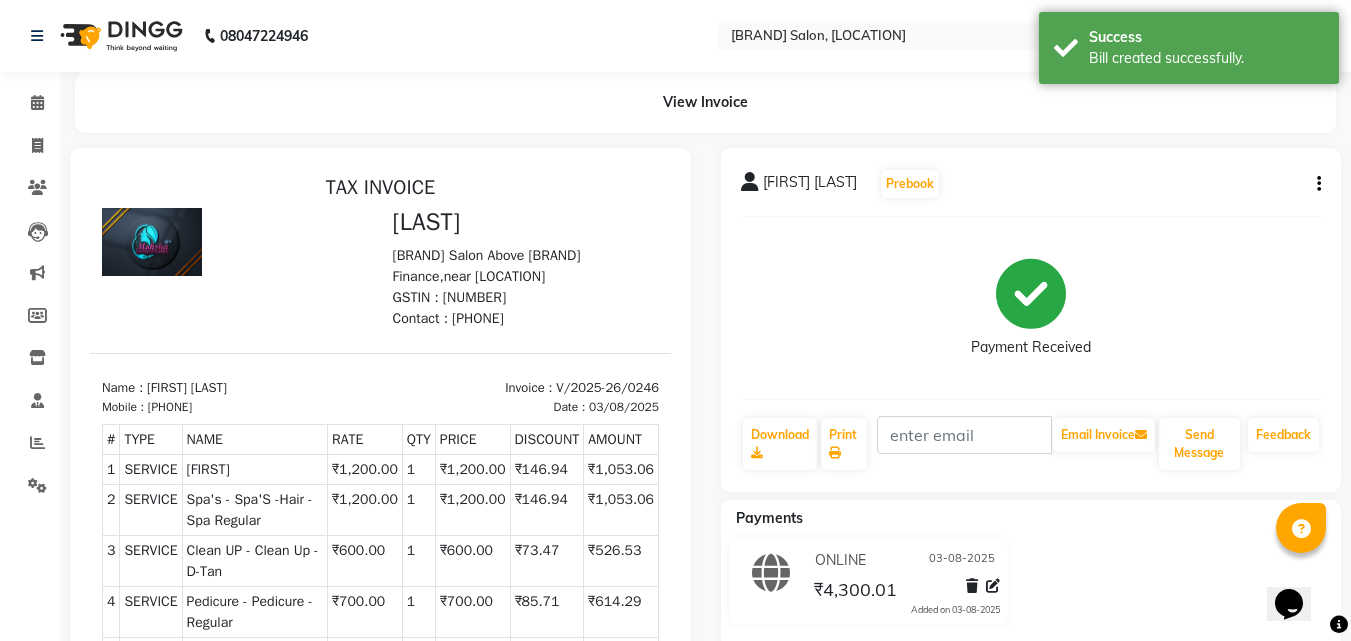 scroll, scrollTop: 0, scrollLeft: 0, axis: both 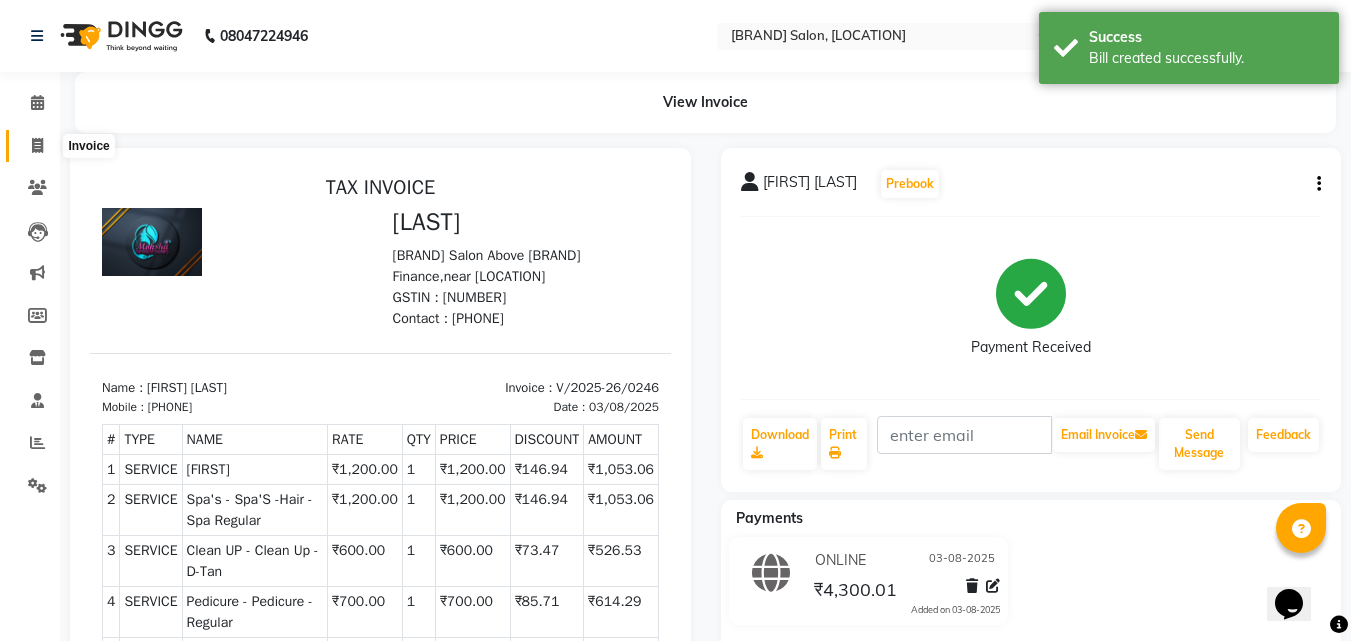 click 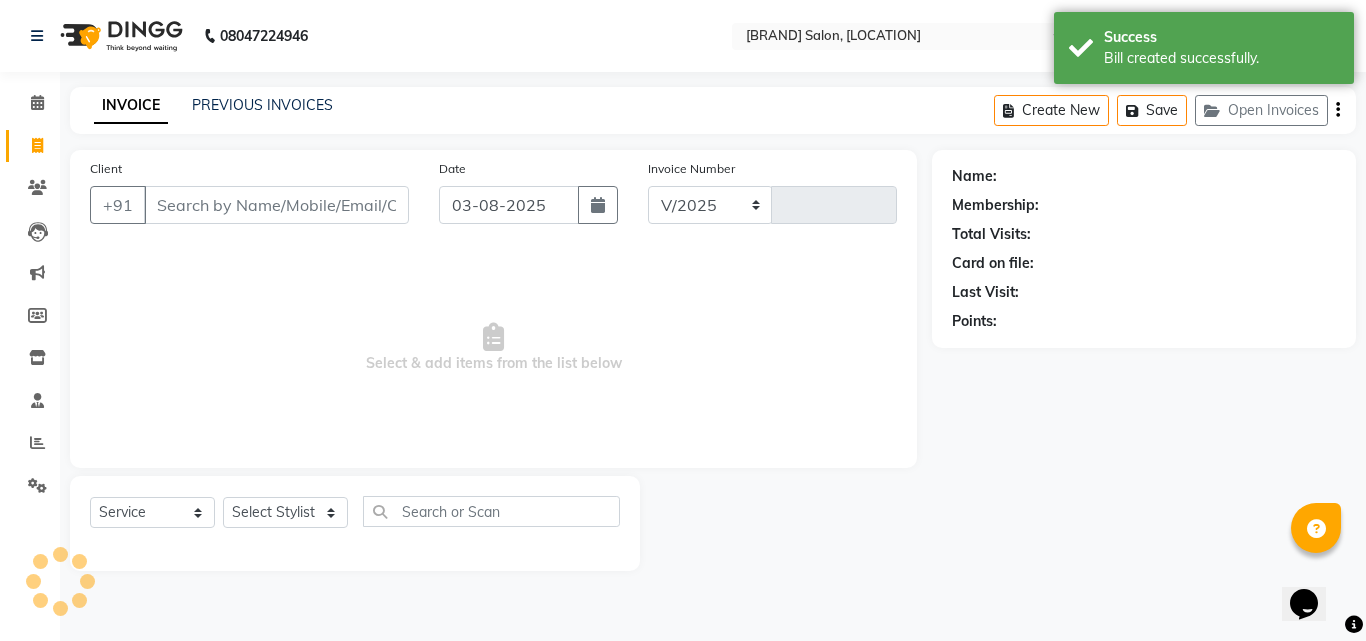 select on "4065" 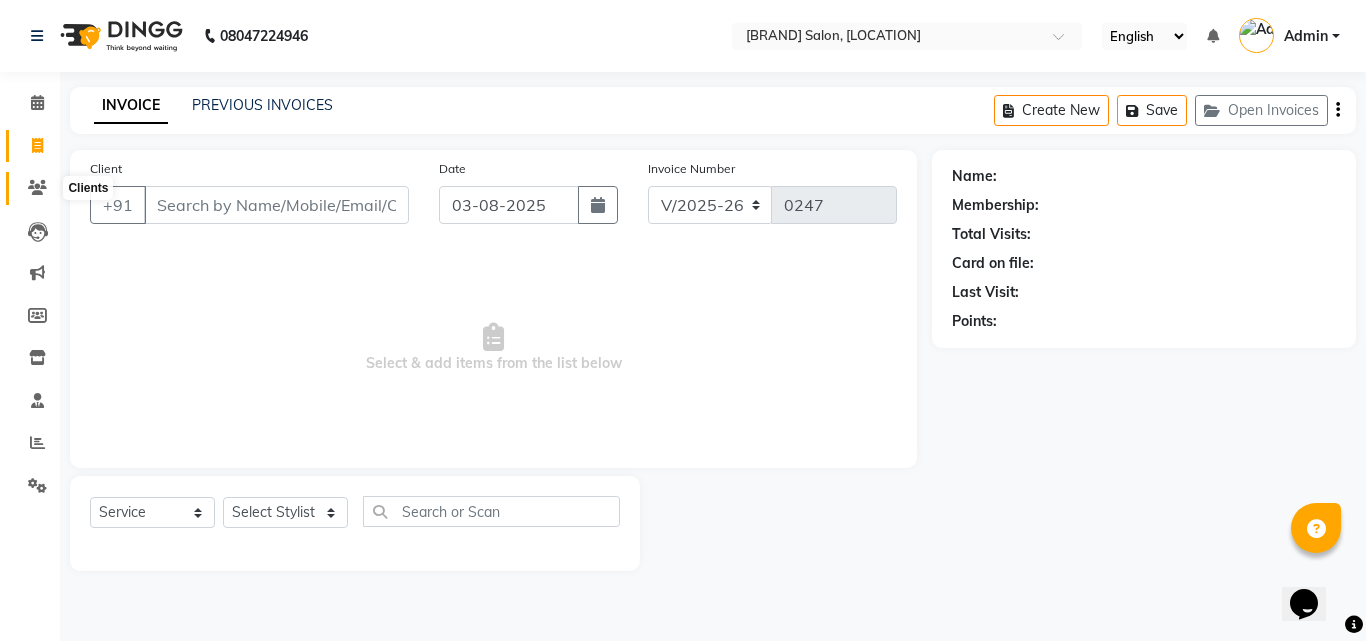 click 